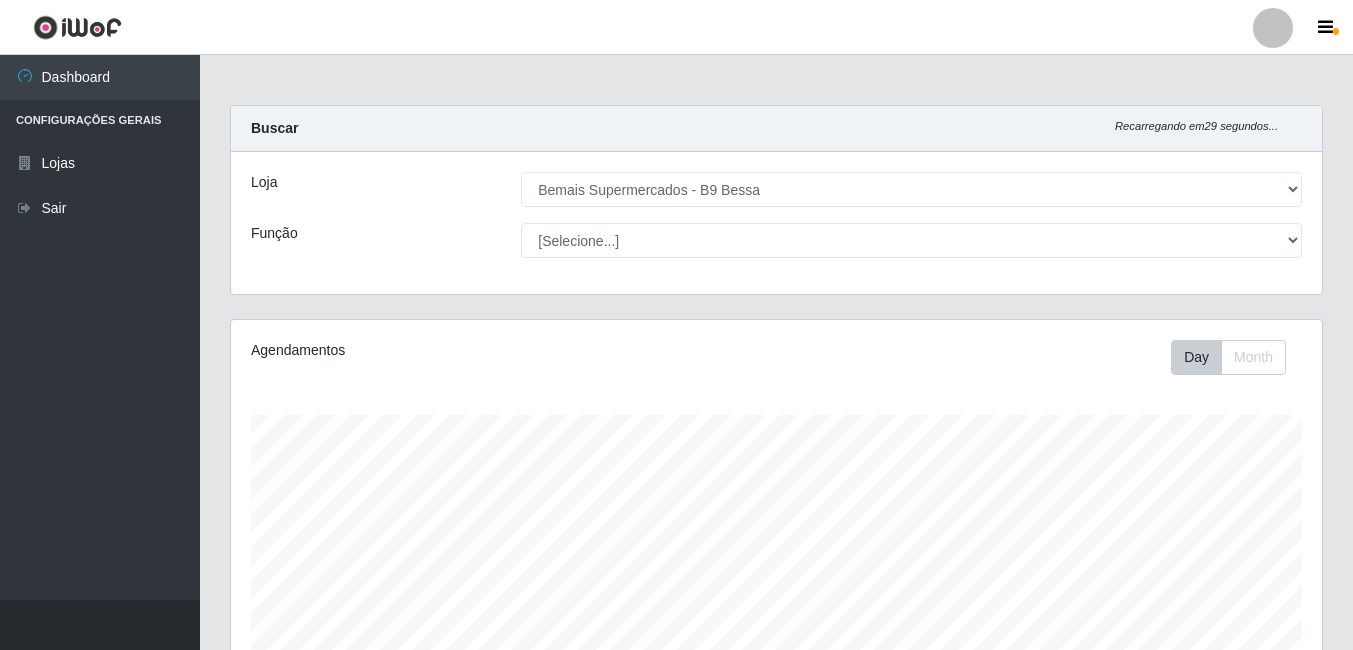 select on "410" 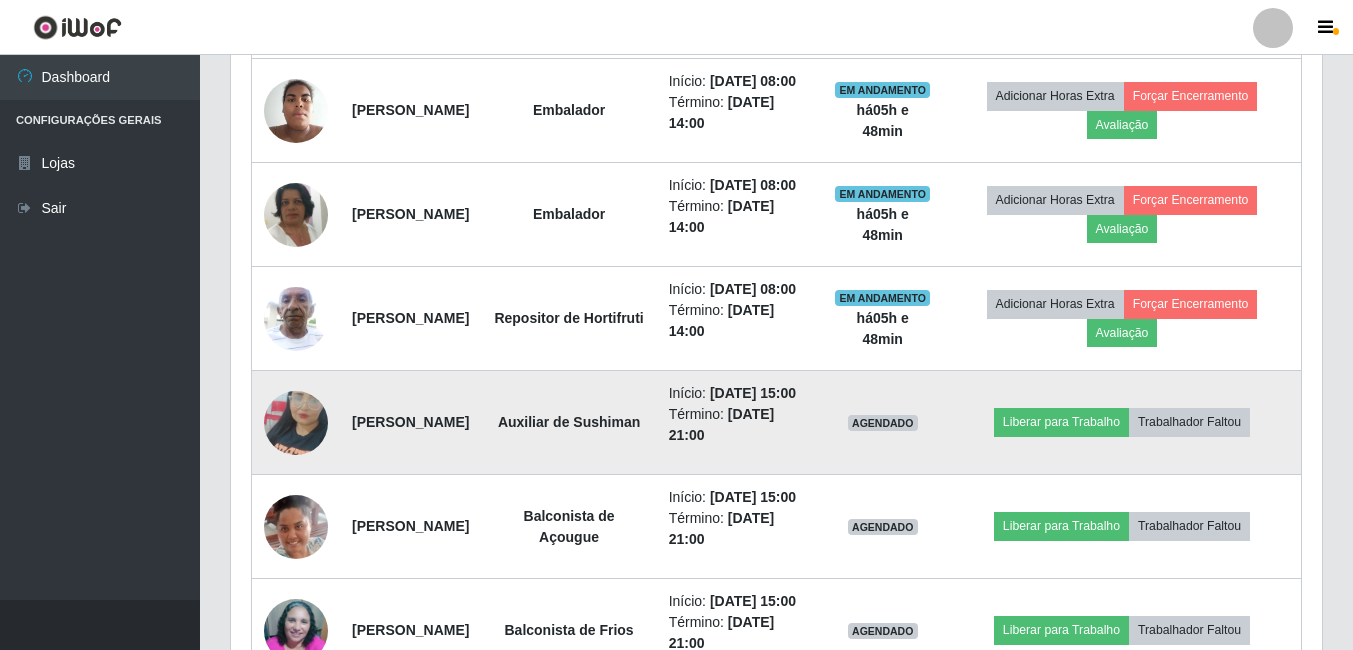 scroll, scrollTop: 922, scrollLeft: 0, axis: vertical 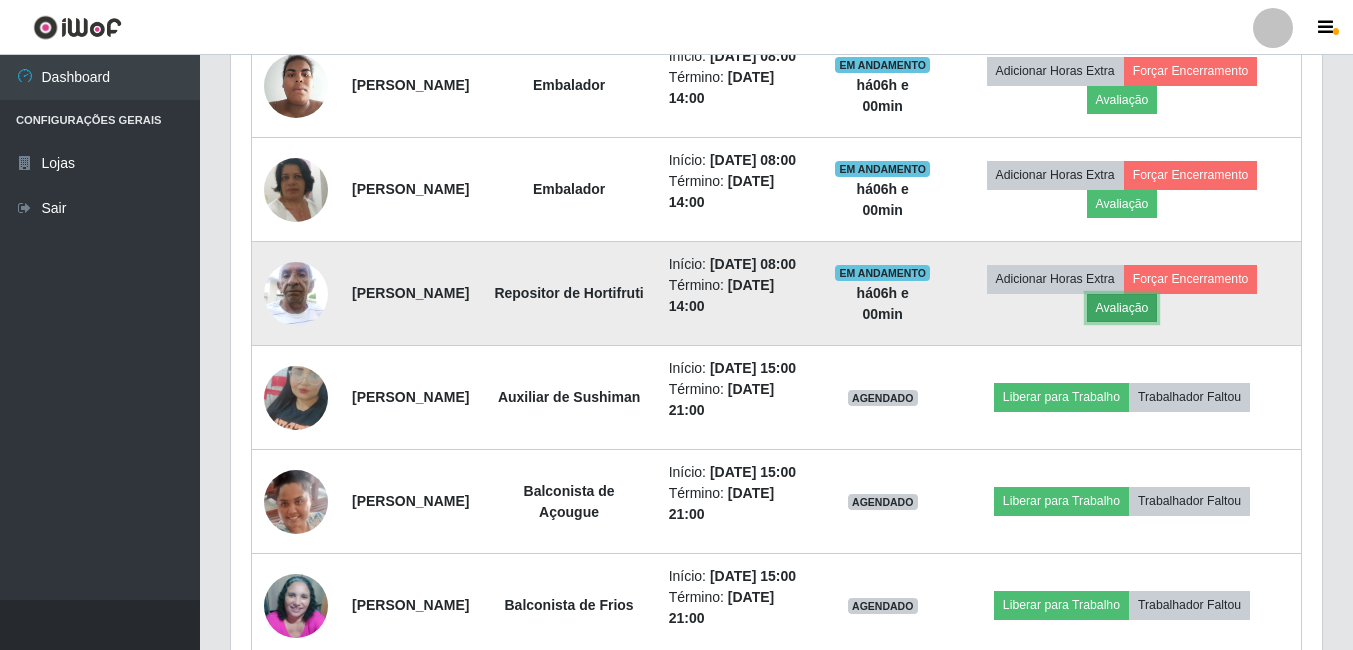 click on "Avaliação" at bounding box center [1122, 308] 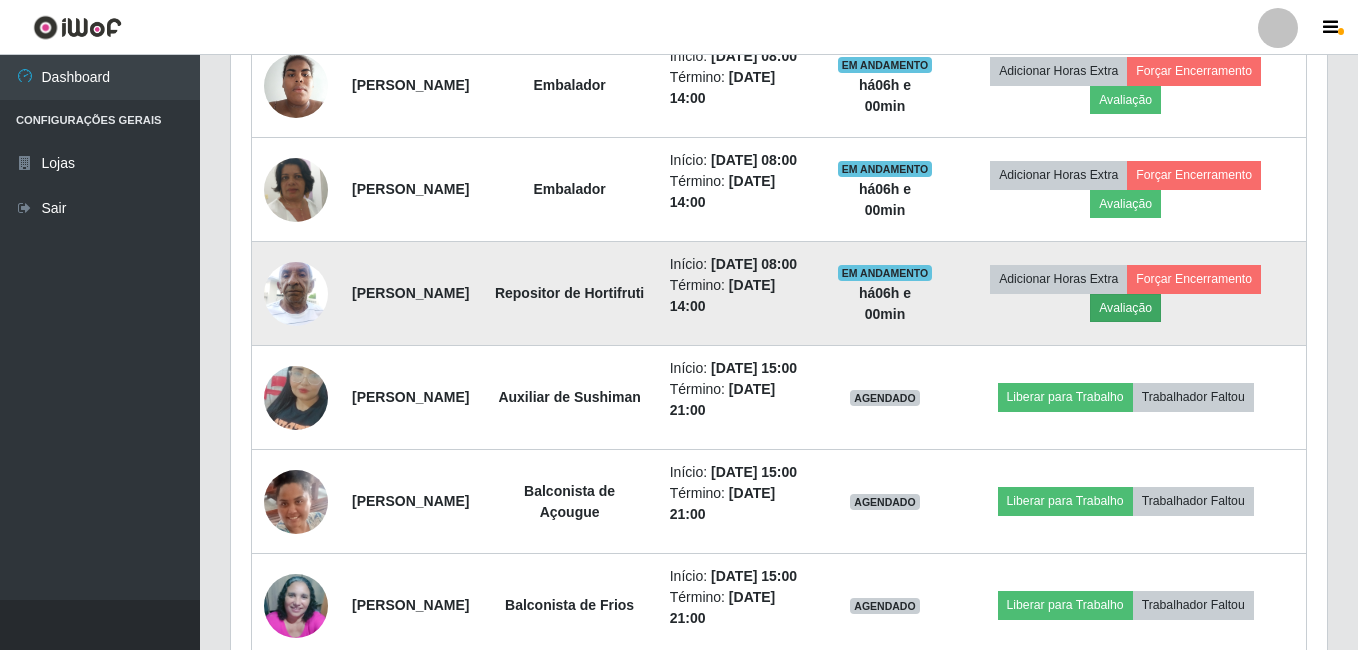 scroll, scrollTop: 999585, scrollLeft: 998919, axis: both 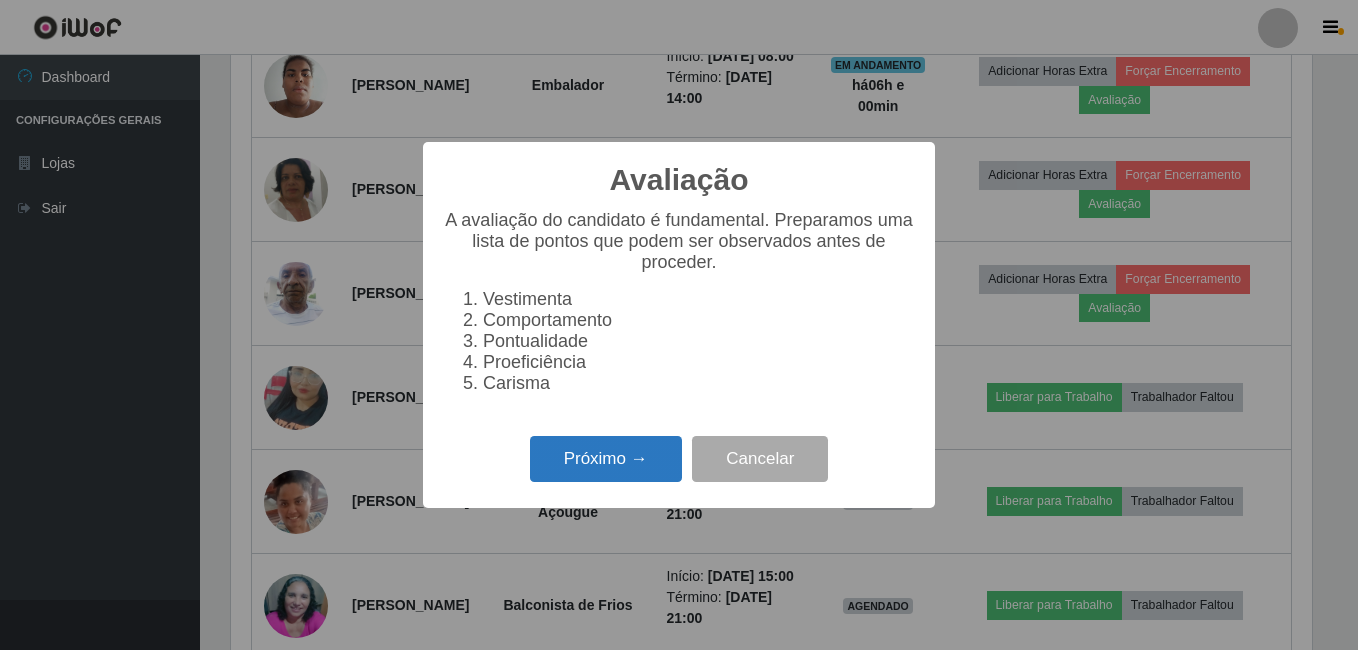 click on "Próximo →" at bounding box center [606, 459] 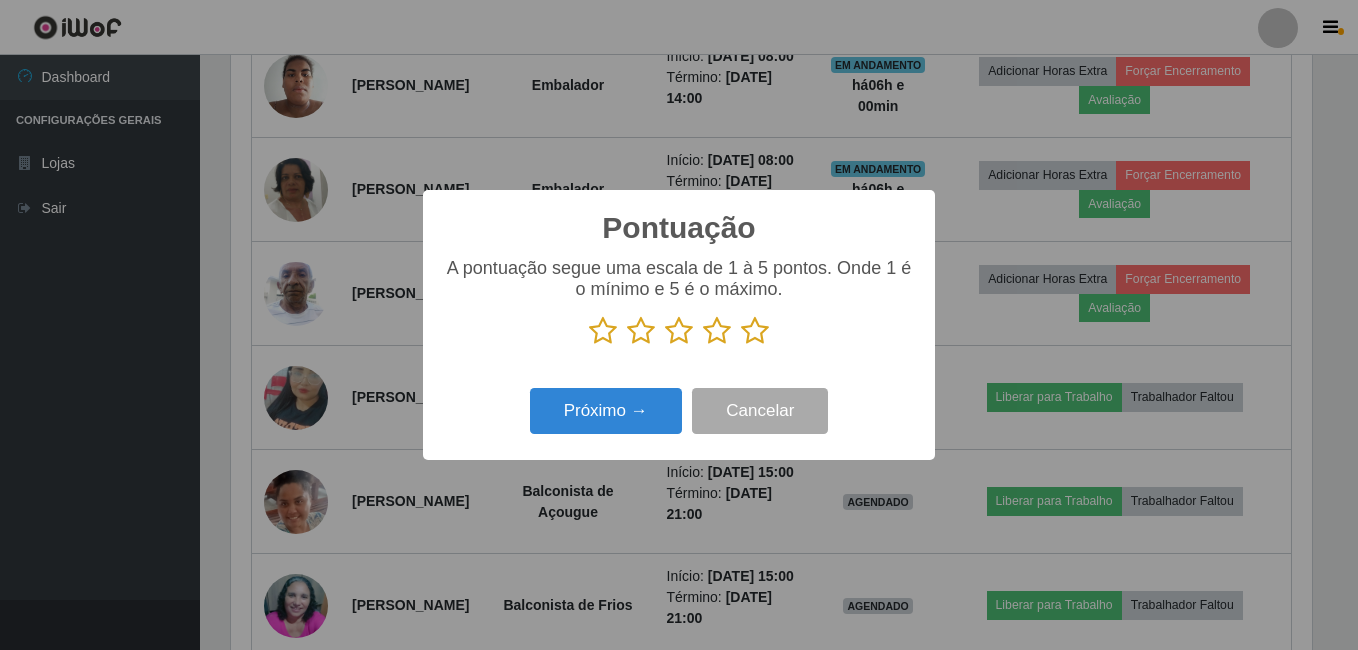 scroll, scrollTop: 999585, scrollLeft: 998919, axis: both 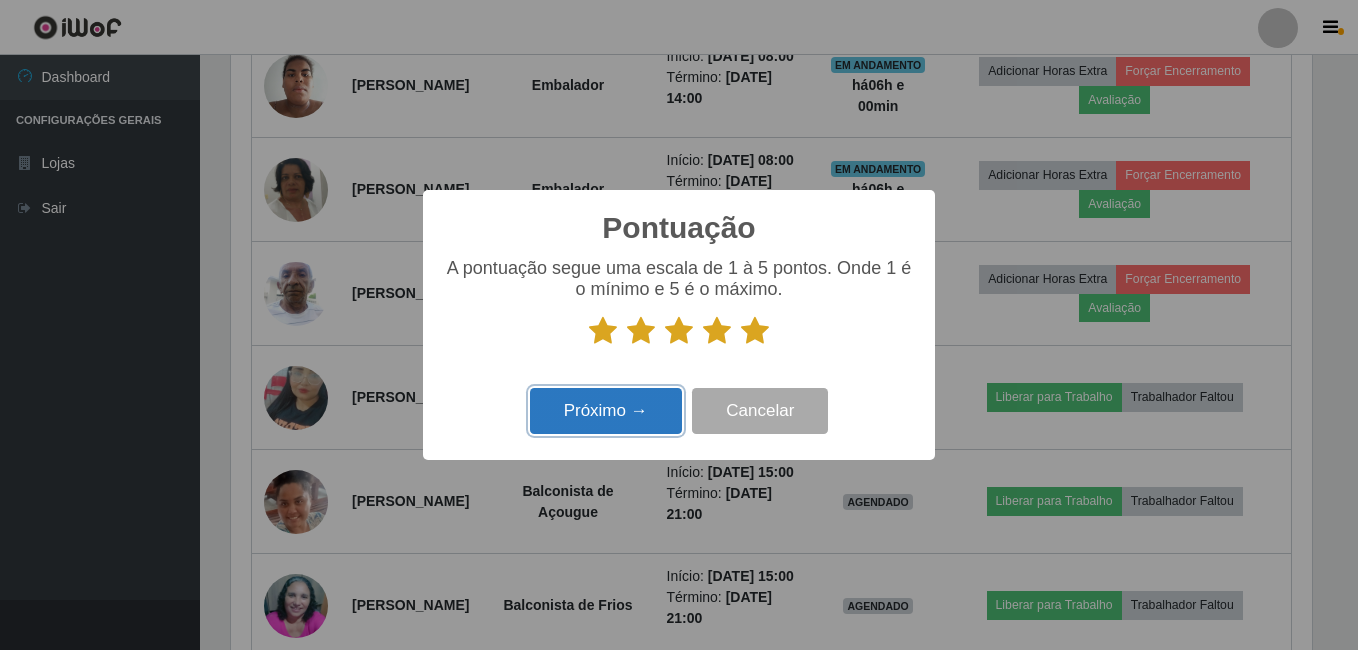 click on "Próximo →" at bounding box center (606, 411) 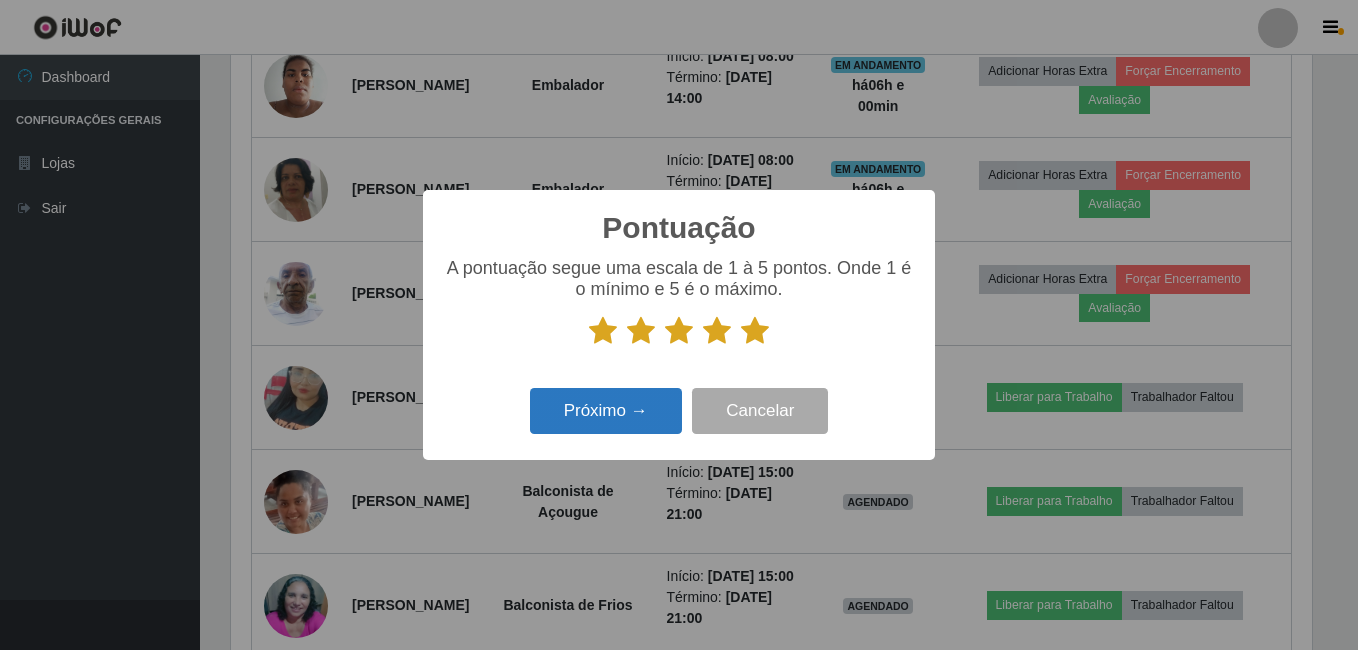 scroll, scrollTop: 999585, scrollLeft: 998919, axis: both 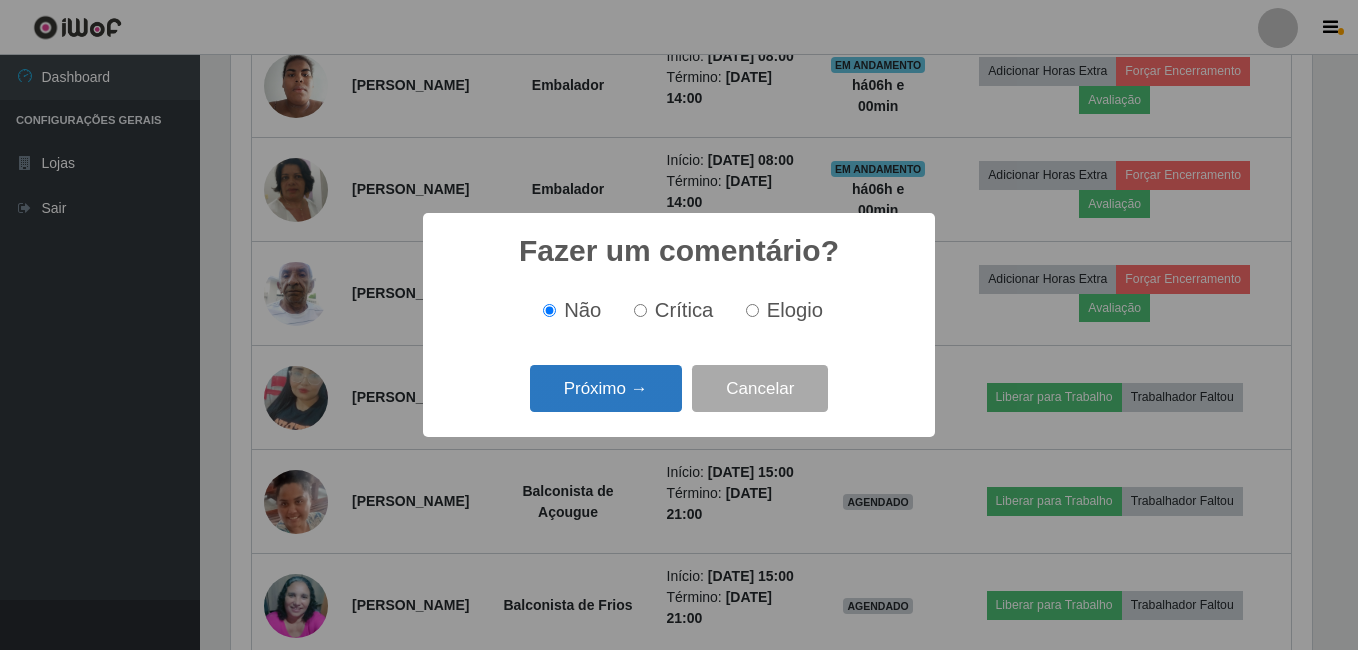 click on "Próximo →" at bounding box center (606, 388) 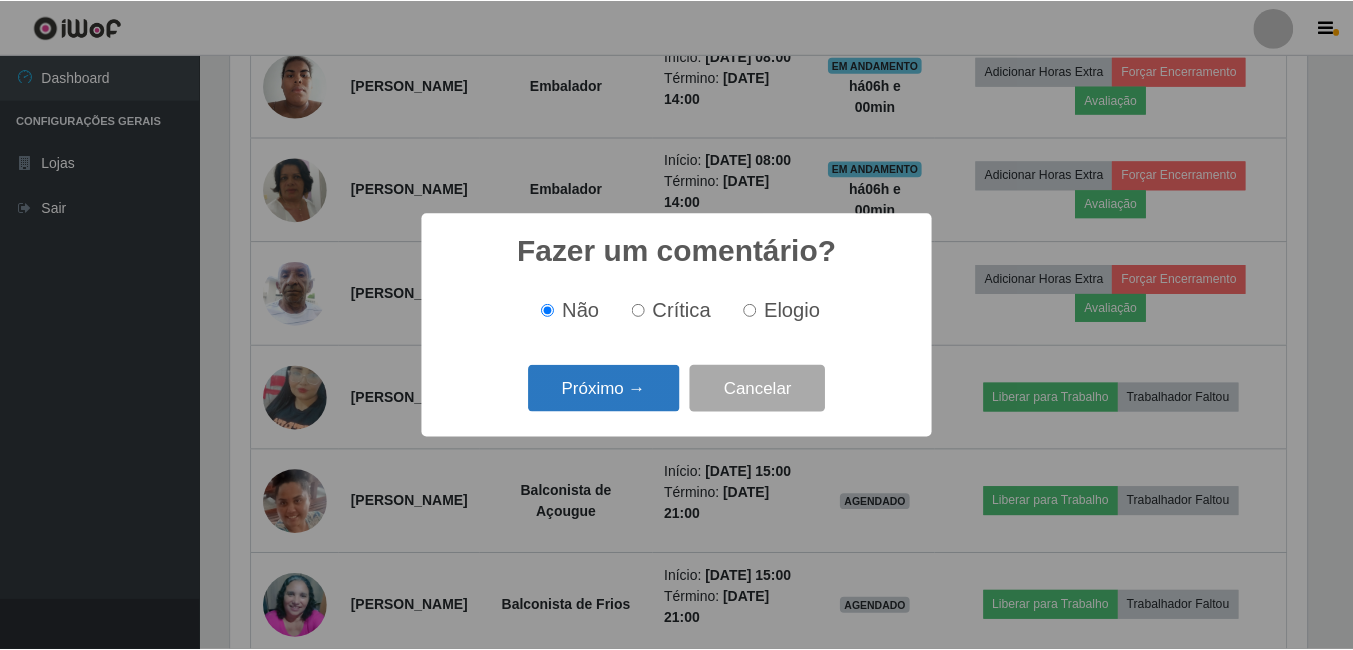 scroll, scrollTop: 999585, scrollLeft: 998919, axis: both 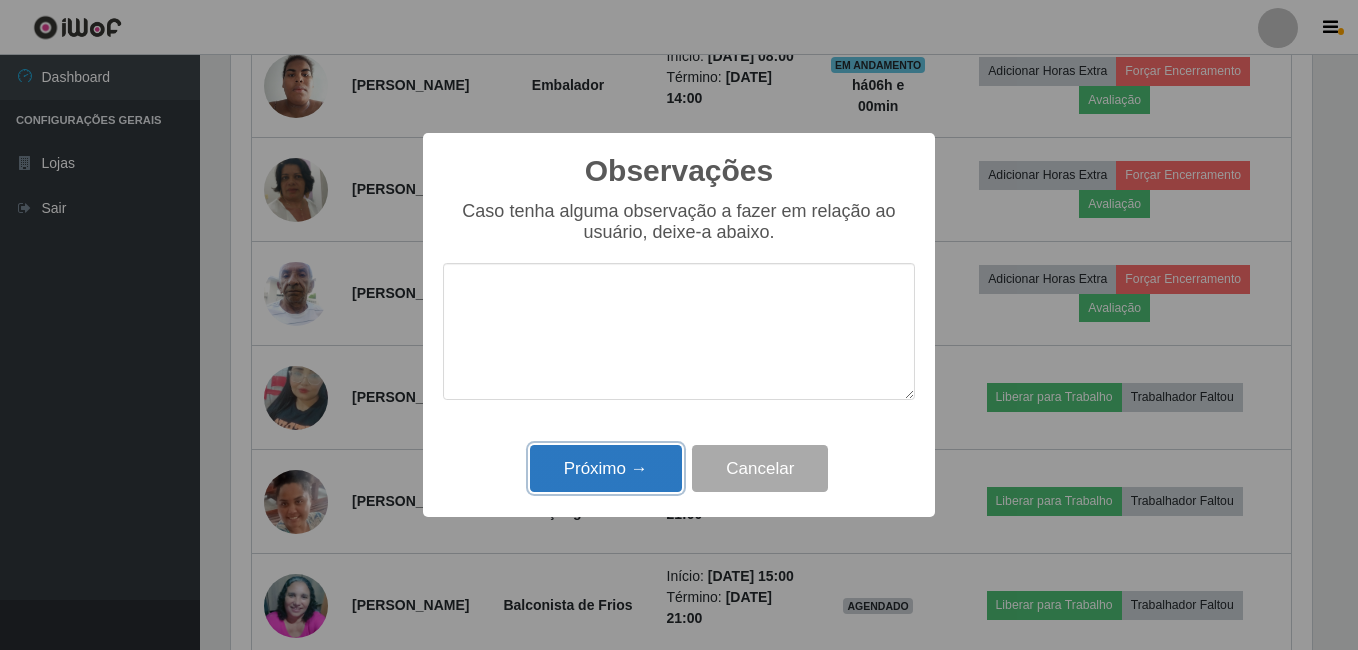 drag, startPoint x: 624, startPoint y: 467, endPoint x: 621, endPoint y: 457, distance: 10.440307 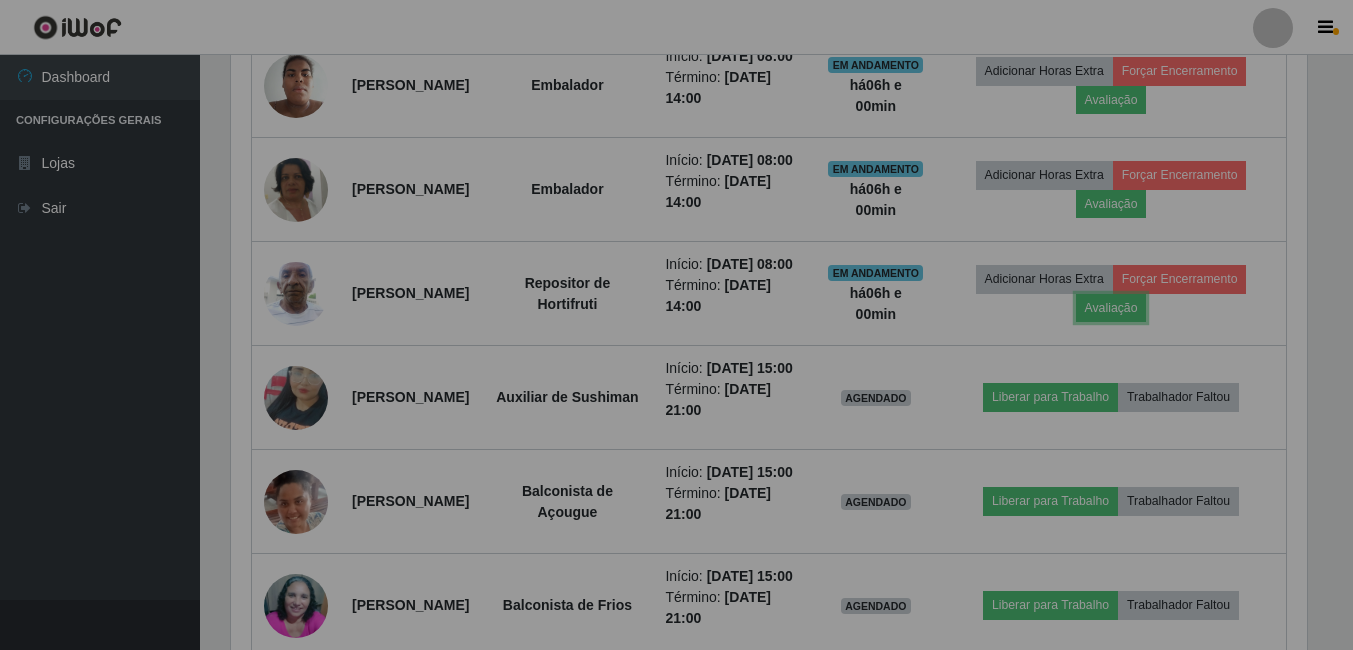scroll, scrollTop: 999585, scrollLeft: 998909, axis: both 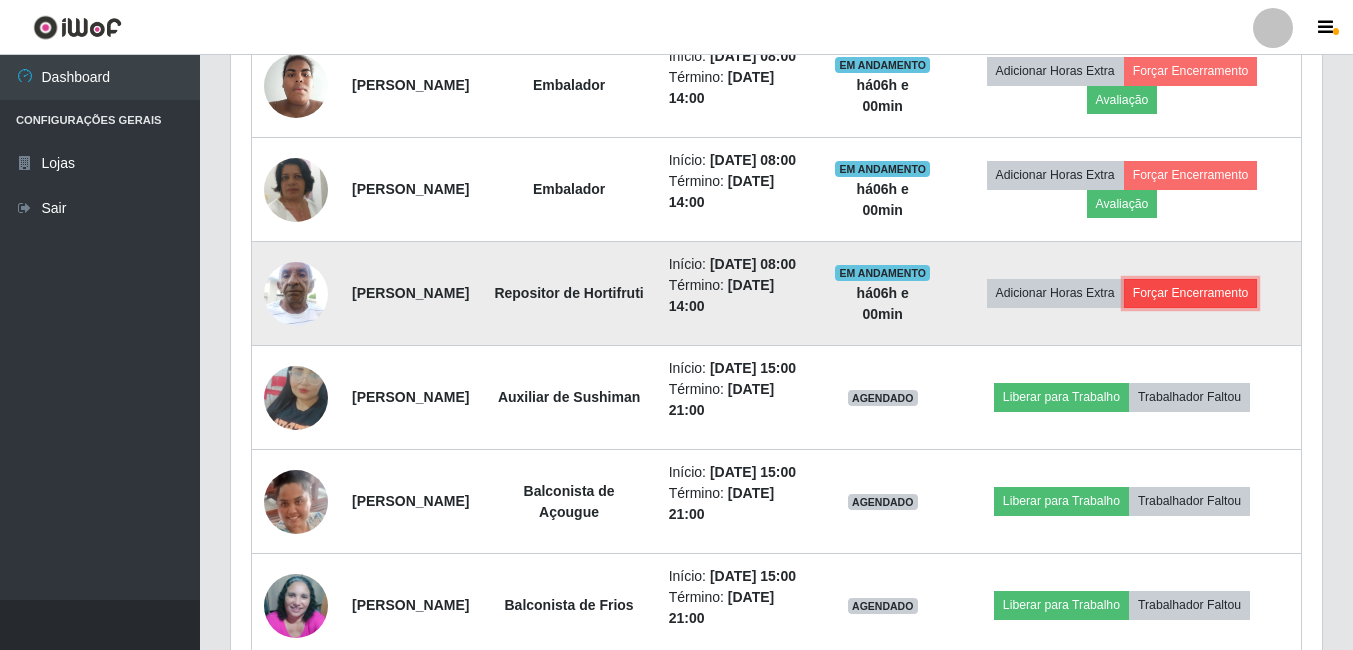 click on "Forçar Encerramento" at bounding box center (1191, 293) 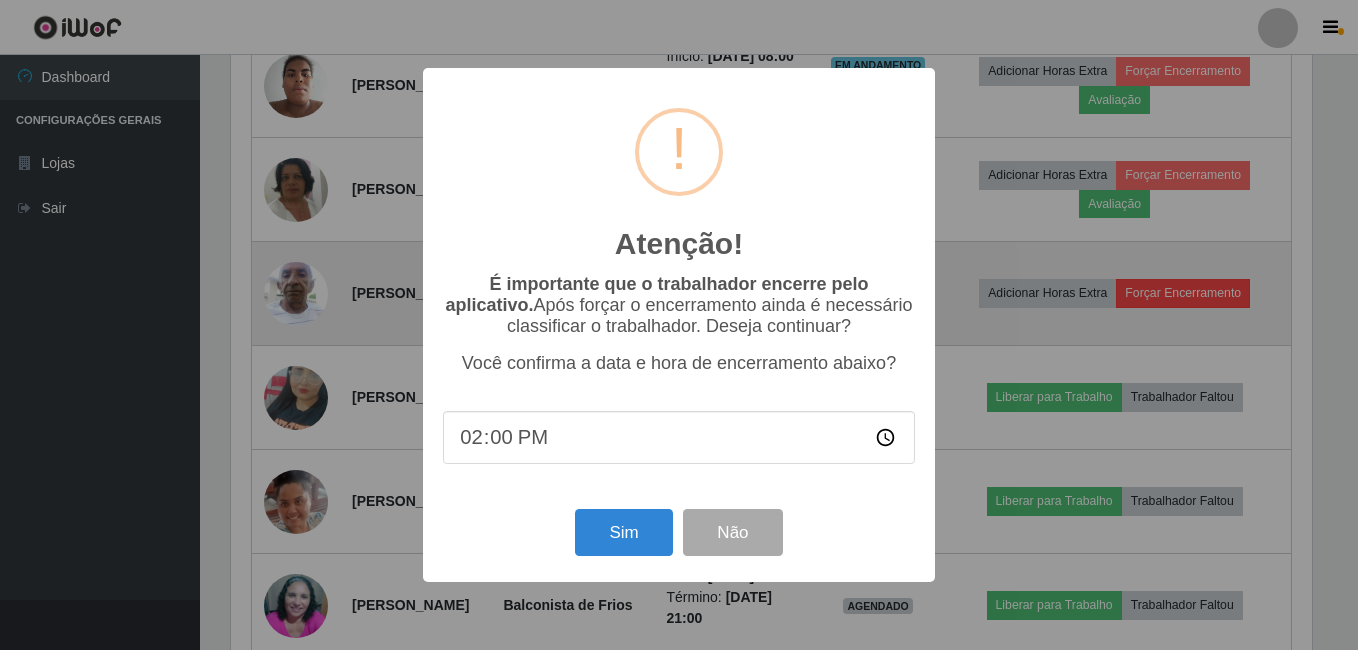 scroll, scrollTop: 999585, scrollLeft: 998919, axis: both 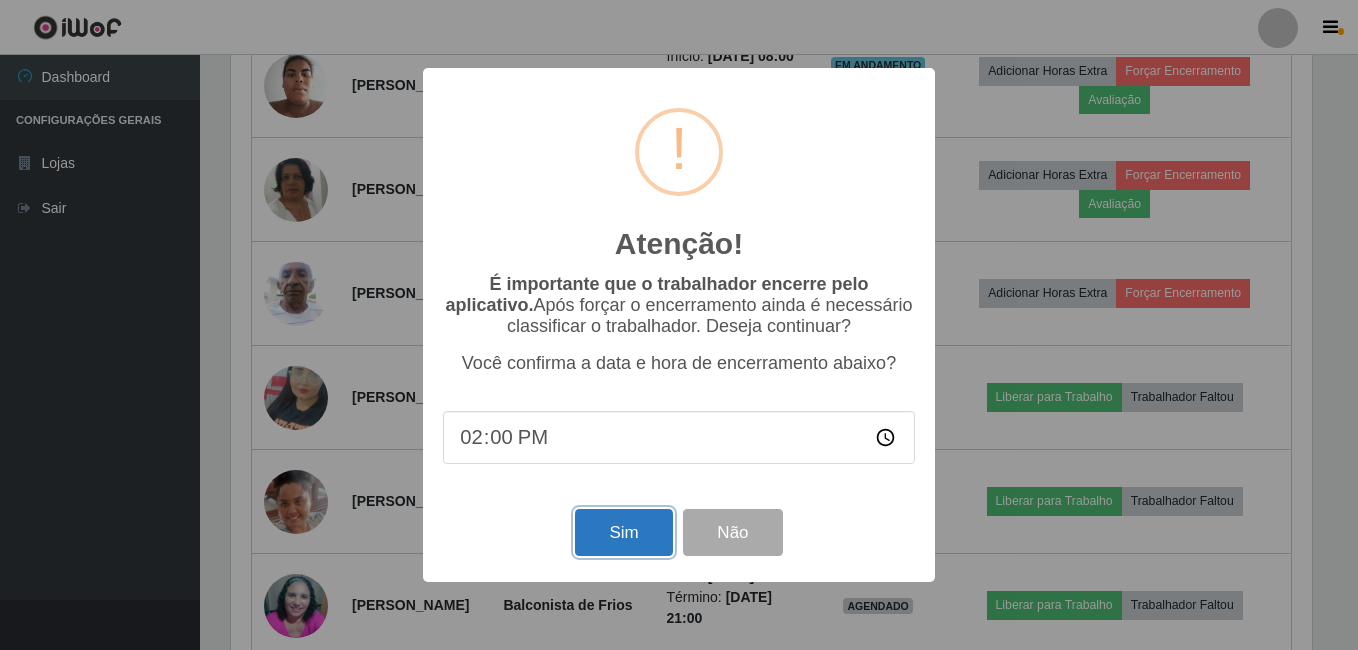 click on "Sim" at bounding box center [623, 532] 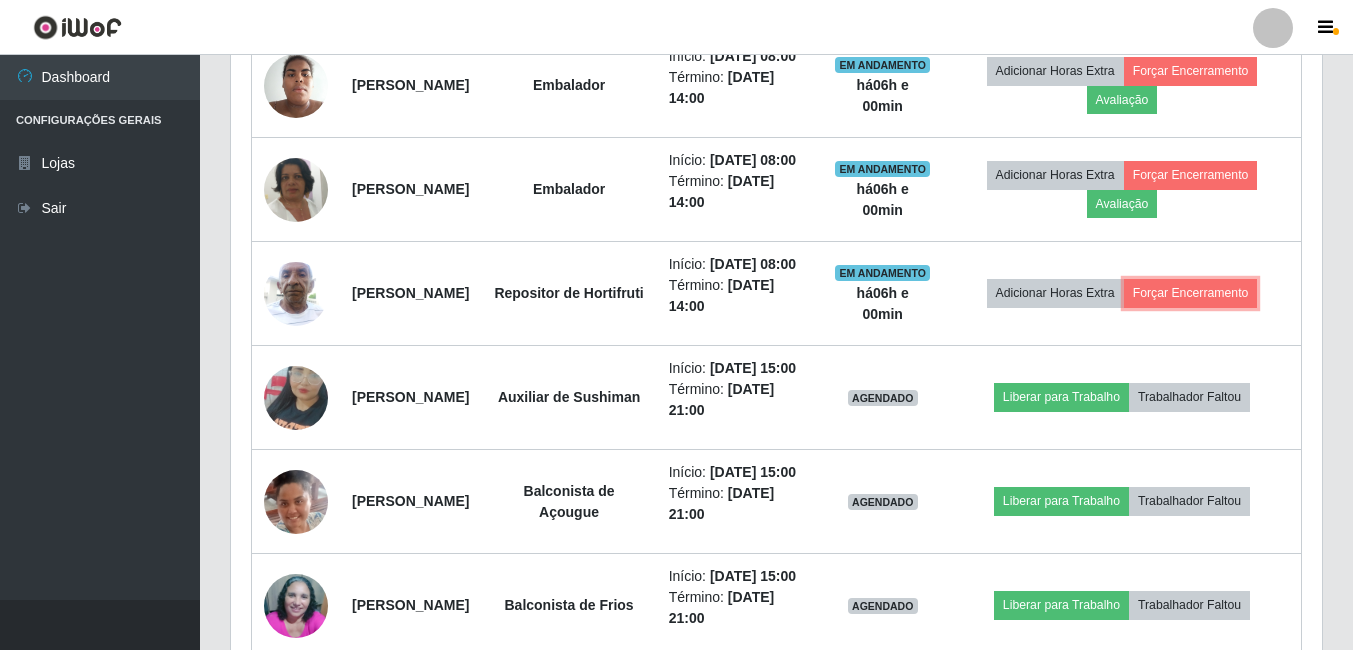 scroll, scrollTop: 999585, scrollLeft: 998909, axis: both 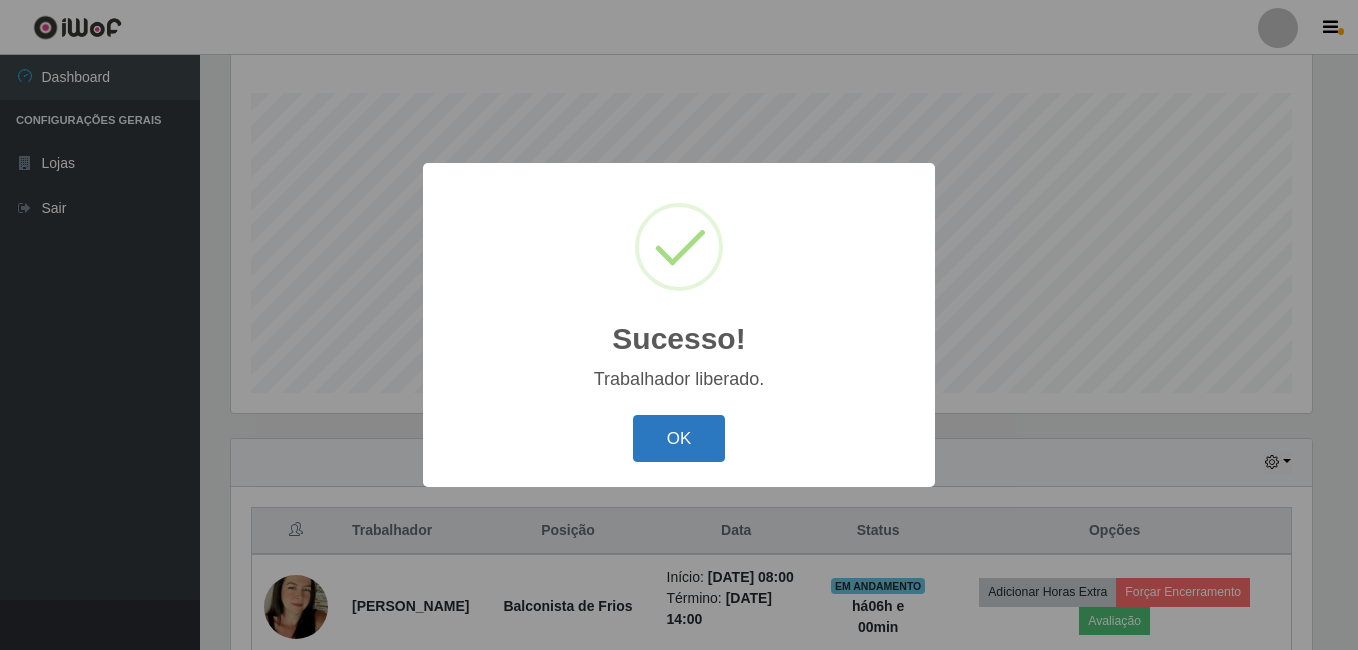 click on "OK" at bounding box center (679, 438) 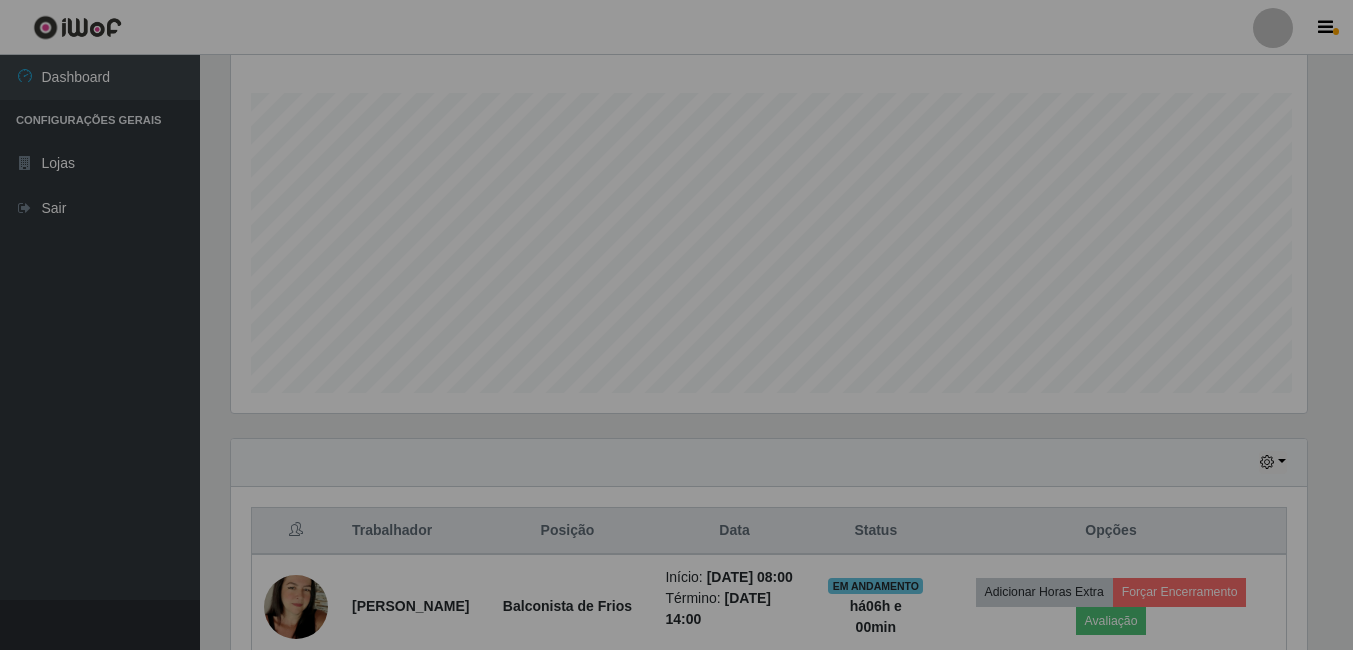 scroll, scrollTop: 336, scrollLeft: 0, axis: vertical 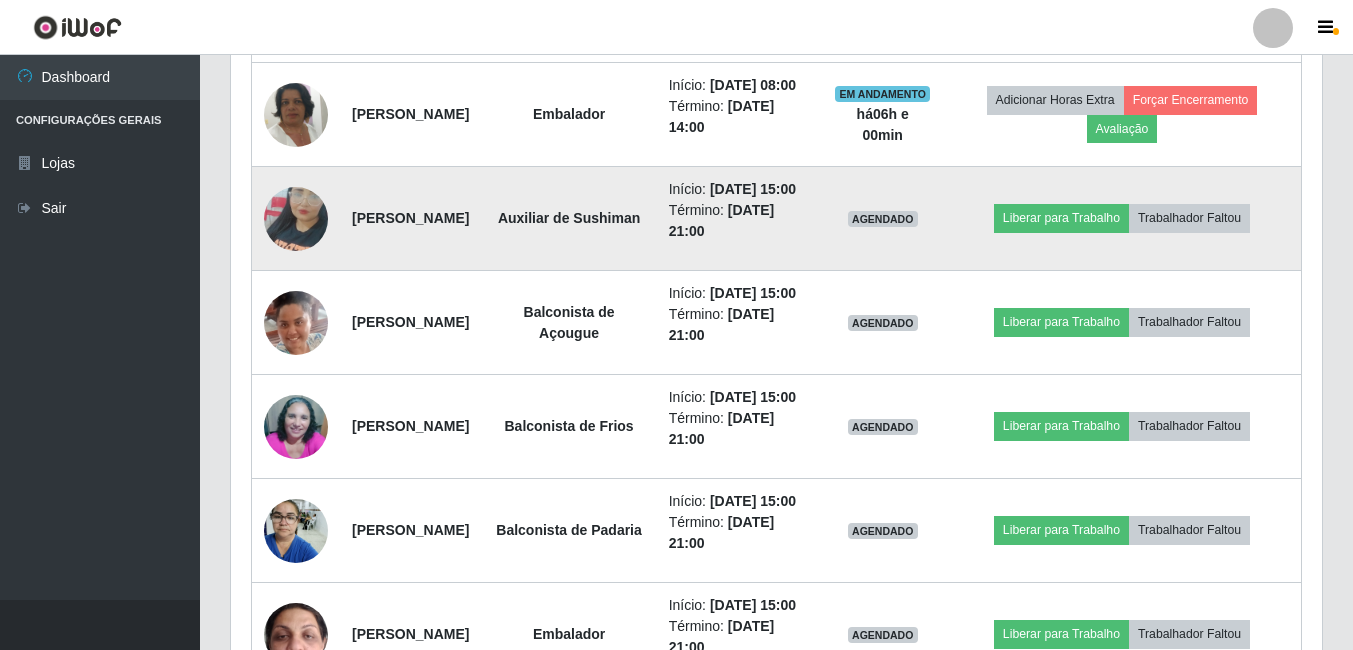 click at bounding box center [296, 219] 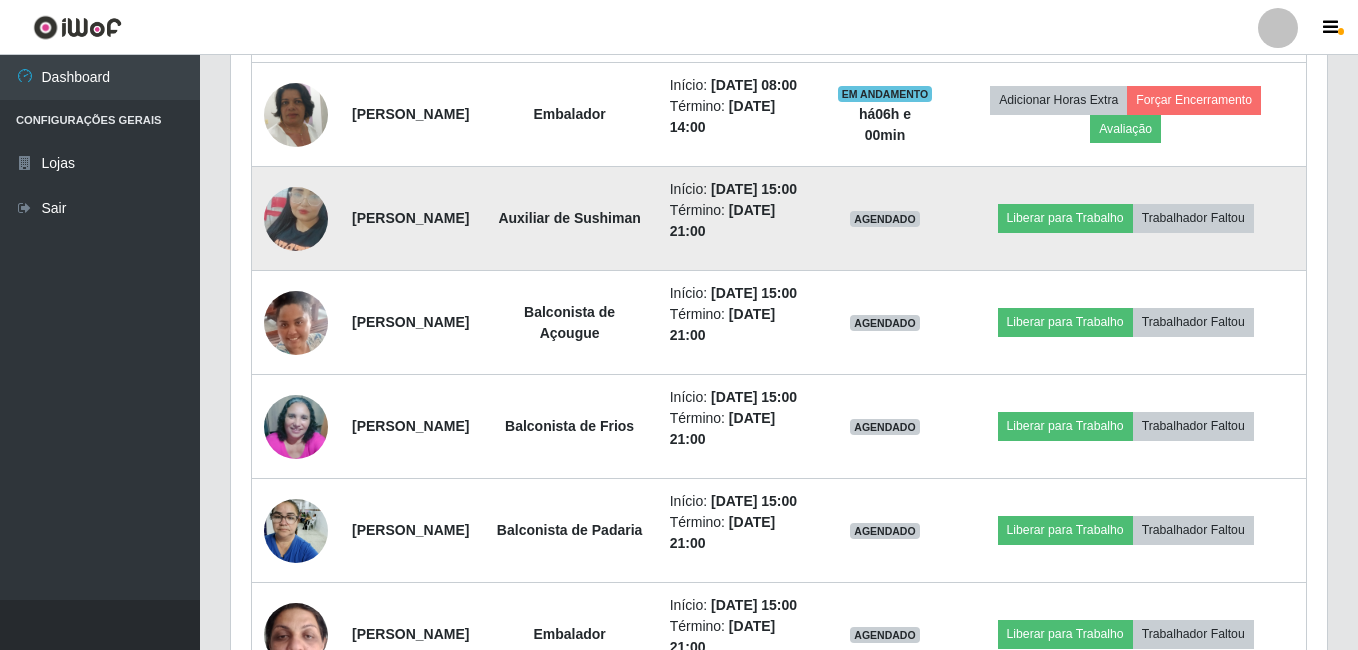scroll, scrollTop: 999585, scrollLeft: 998919, axis: both 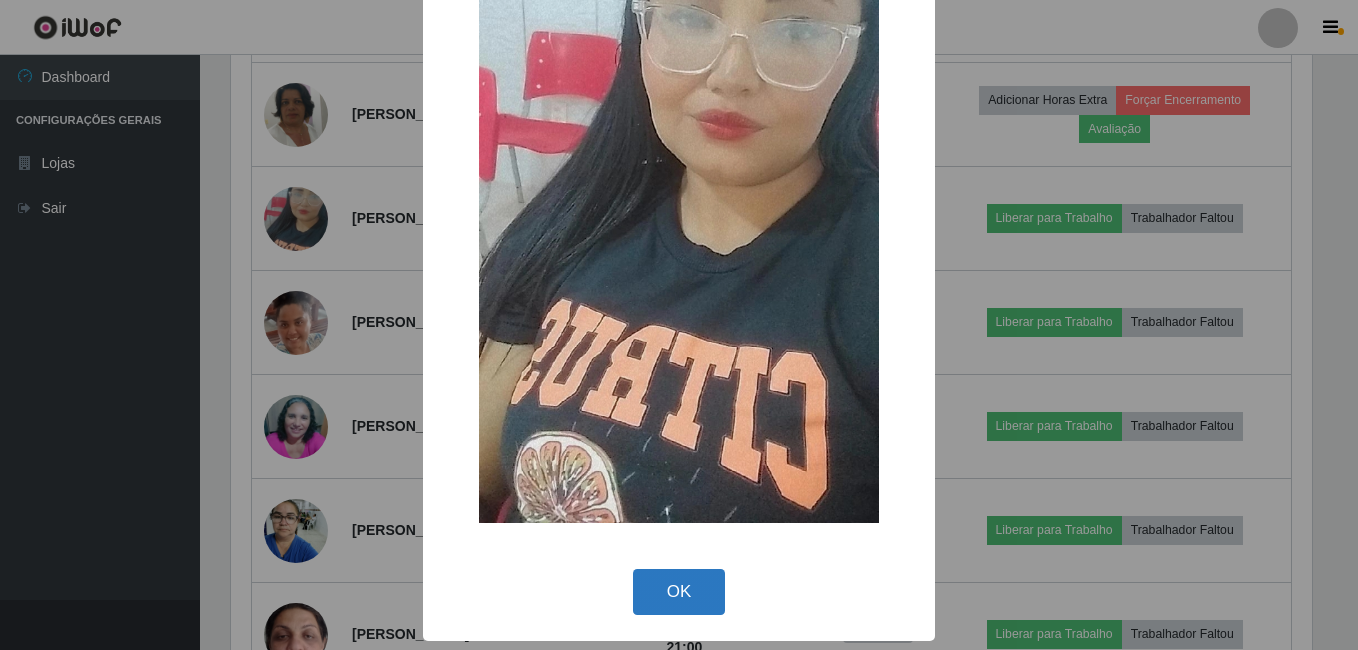 click on "OK" at bounding box center (679, 592) 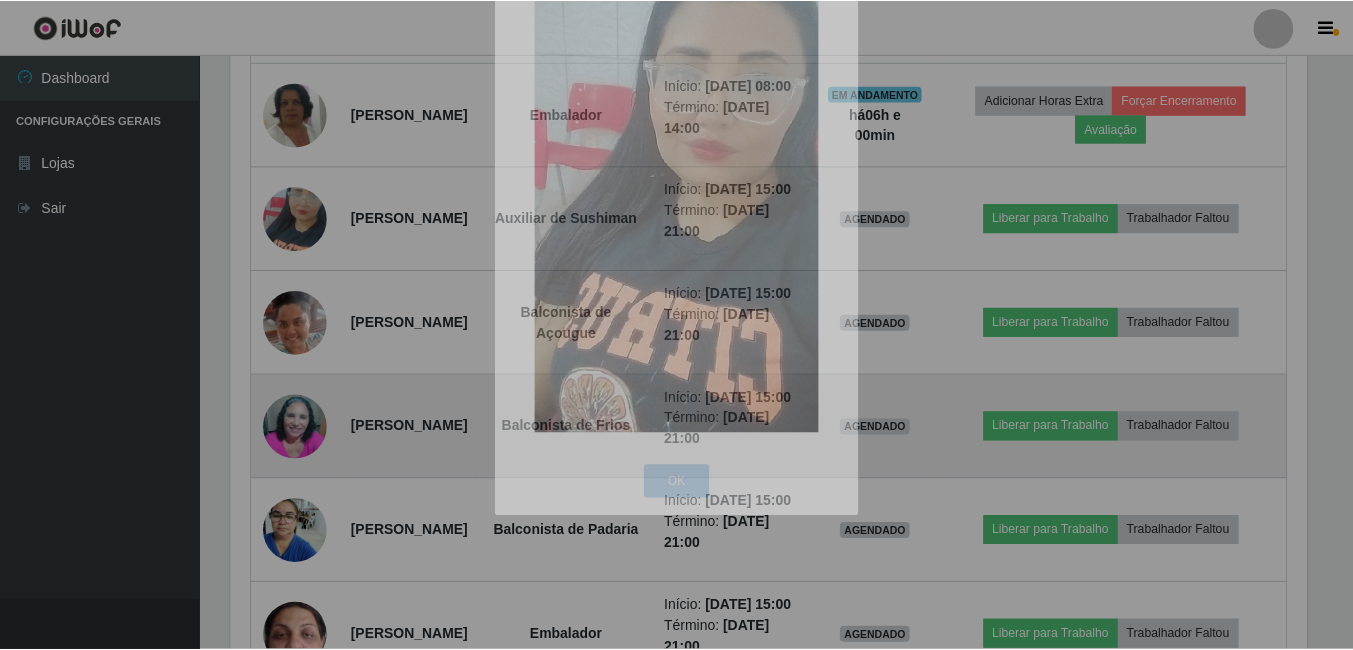 scroll, scrollTop: 999585, scrollLeft: 998909, axis: both 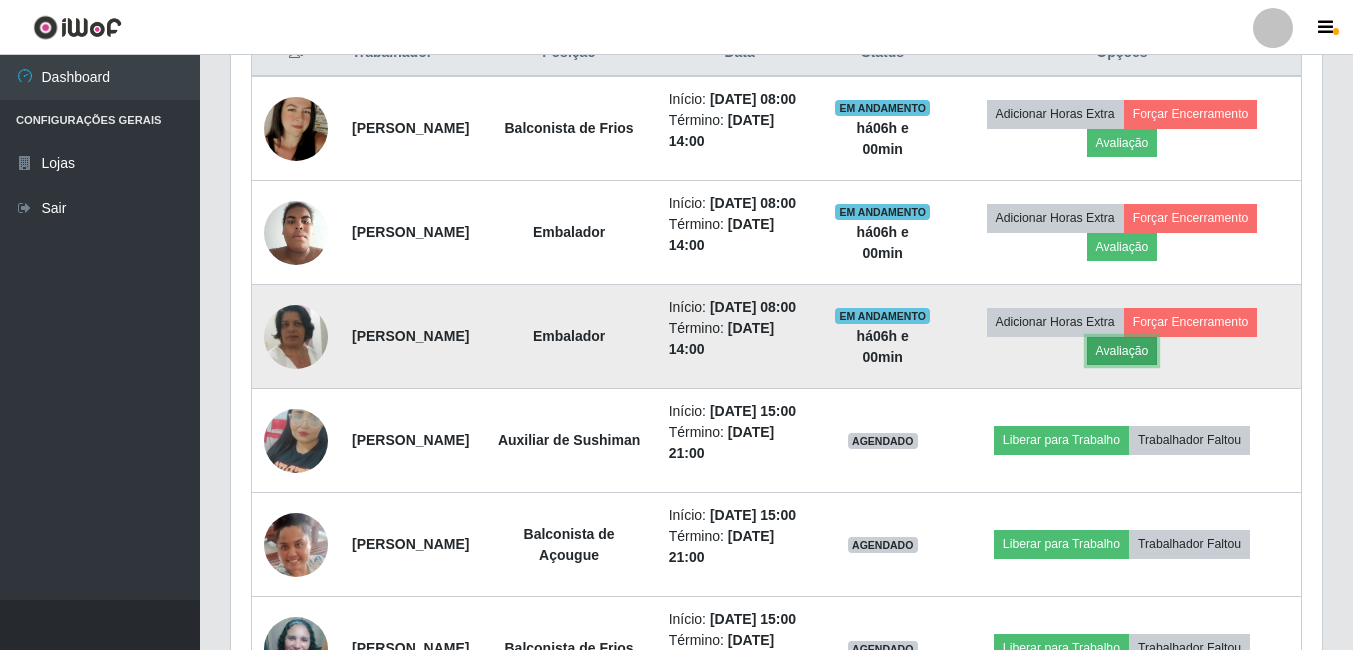 click on "Avaliação" at bounding box center (1122, 351) 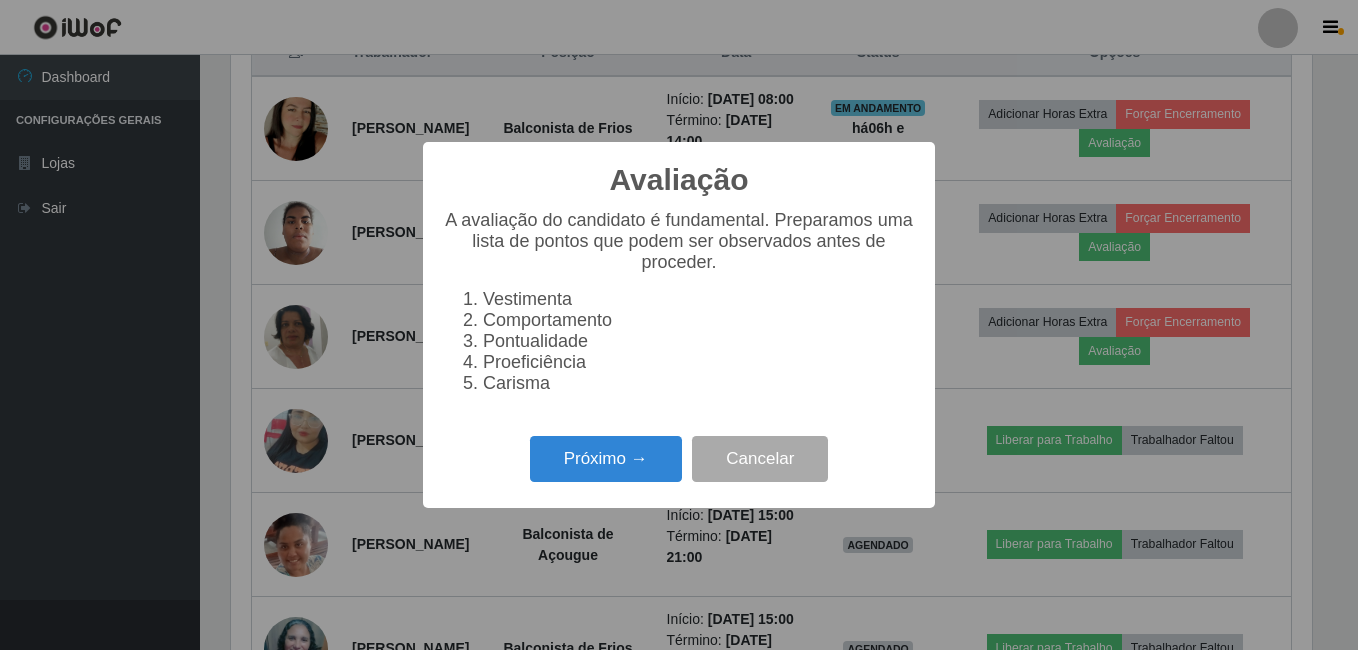 scroll, scrollTop: 999585, scrollLeft: 998919, axis: both 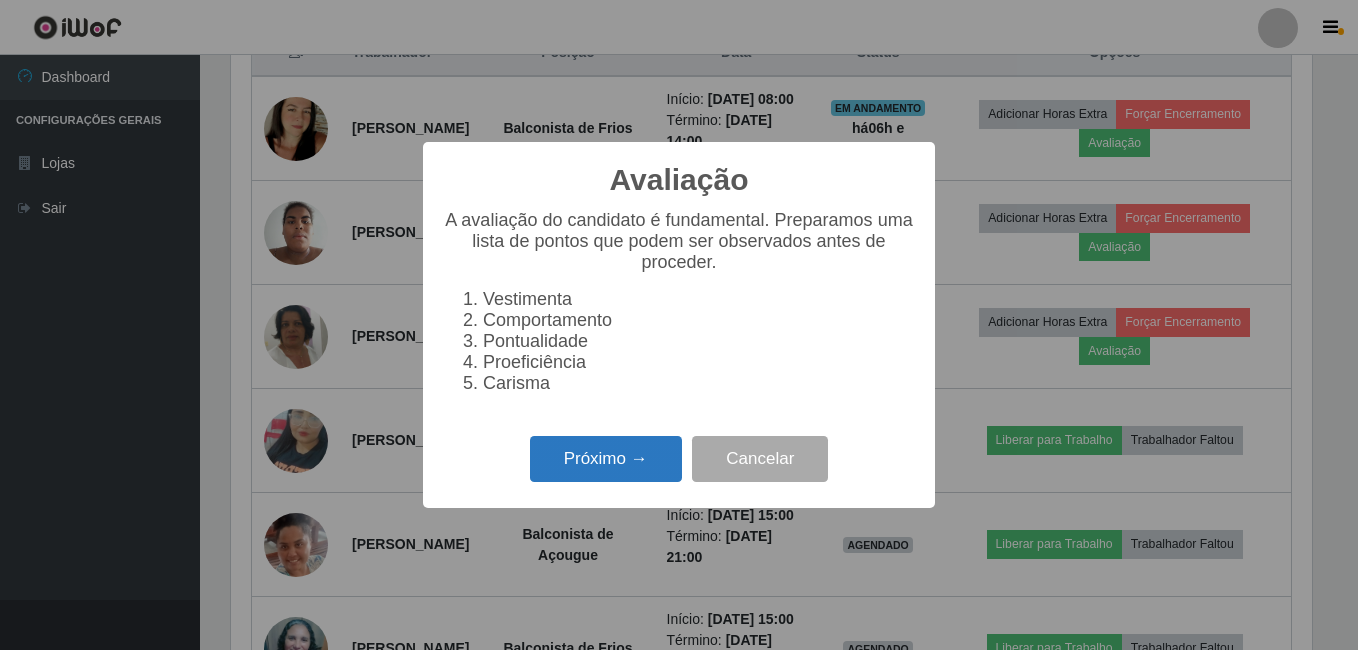 click on "Próximo →" at bounding box center (606, 459) 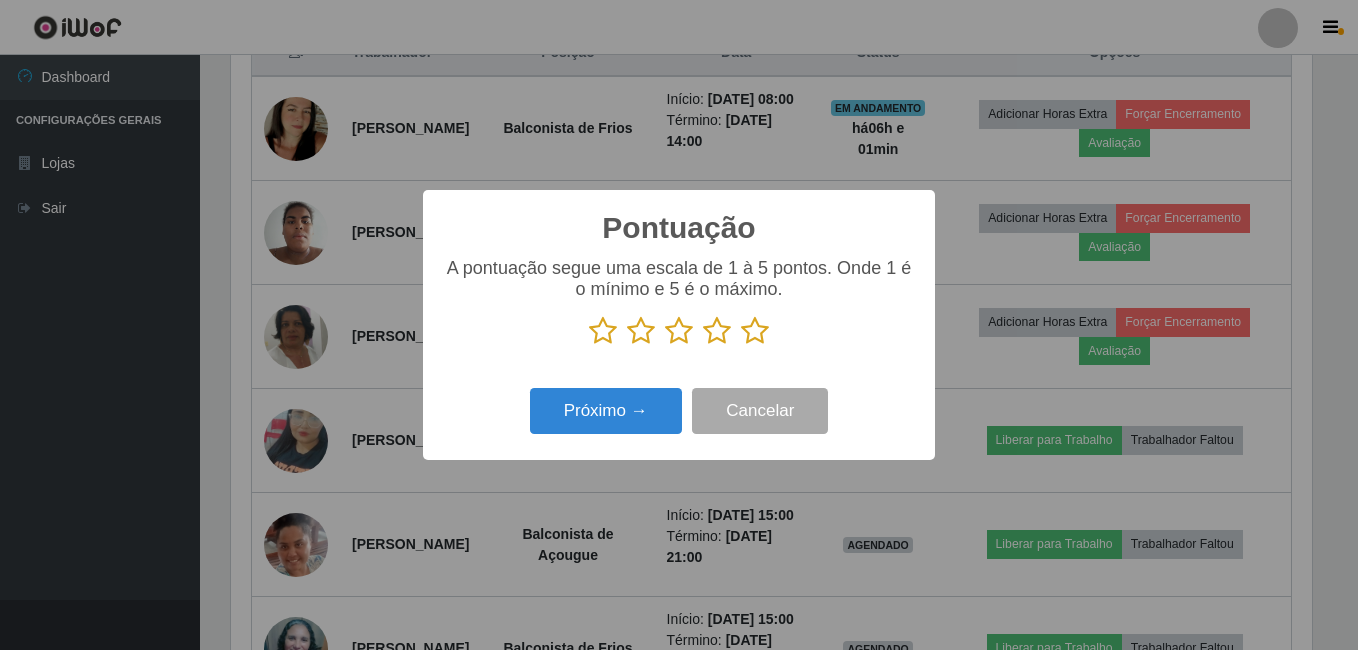 click at bounding box center [755, 331] 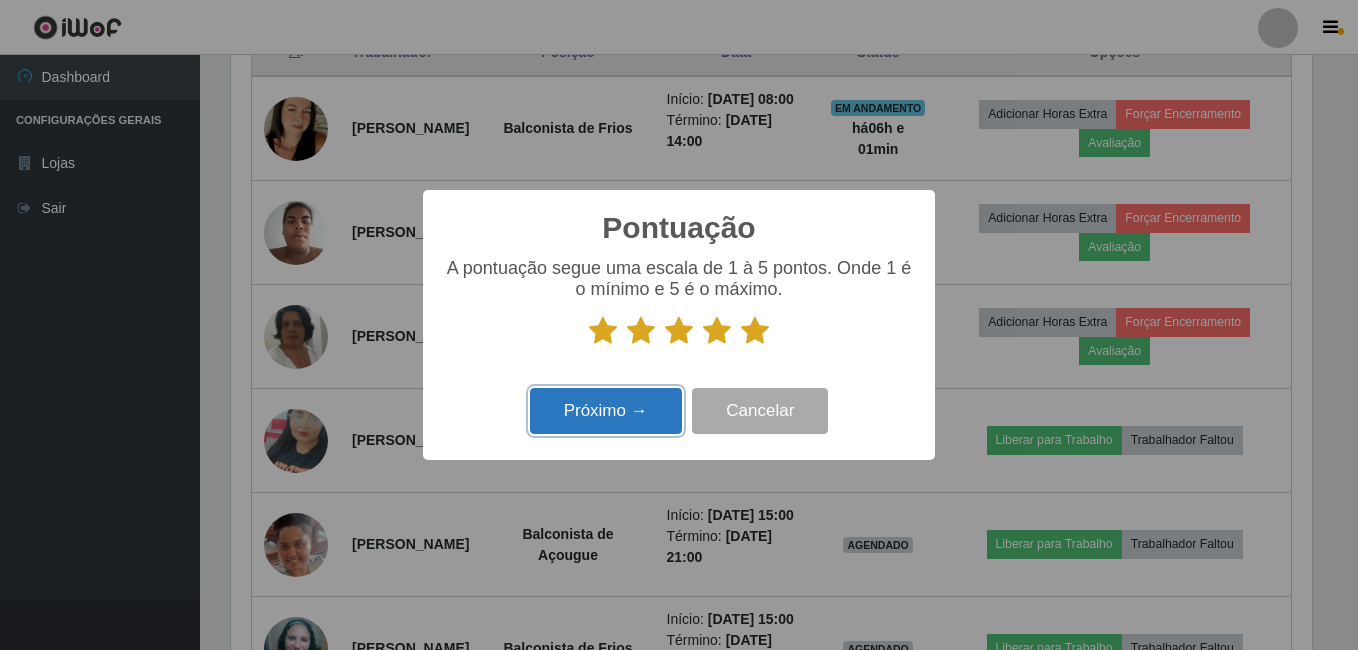 click on "Próximo →" at bounding box center [606, 411] 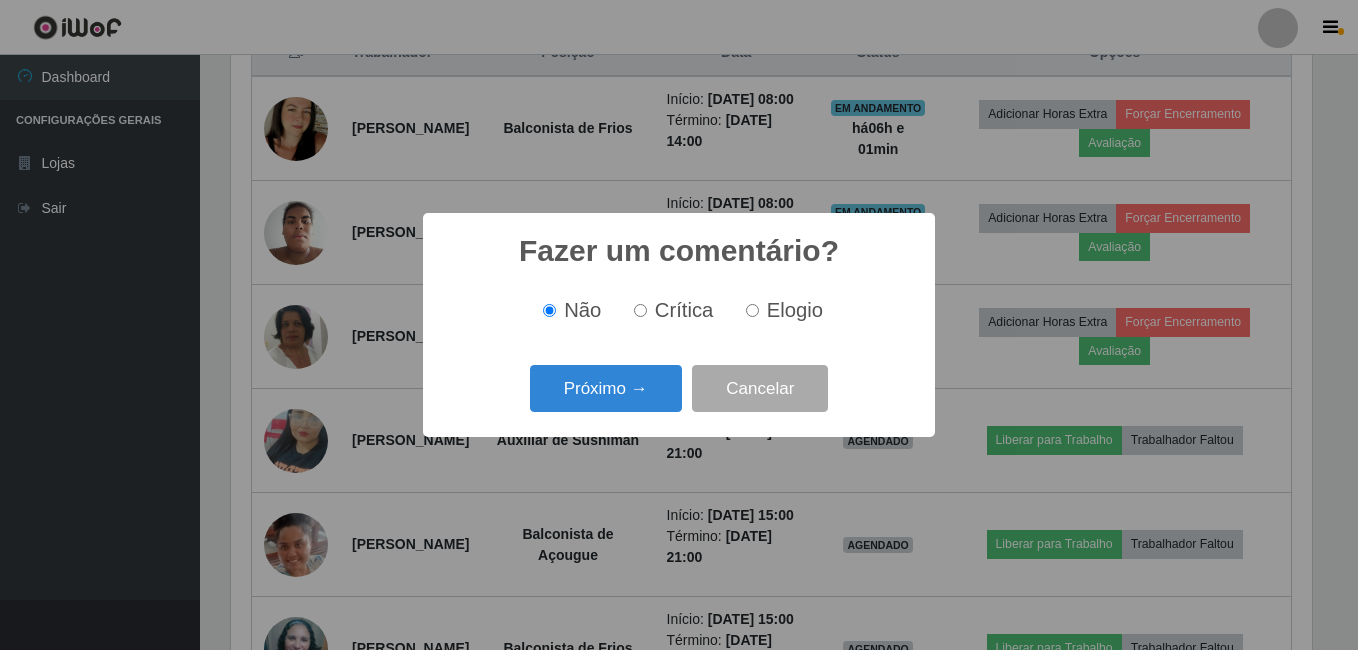 click on "Próximo → Cancelar" at bounding box center [679, 388] 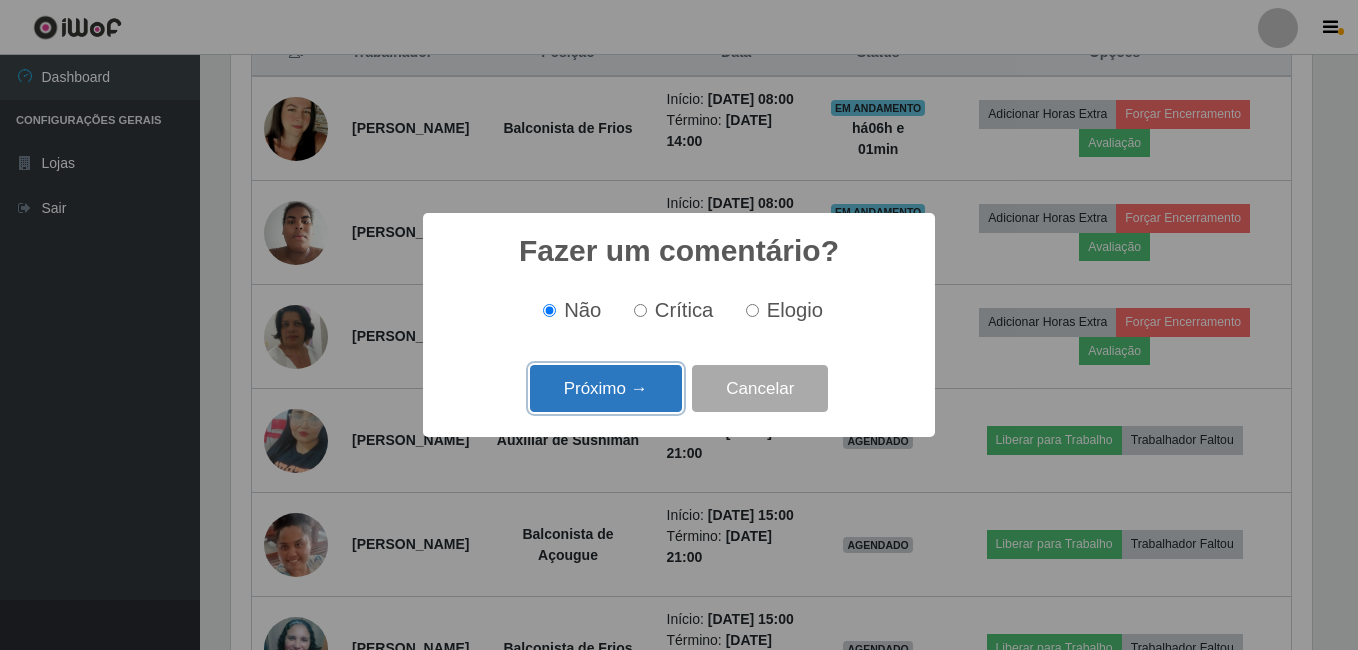 click on "Próximo →" at bounding box center (606, 388) 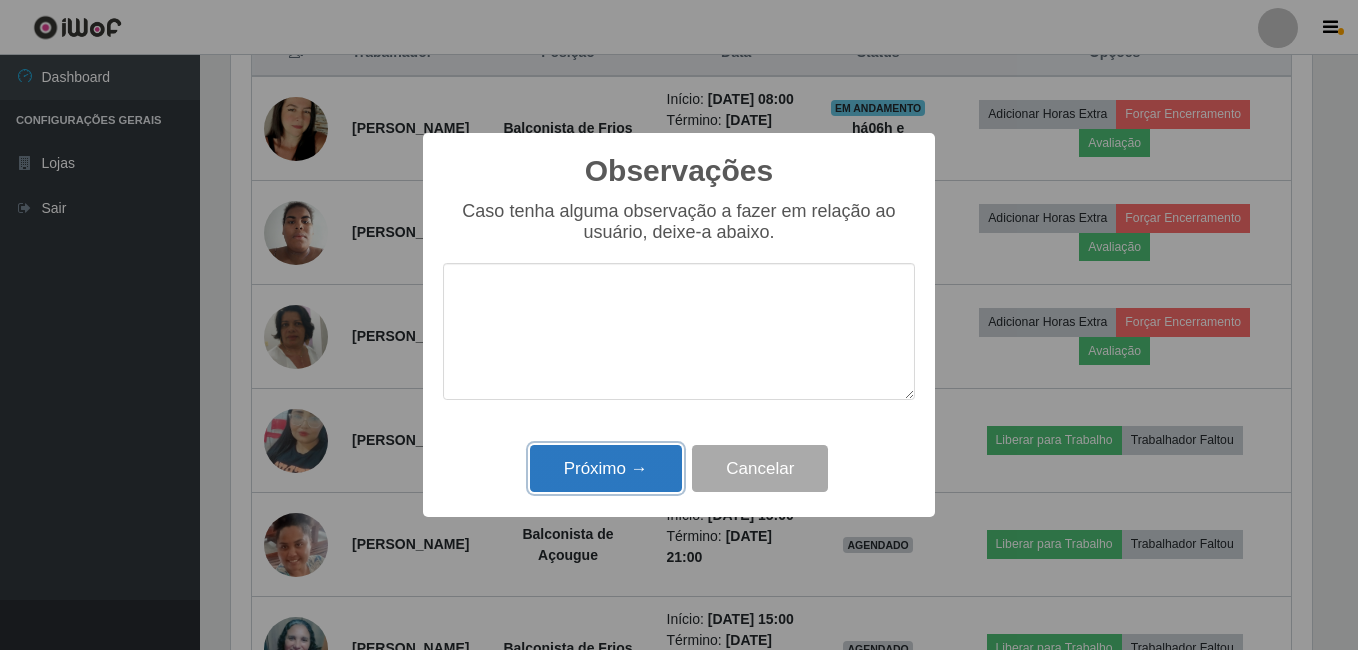 click on "Próximo →" at bounding box center [606, 468] 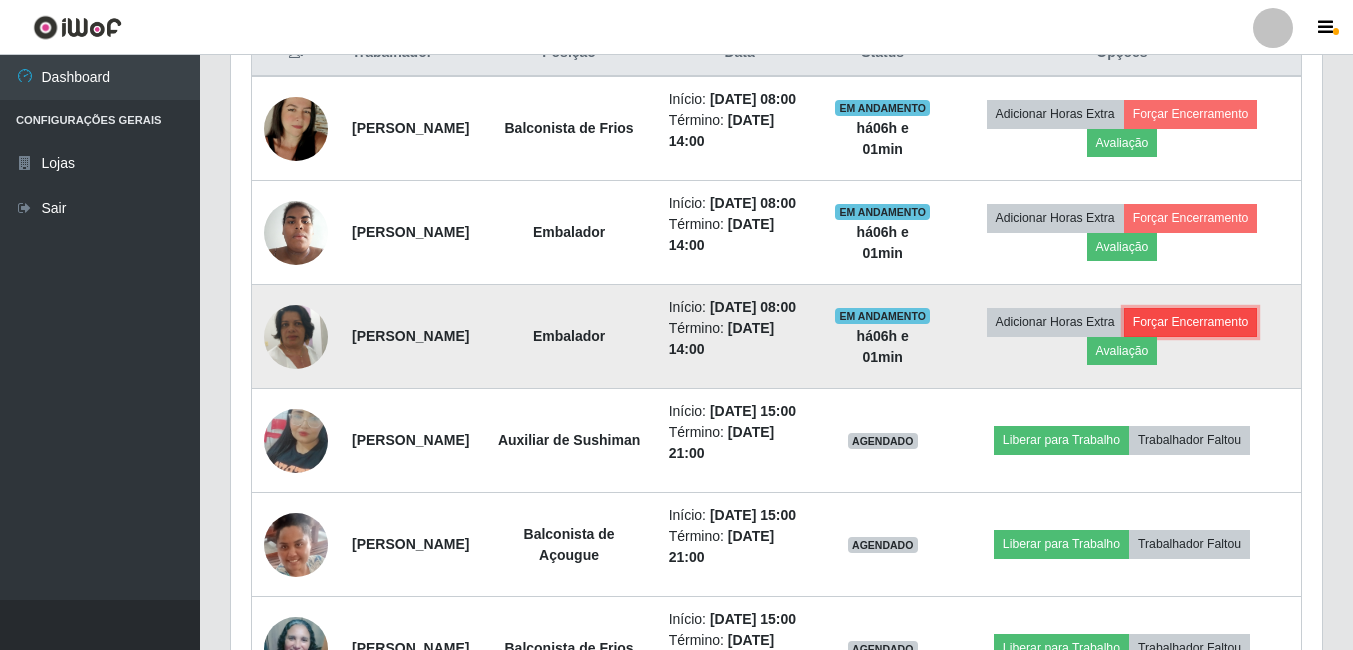 click on "Forçar Encerramento" at bounding box center (1191, 322) 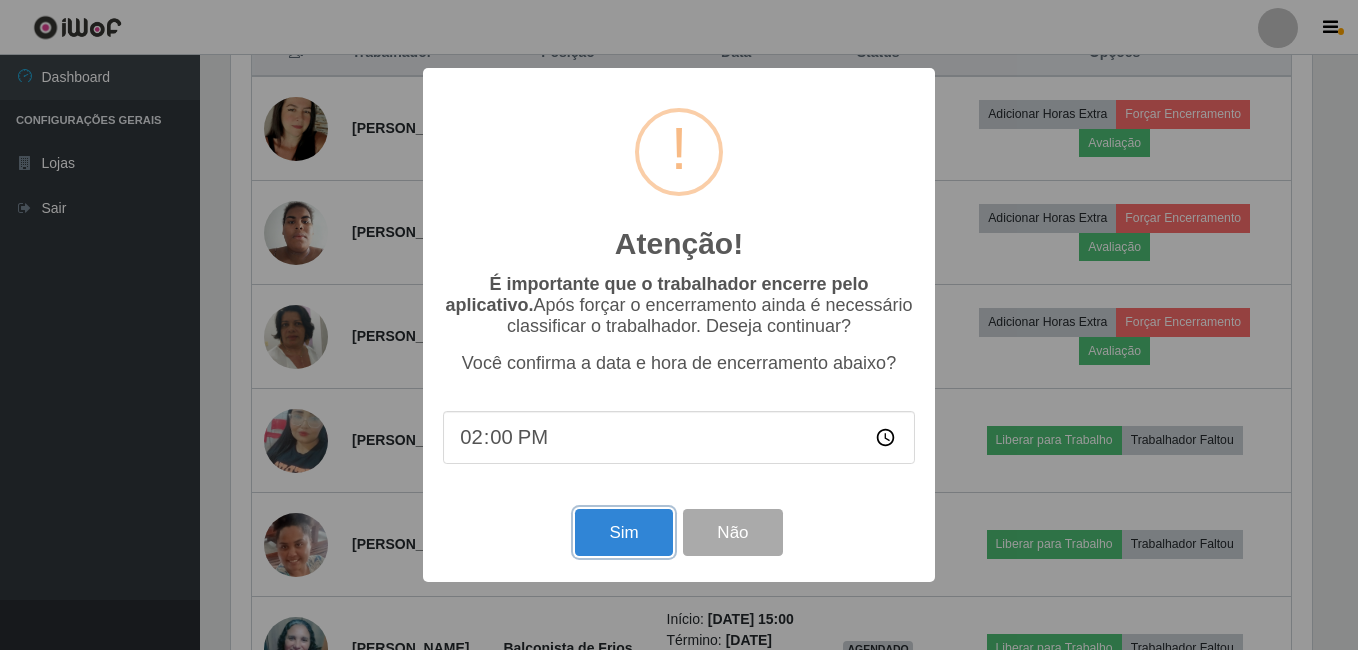 drag, startPoint x: 620, startPoint y: 528, endPoint x: 633, endPoint y: 503, distance: 28.178005 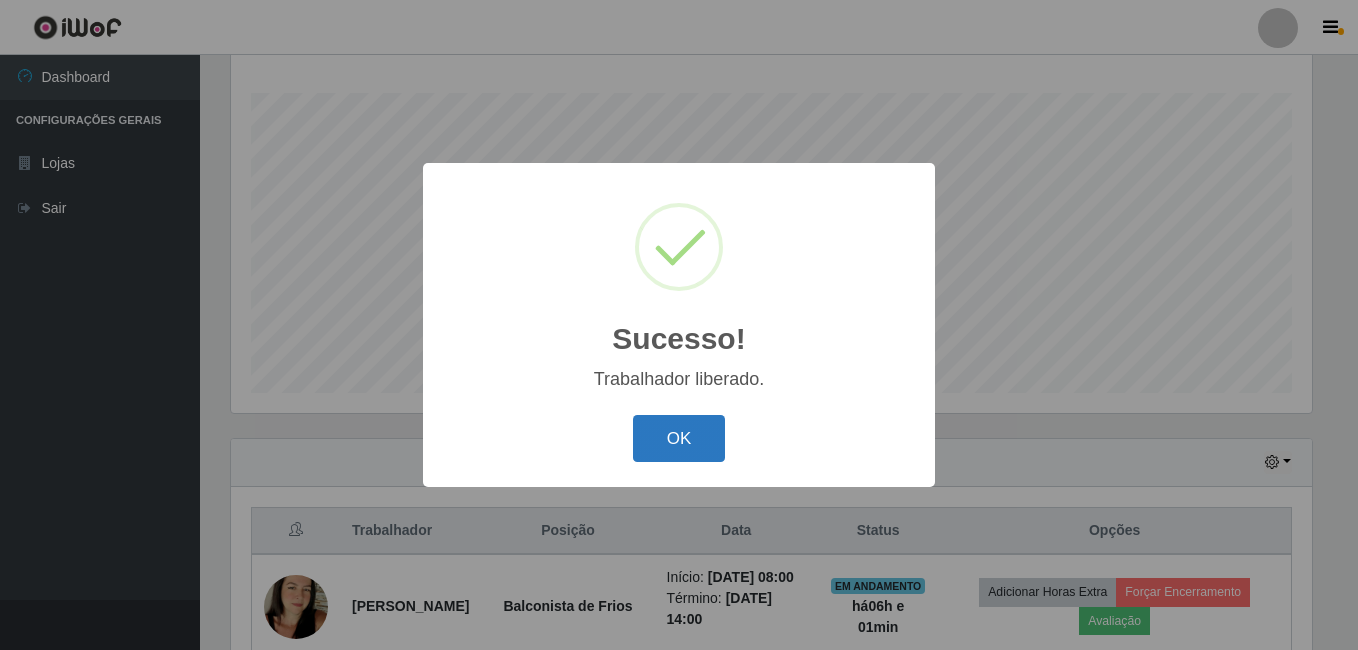 click on "OK" at bounding box center [679, 438] 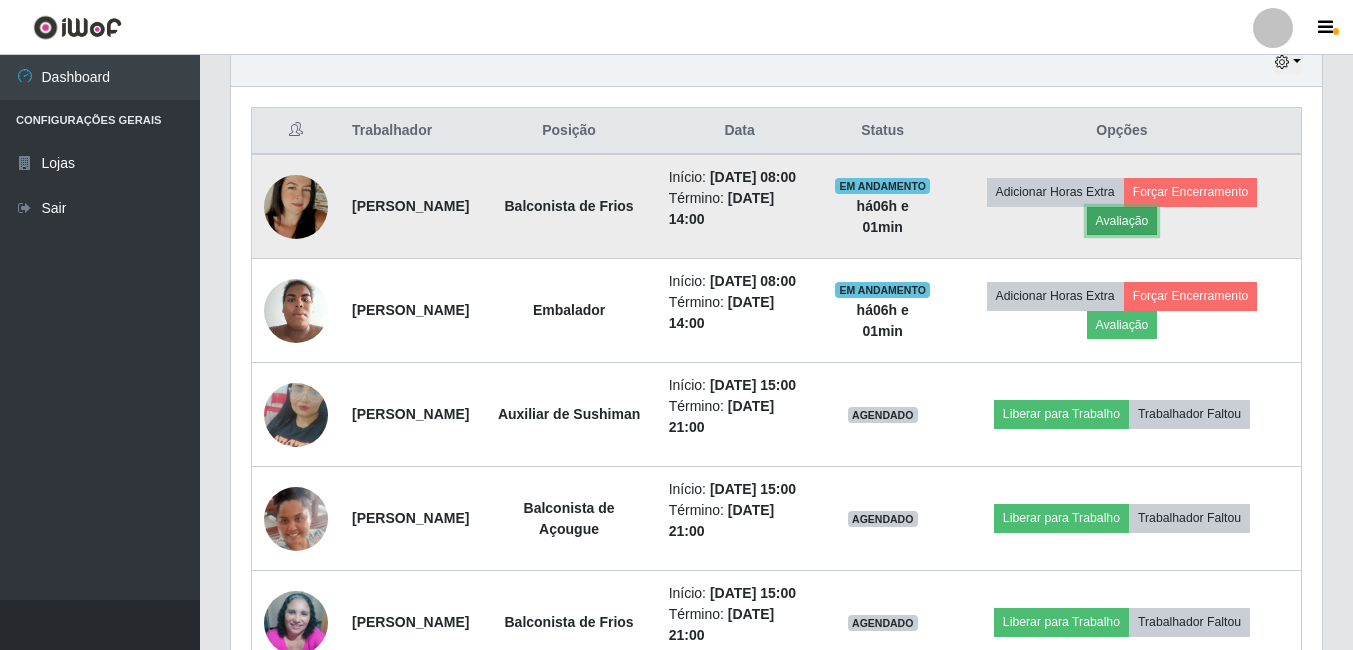 click on "Avaliação" at bounding box center (1122, 221) 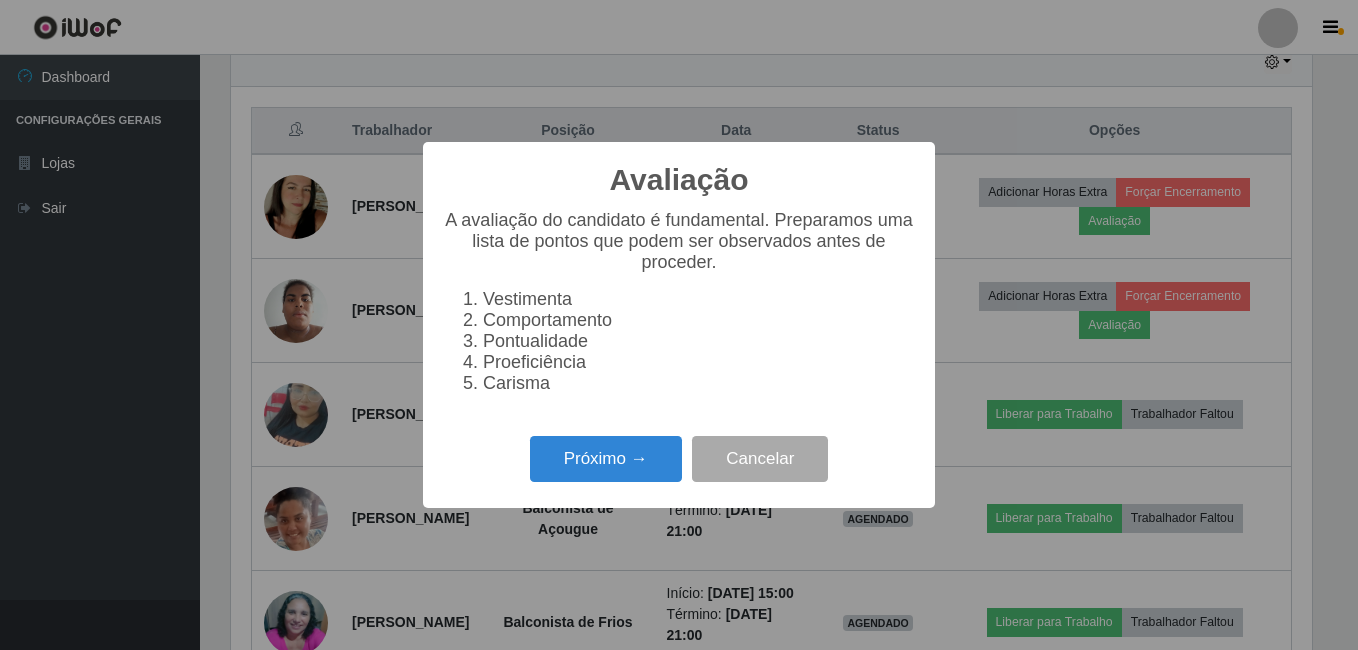 scroll, scrollTop: 999585, scrollLeft: 998919, axis: both 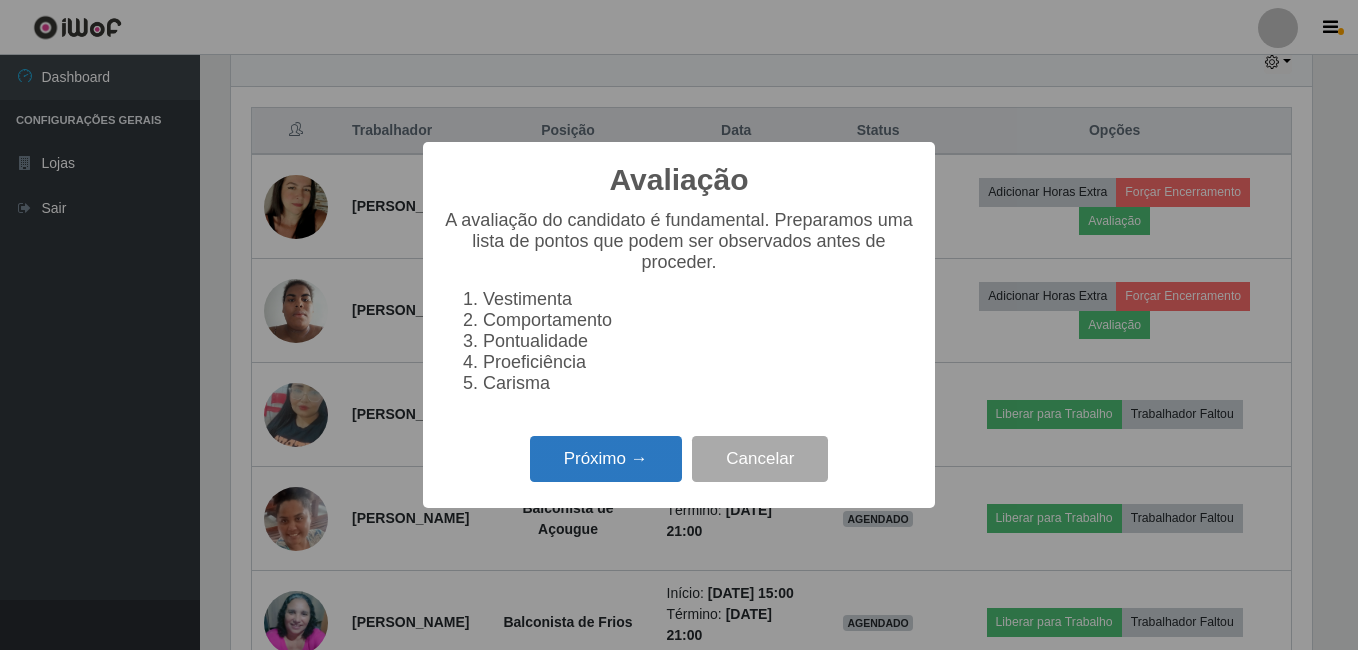 click on "Próximo →" at bounding box center [606, 459] 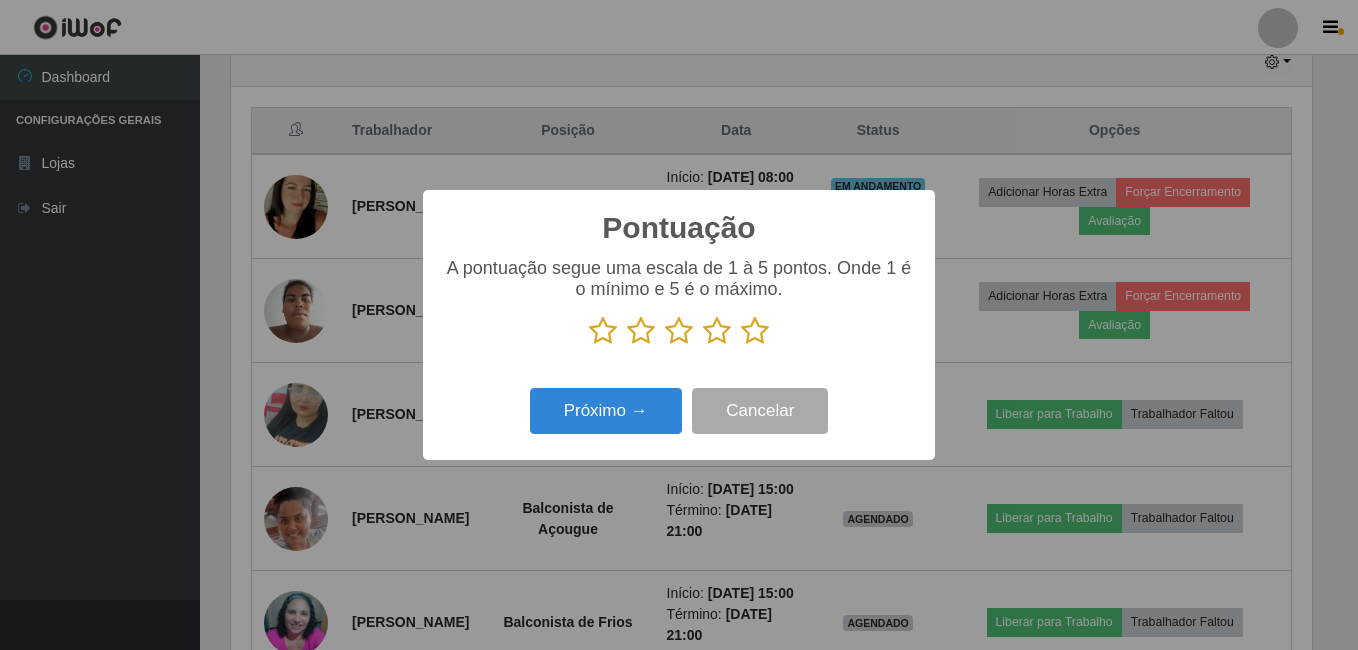 scroll, scrollTop: 999585, scrollLeft: 998919, axis: both 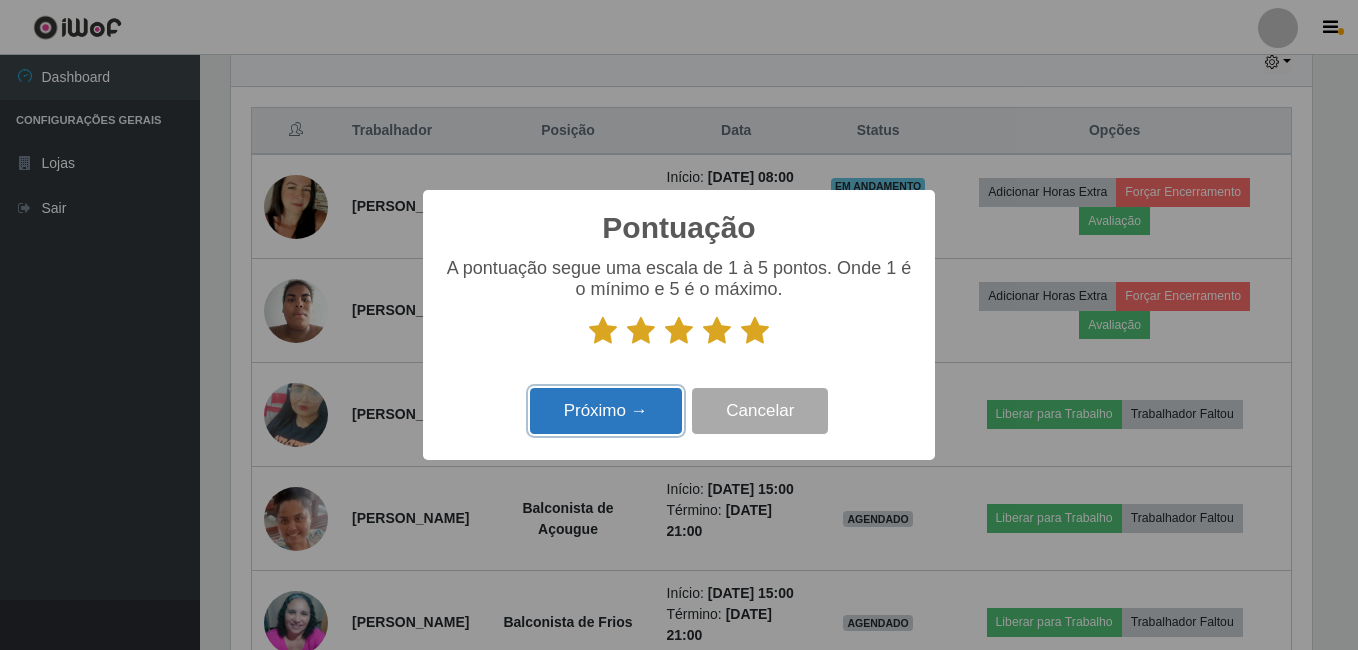 click on "Próximo →" at bounding box center [606, 411] 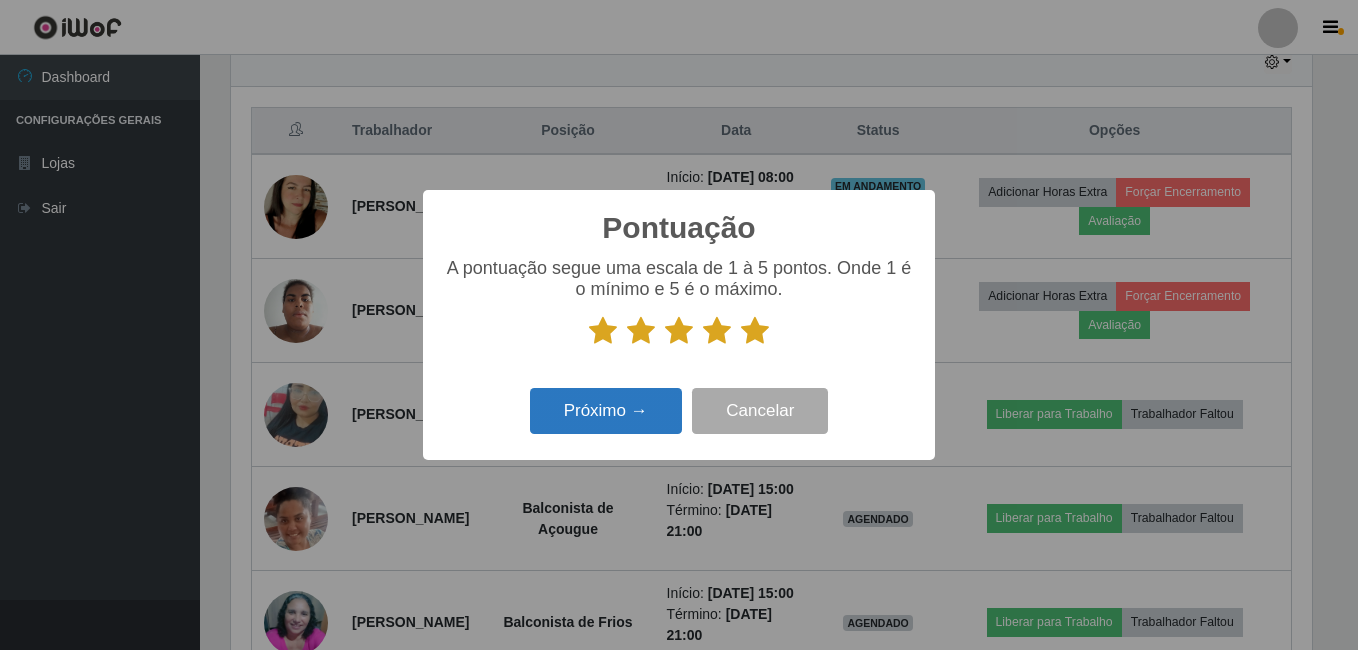 scroll, scrollTop: 999585, scrollLeft: 998919, axis: both 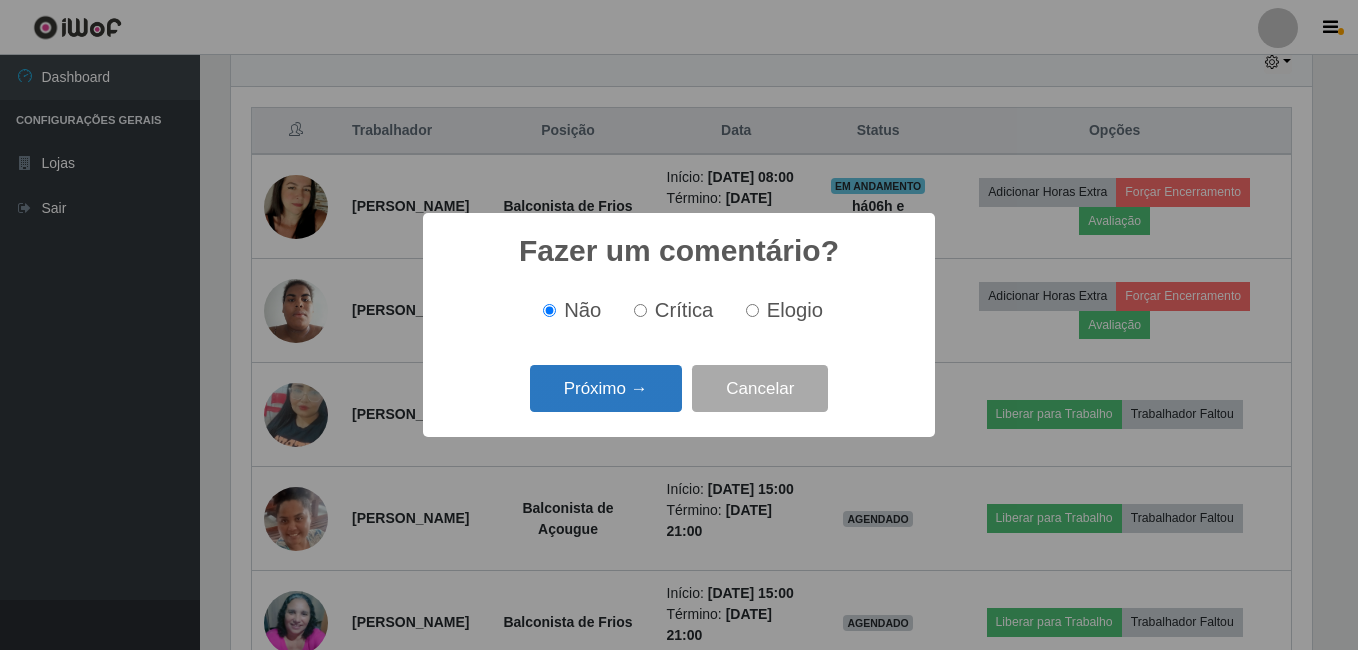 click on "Próximo →" at bounding box center [606, 388] 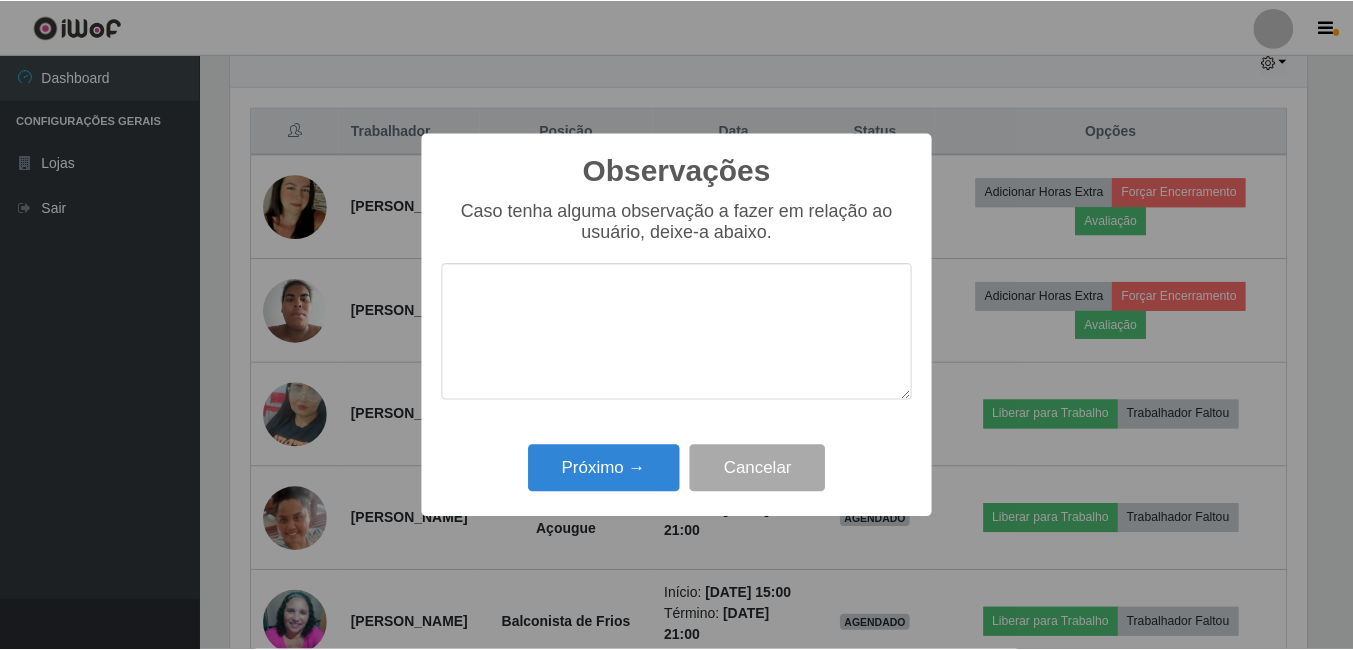 scroll, scrollTop: 999585, scrollLeft: 998919, axis: both 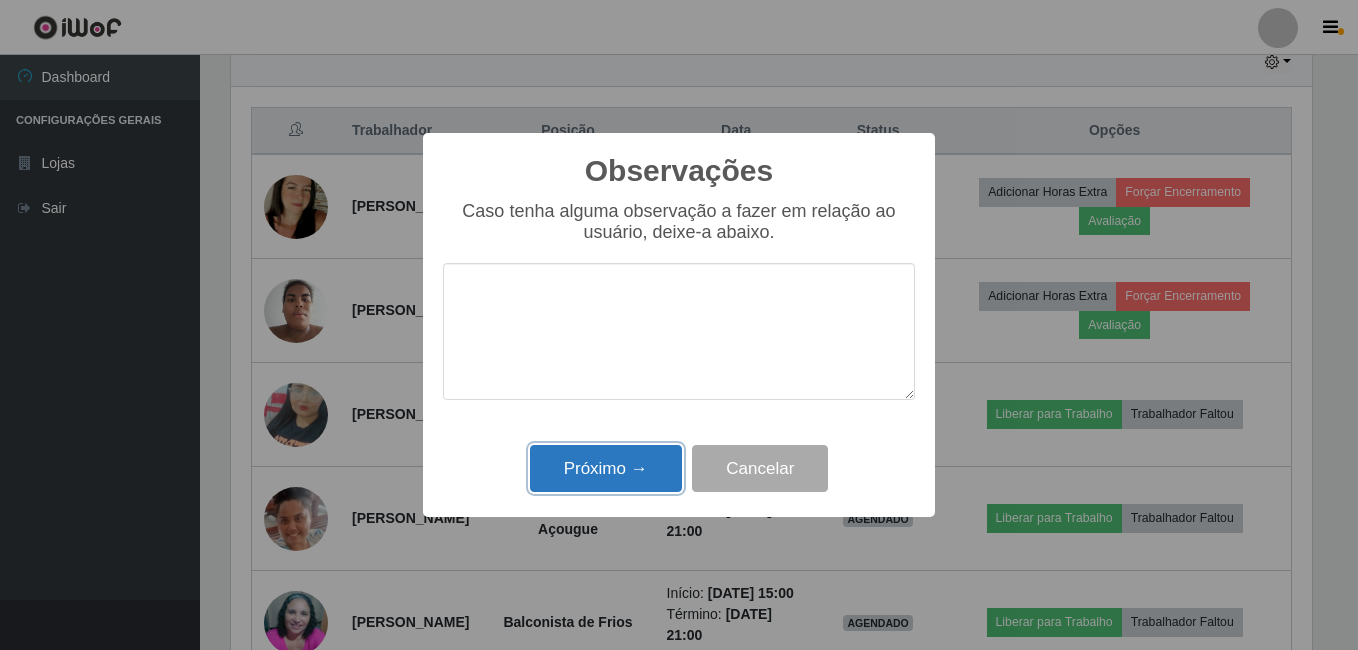 click on "Próximo →" at bounding box center [606, 468] 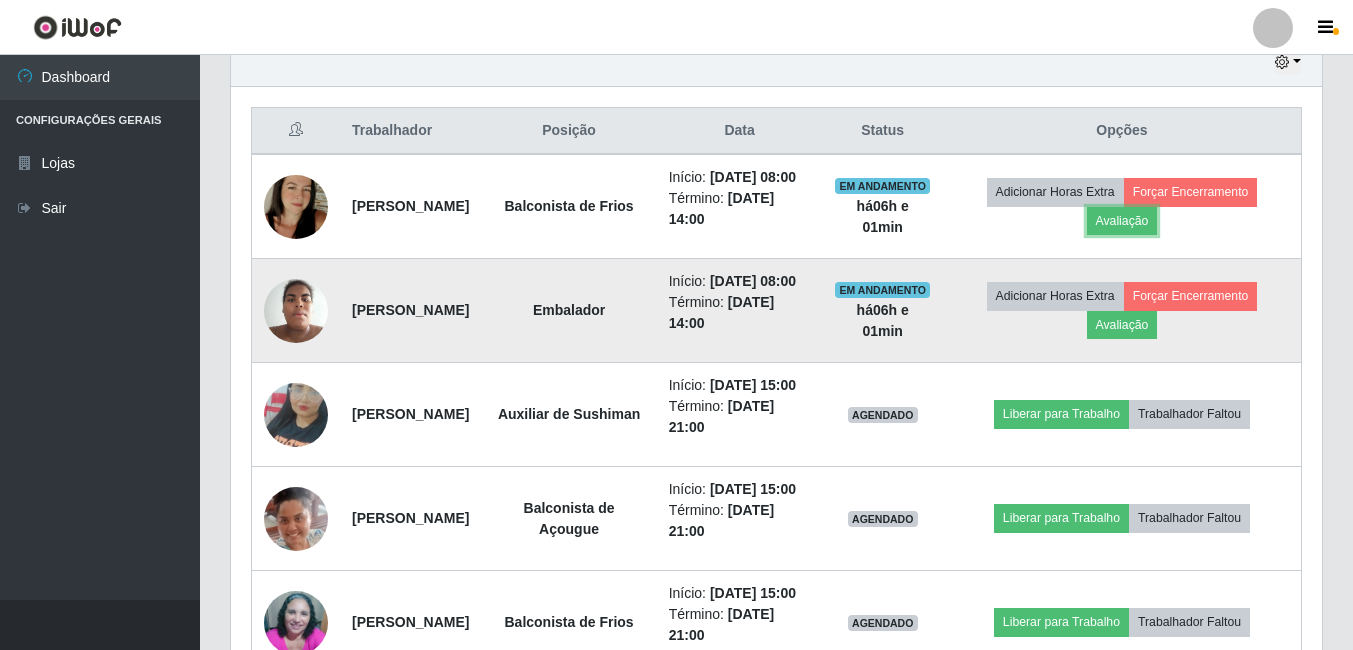 scroll, scrollTop: 999585, scrollLeft: 998909, axis: both 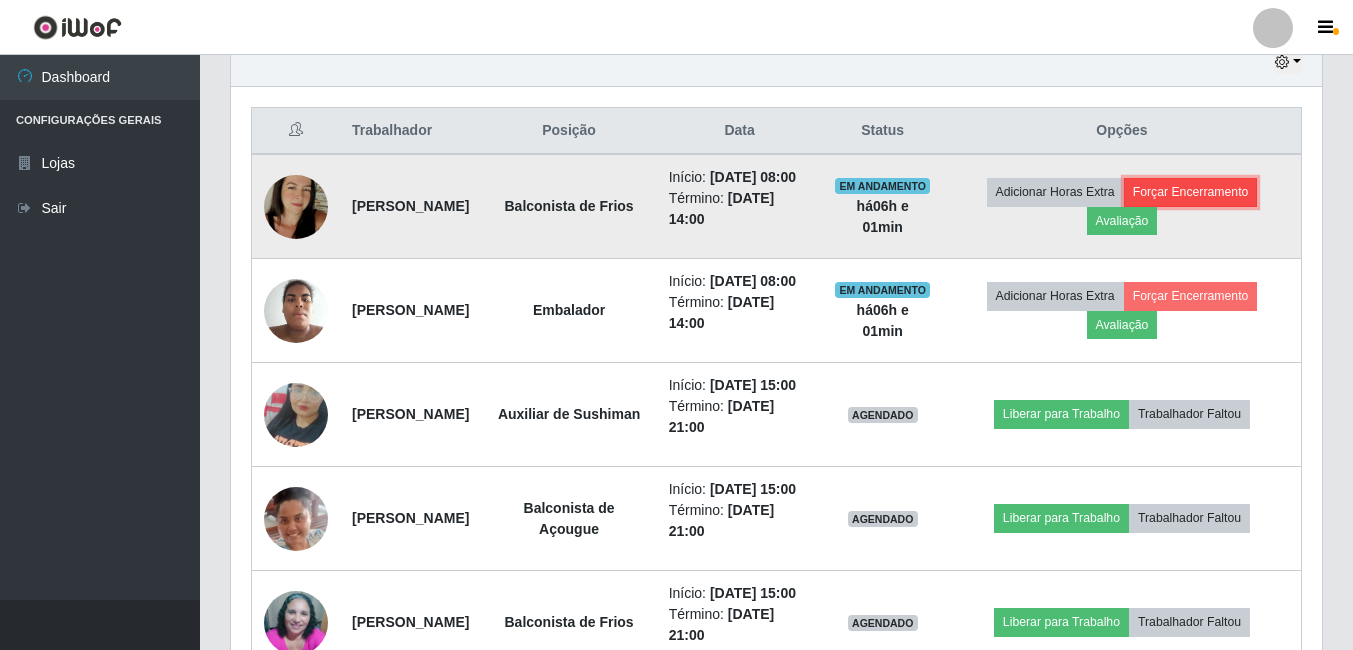 click on "Forçar Encerramento" at bounding box center (1191, 192) 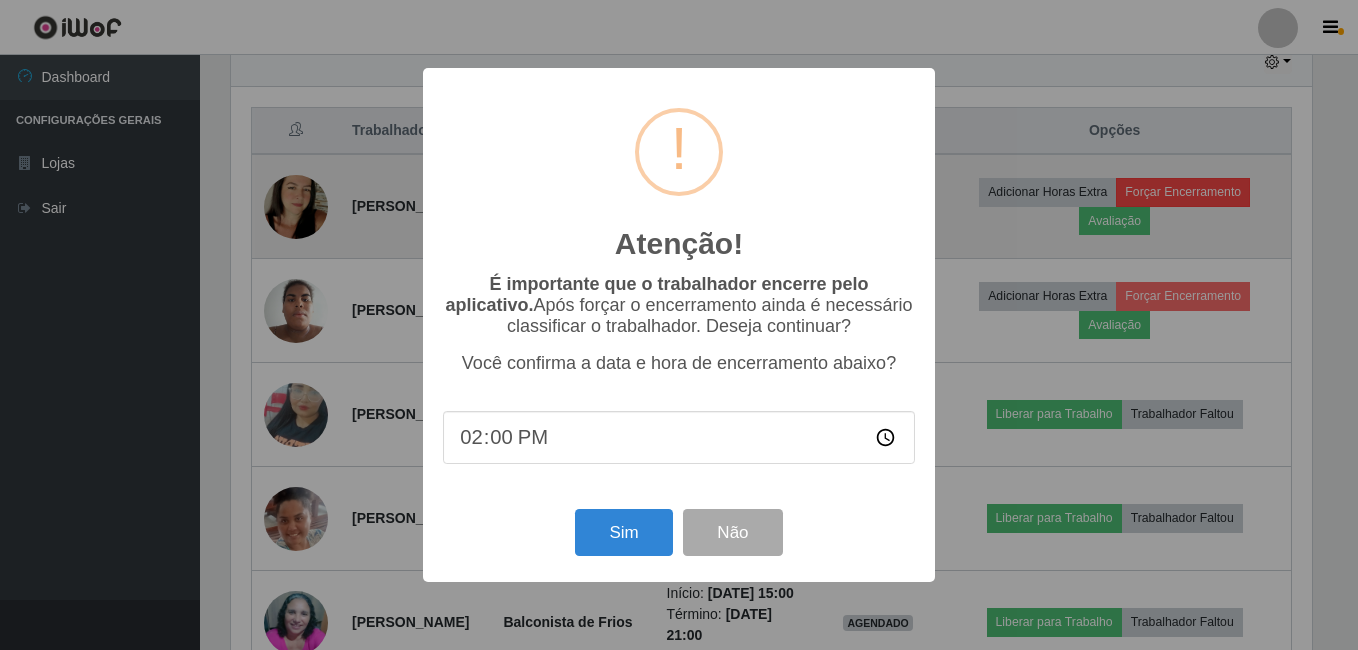 scroll, scrollTop: 999585, scrollLeft: 998919, axis: both 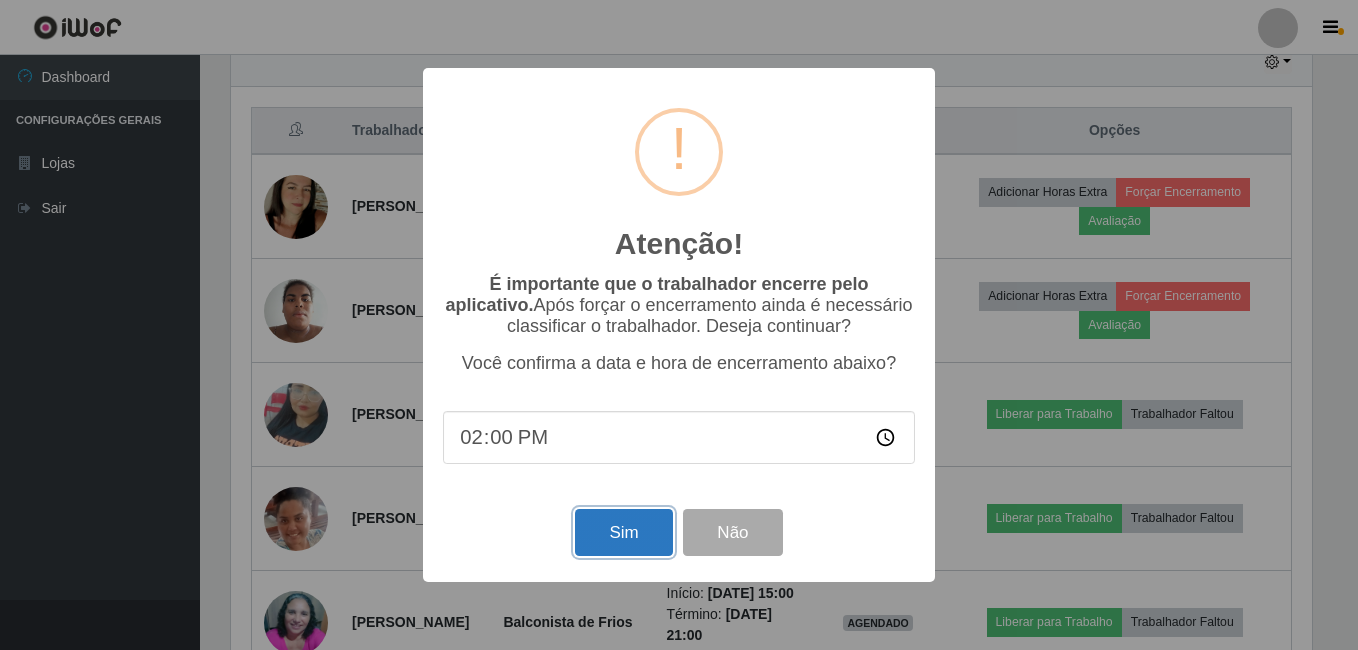 click on "Sim" at bounding box center (623, 532) 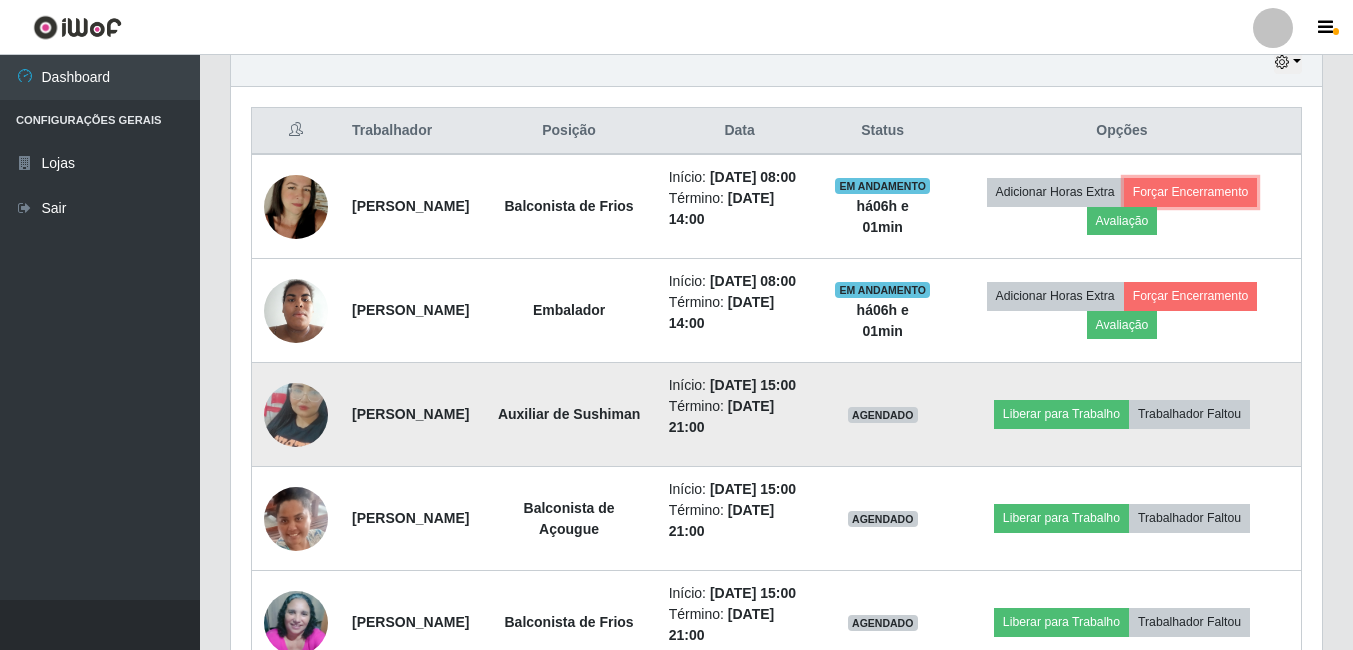 scroll, scrollTop: 999585, scrollLeft: 998909, axis: both 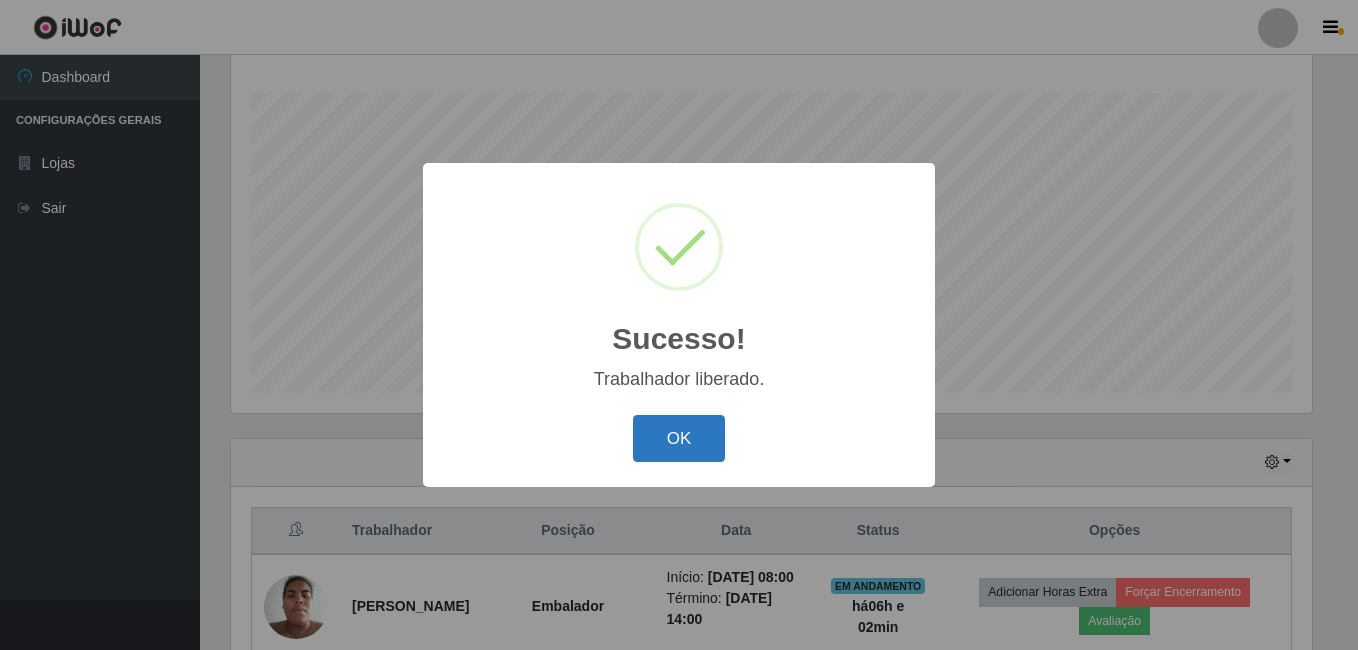 click on "OK" at bounding box center [679, 438] 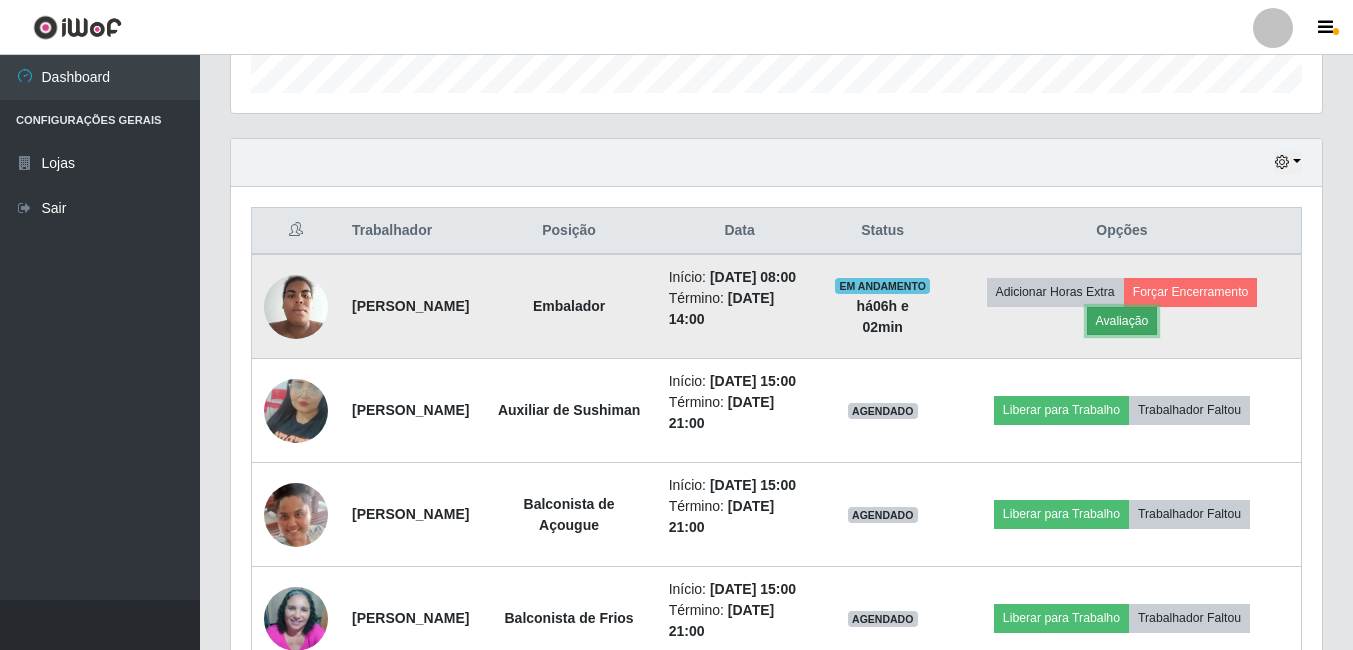 click on "Avaliação" at bounding box center (1122, 321) 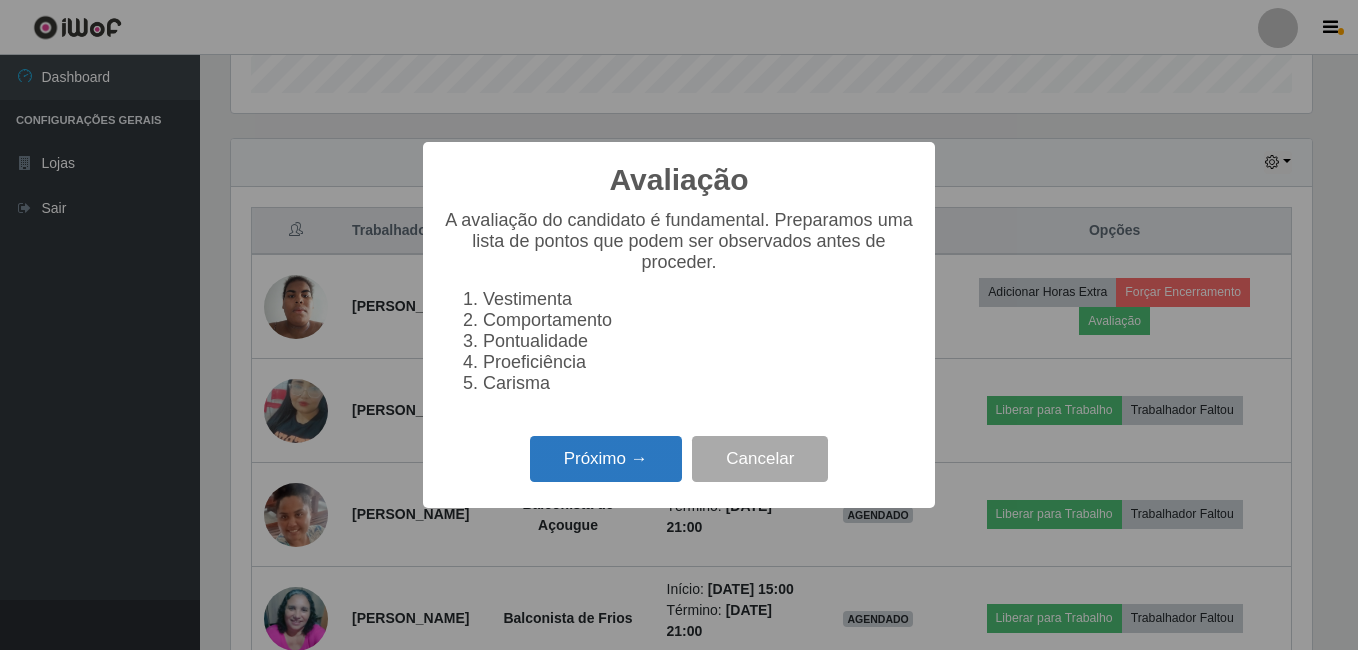 click on "Próximo →" at bounding box center [606, 459] 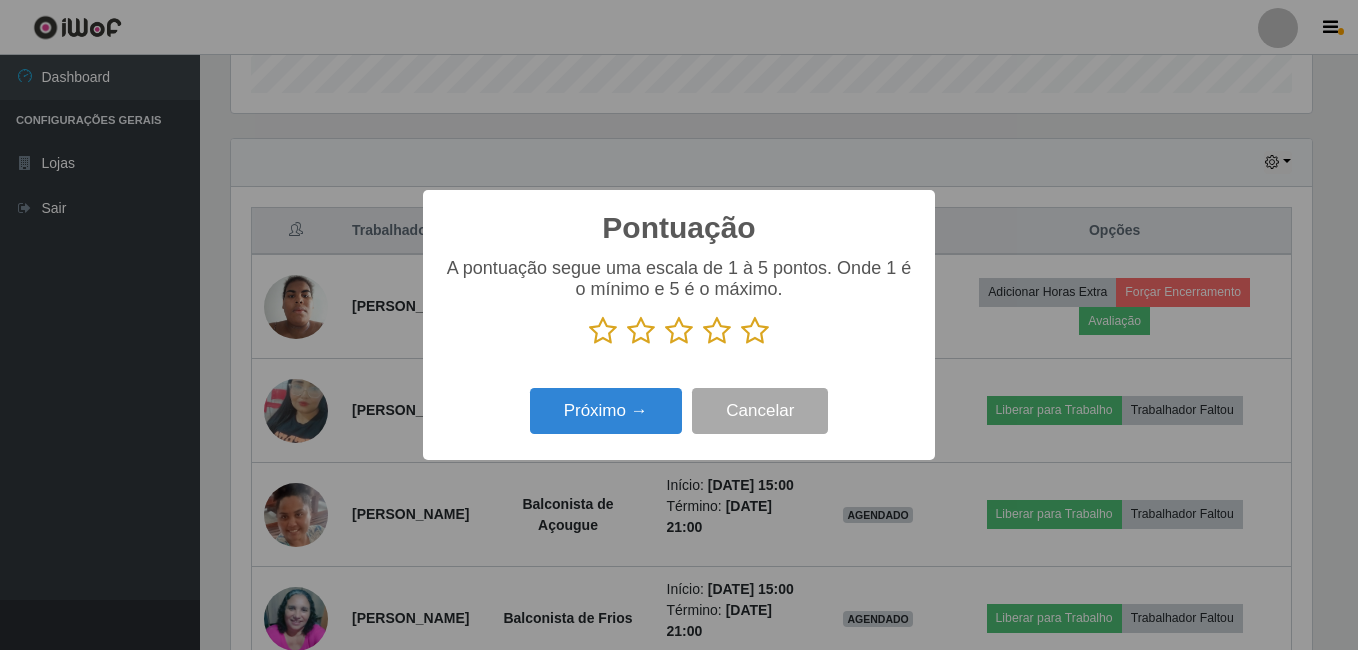 click at bounding box center (755, 331) 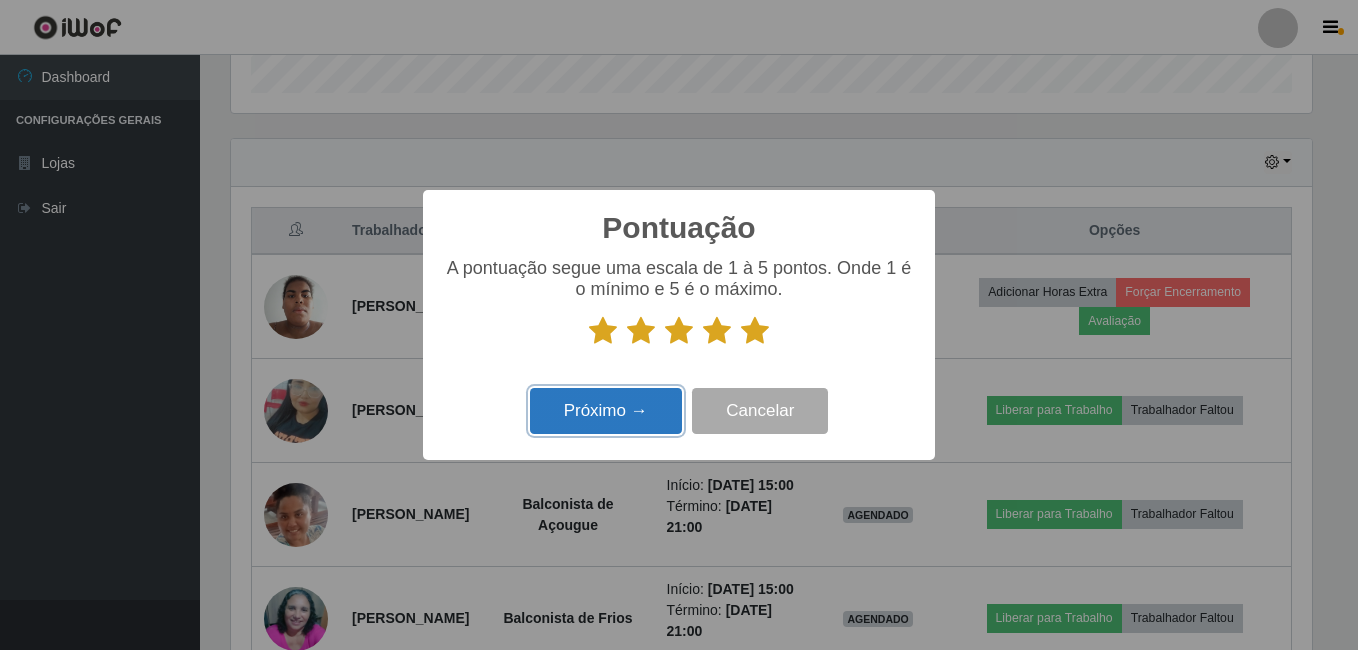 click on "Próximo →" at bounding box center (606, 411) 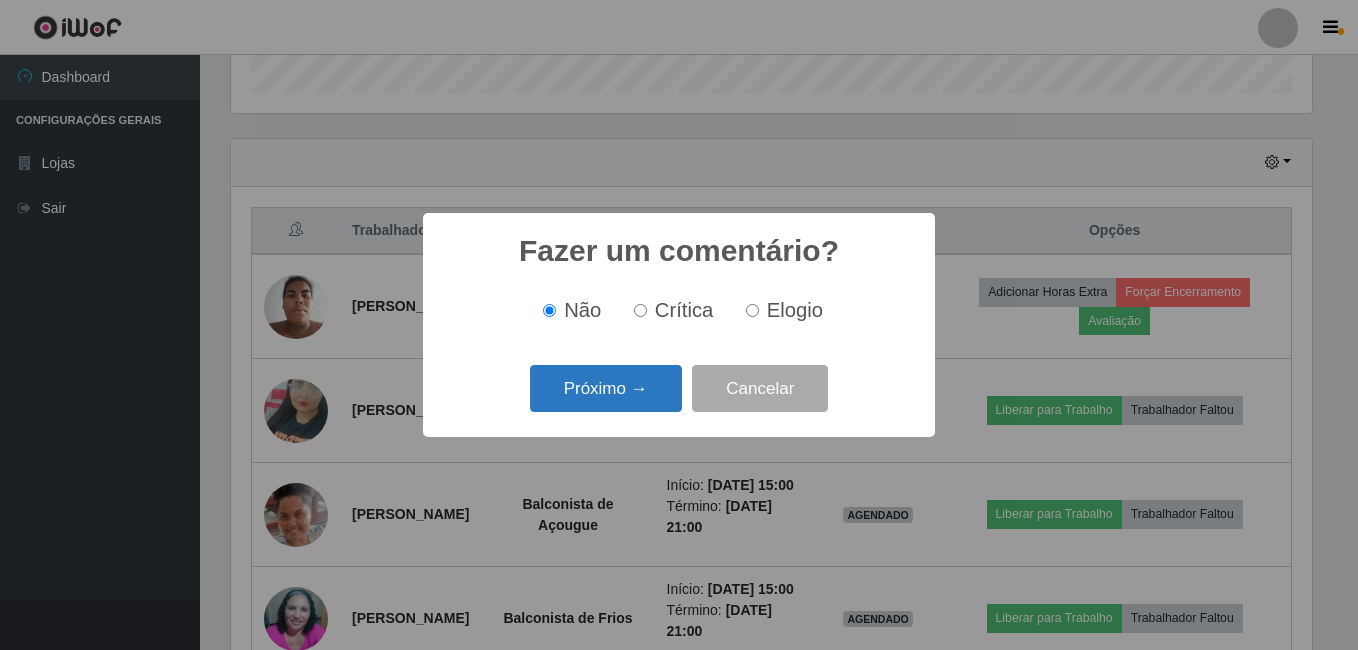 click on "Próximo →" at bounding box center (606, 388) 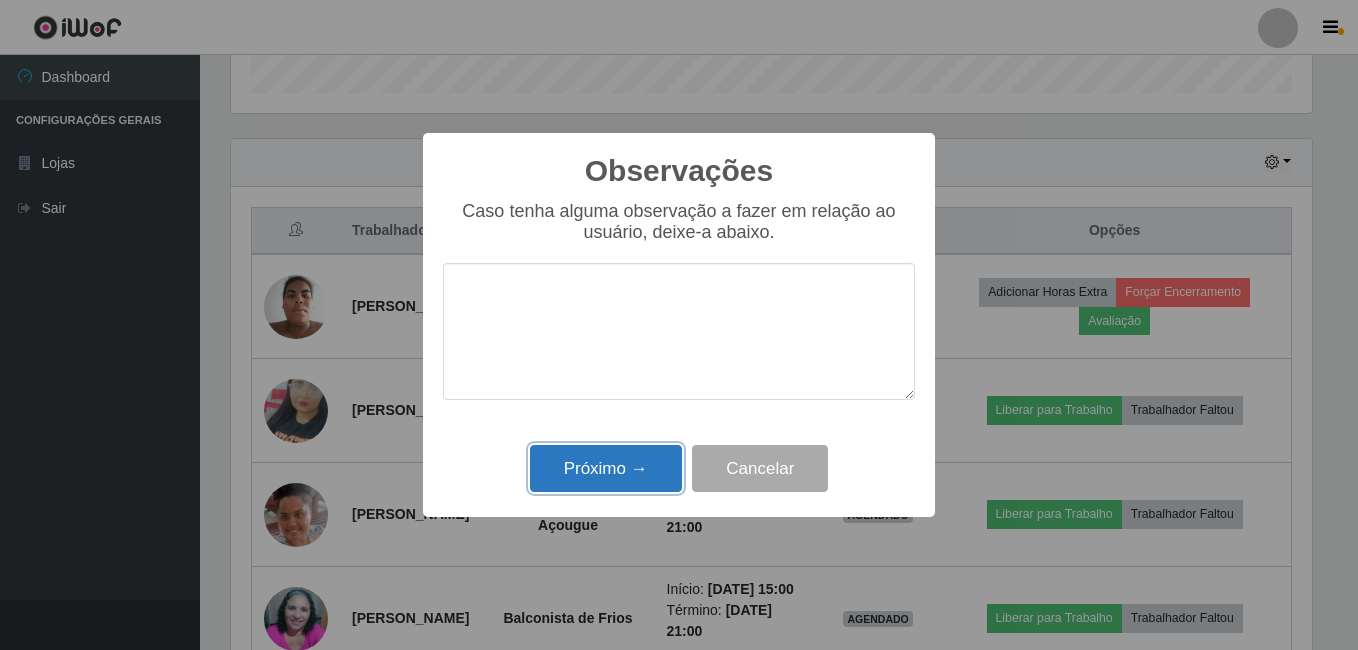 click on "Próximo →" at bounding box center [606, 468] 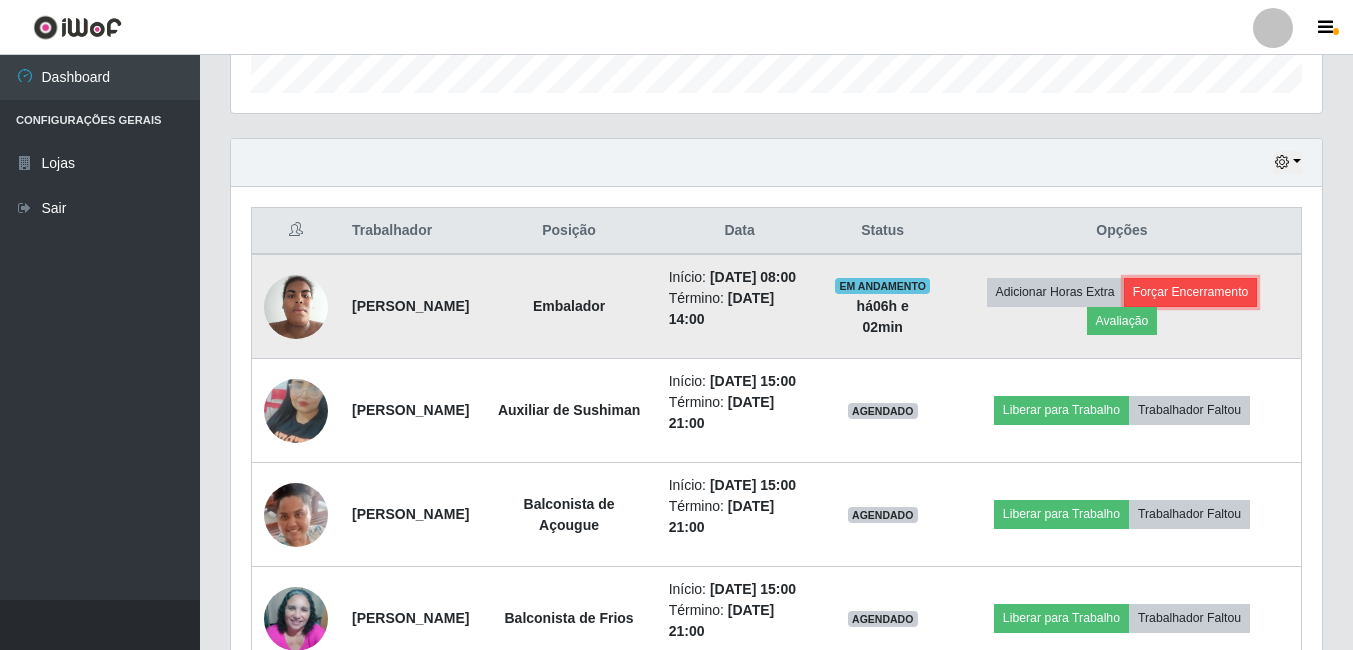 click on "Forçar Encerramento" at bounding box center (1191, 292) 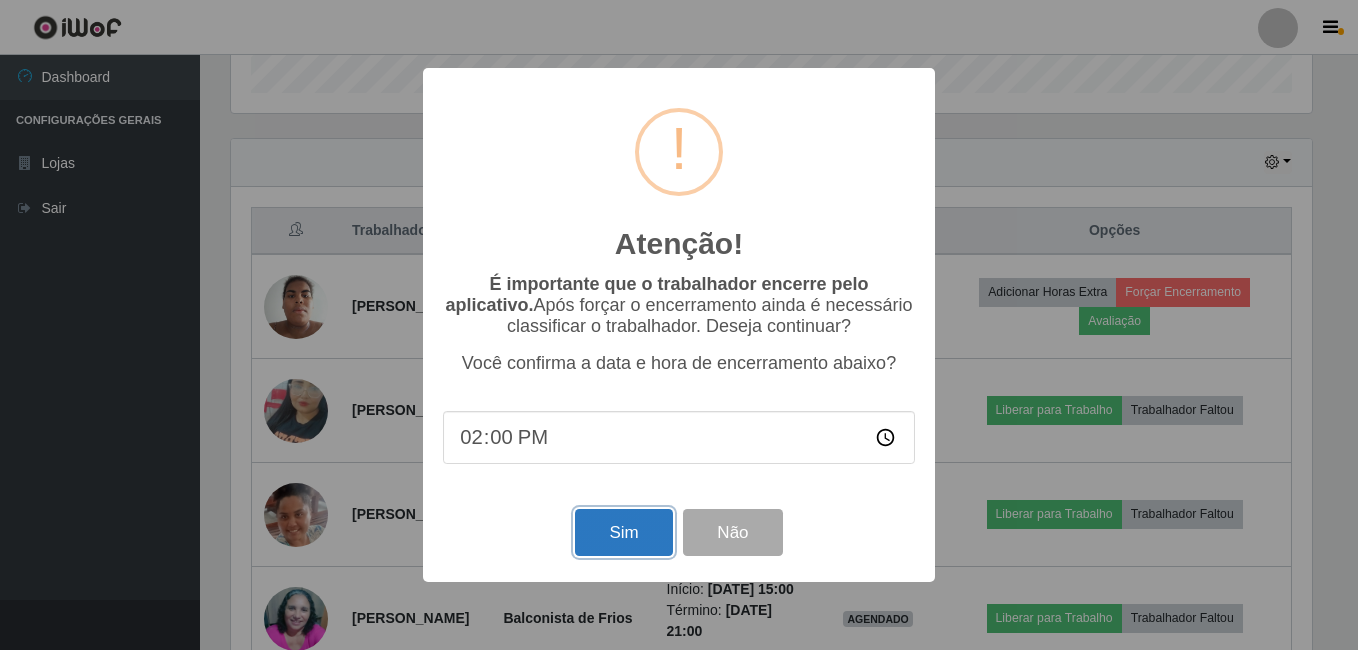 click on "Sim" at bounding box center (623, 532) 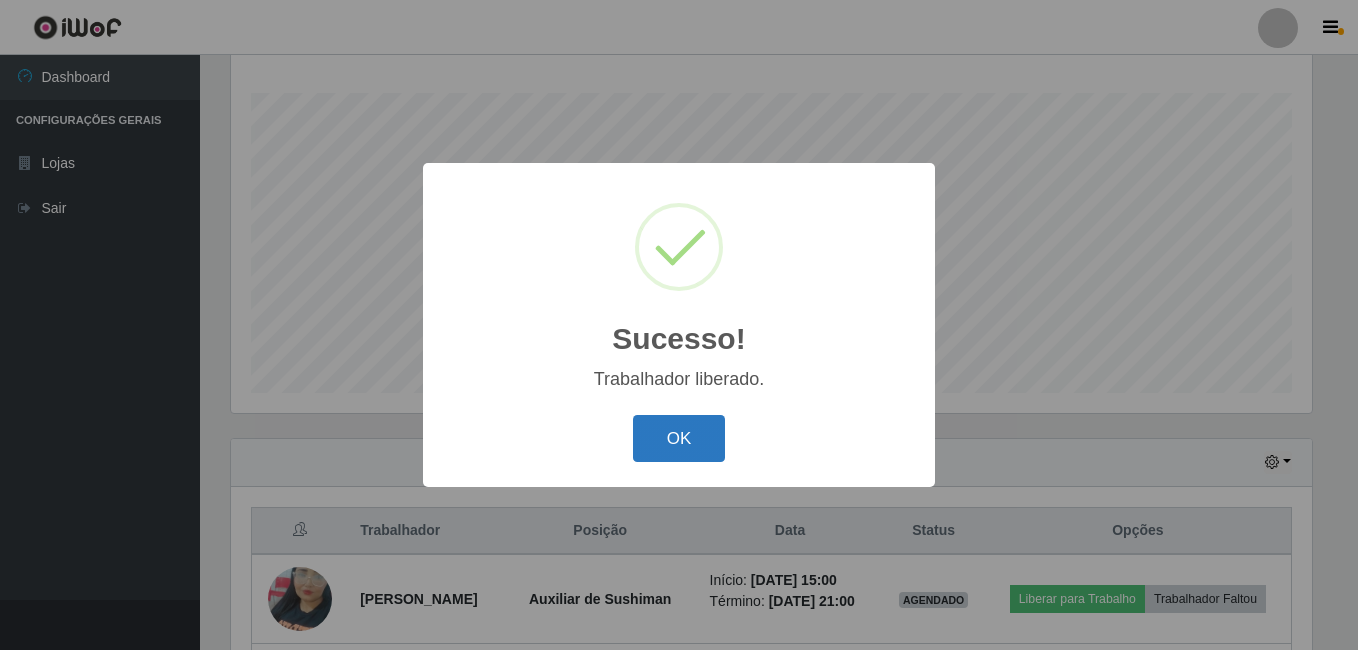 click on "OK" at bounding box center [679, 438] 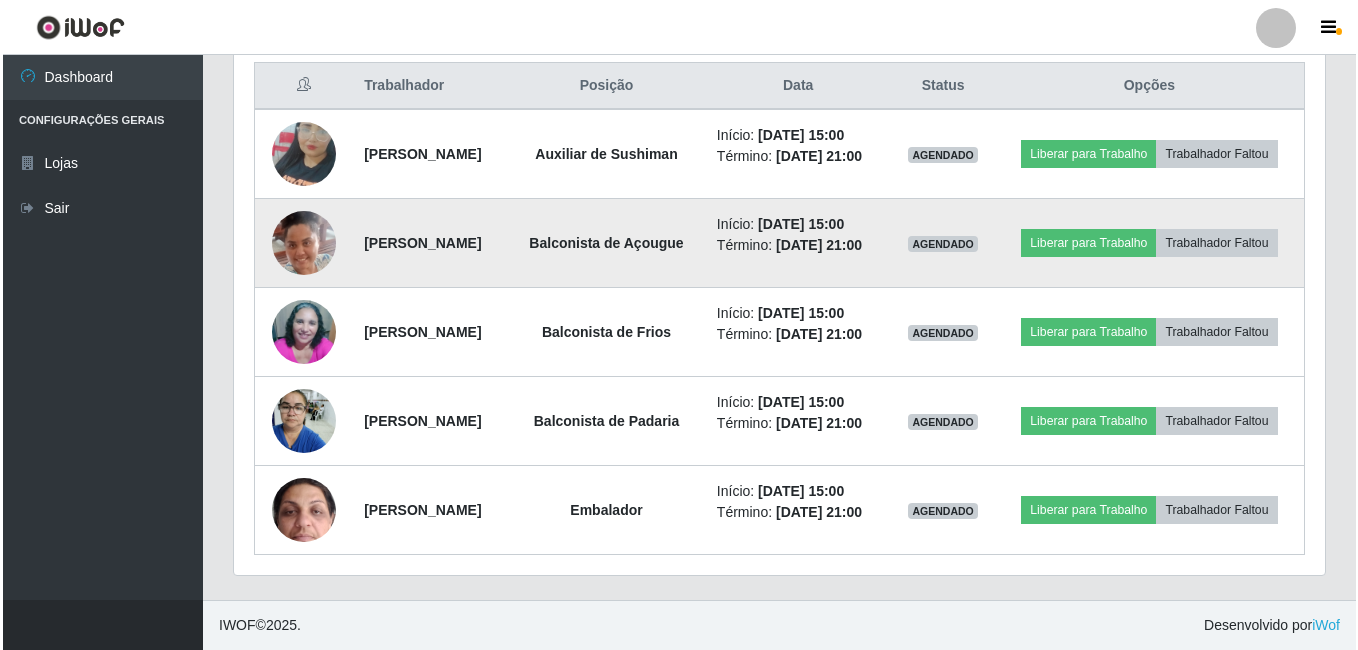 scroll, scrollTop: 842, scrollLeft: 0, axis: vertical 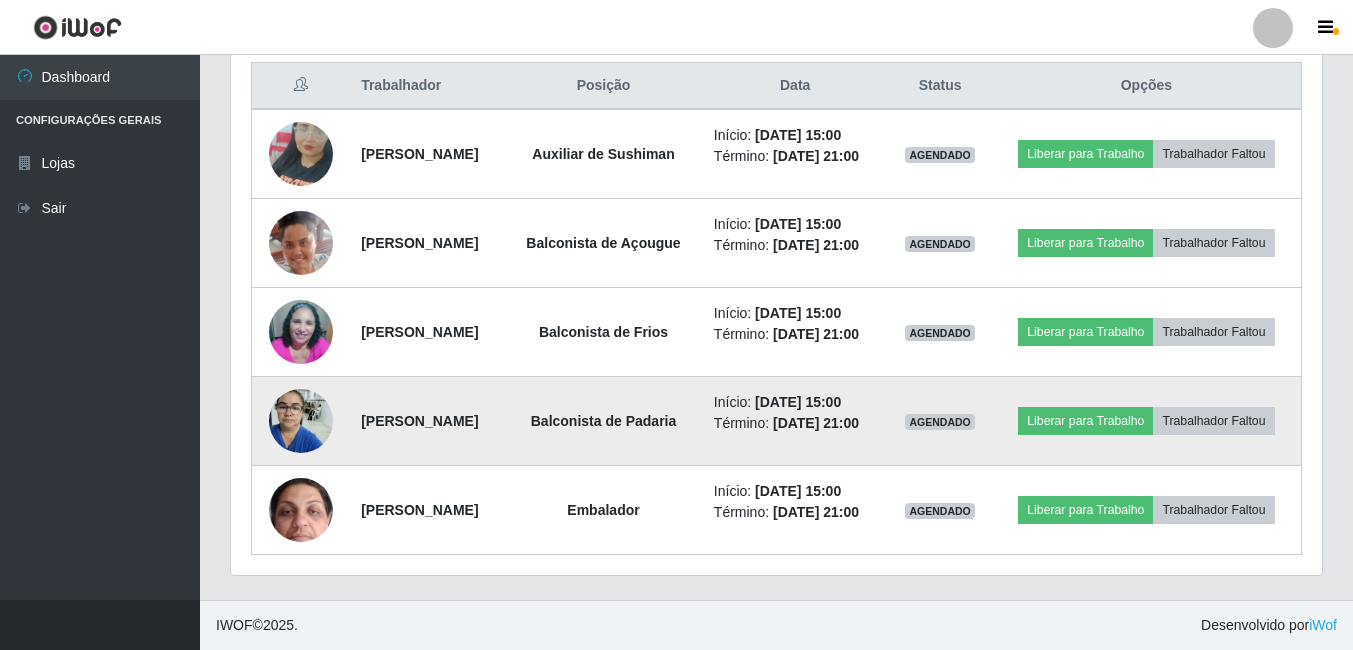 click at bounding box center [301, 420] 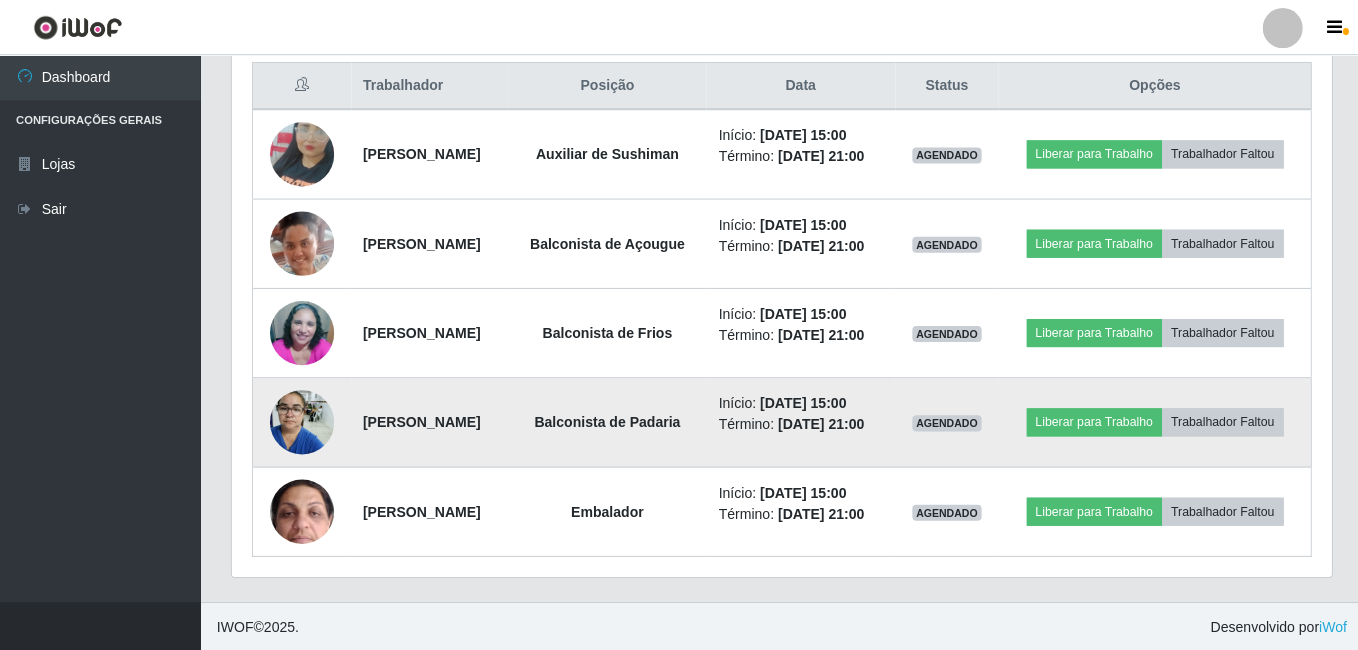 scroll, scrollTop: 999585, scrollLeft: 998919, axis: both 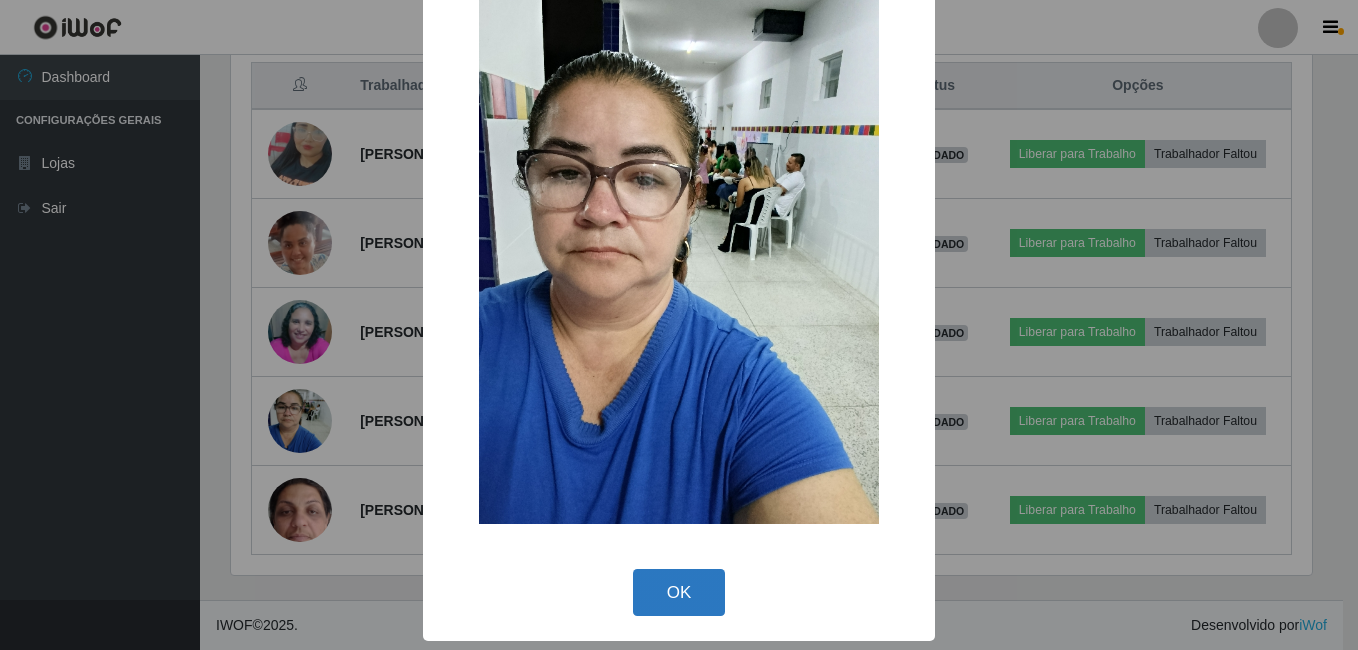 click on "OK" at bounding box center (679, 592) 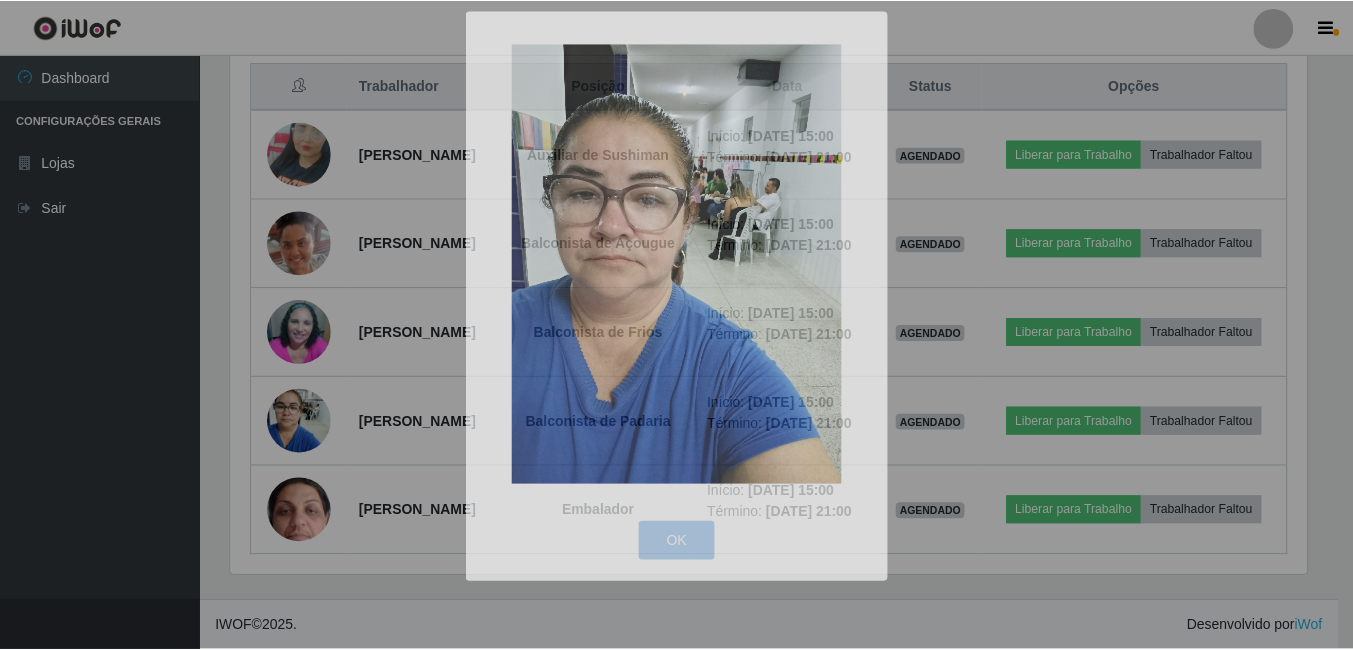 scroll, scrollTop: 999585, scrollLeft: 998909, axis: both 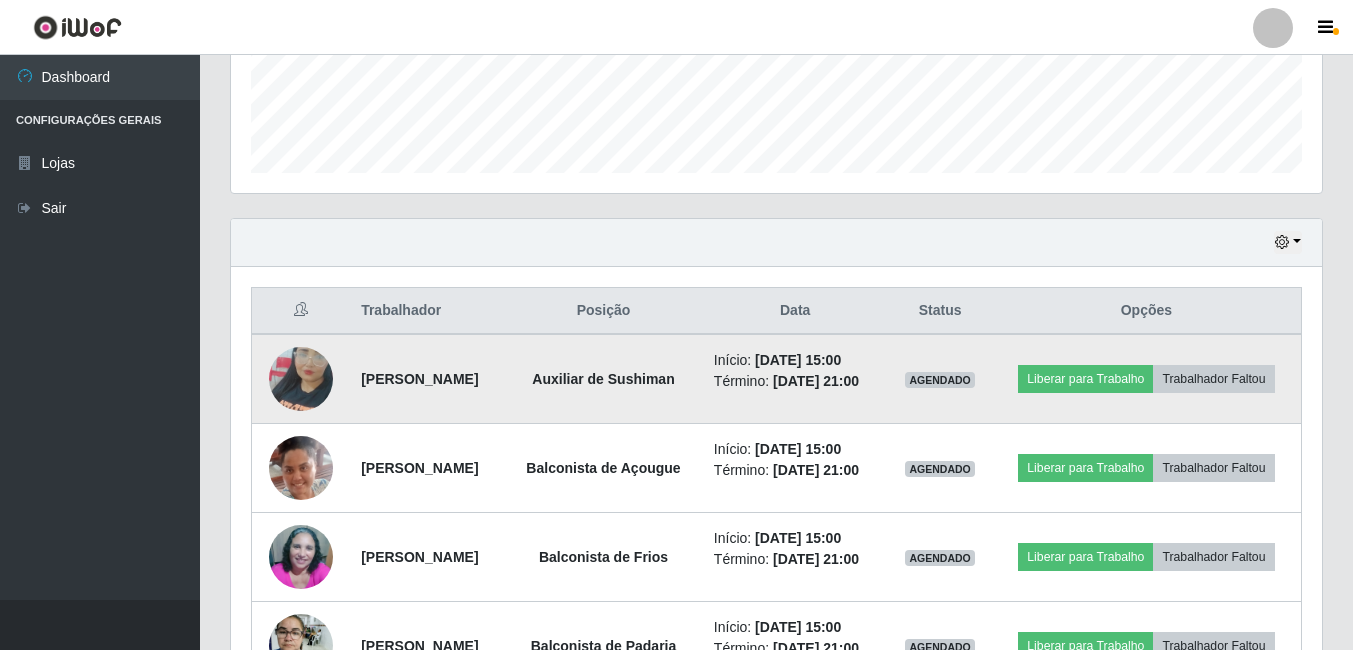 click at bounding box center [301, 379] 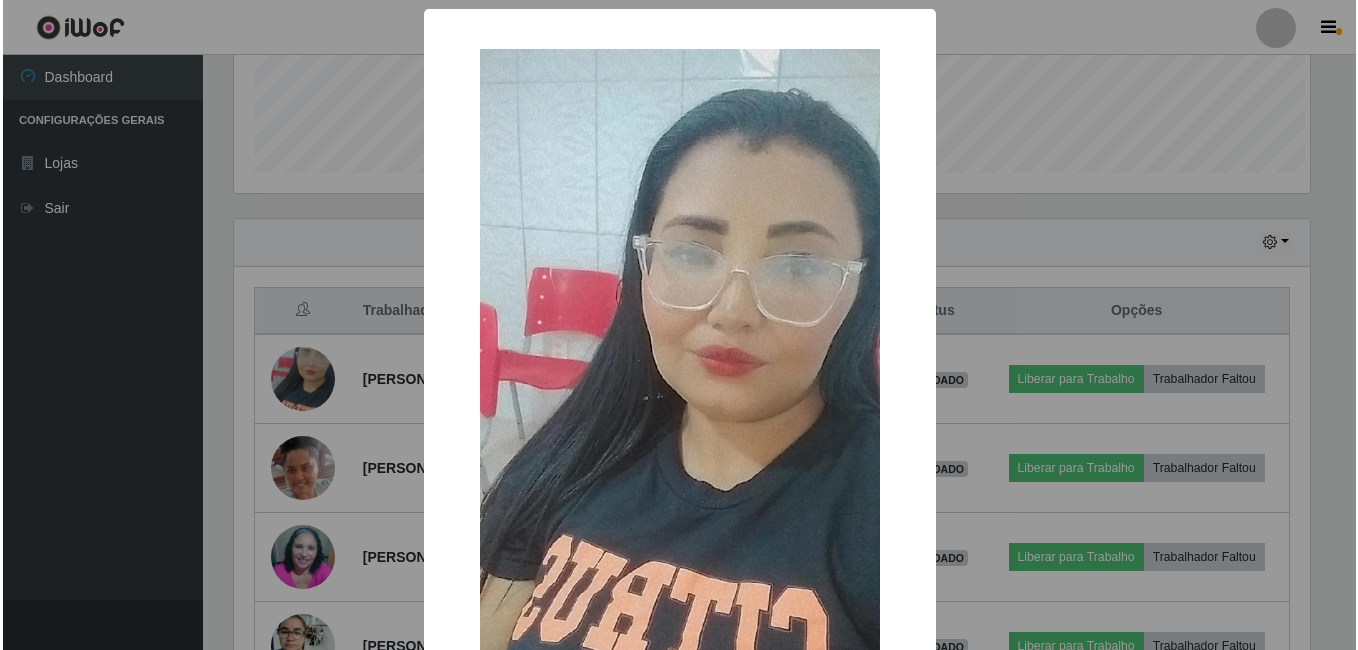 scroll, scrollTop: 999585, scrollLeft: 998919, axis: both 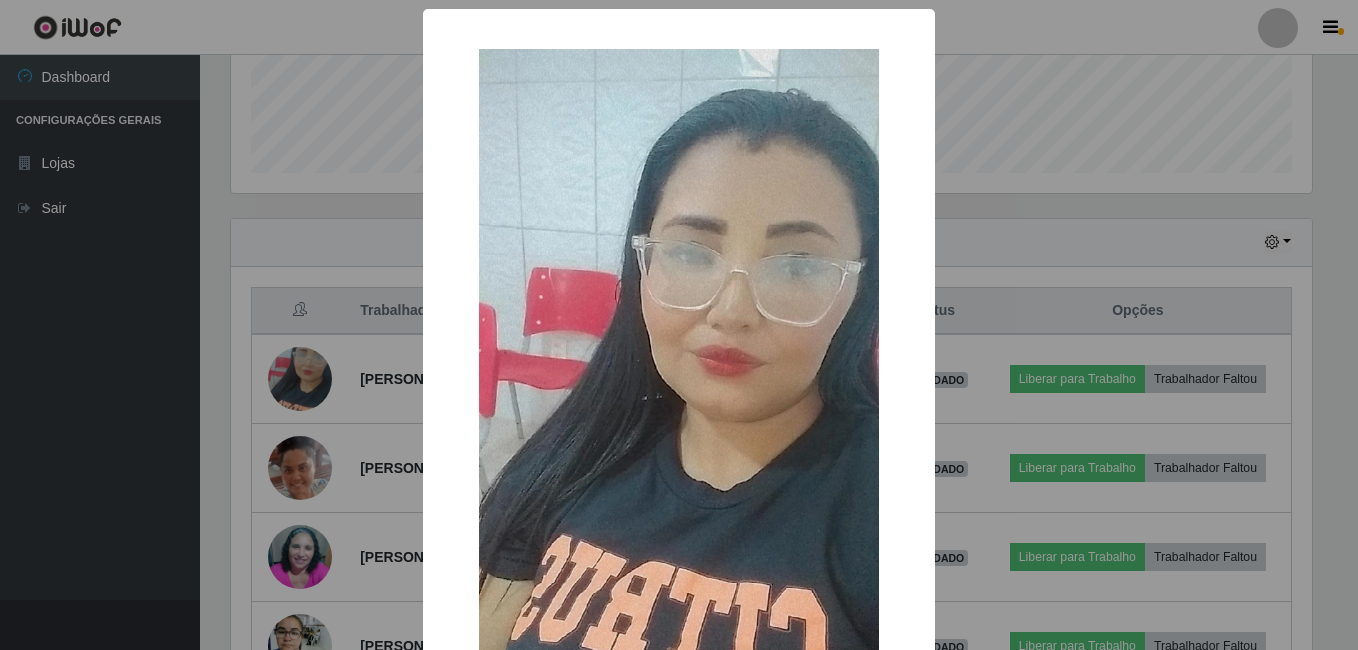 click on "× OK Cancel" at bounding box center [679, 325] 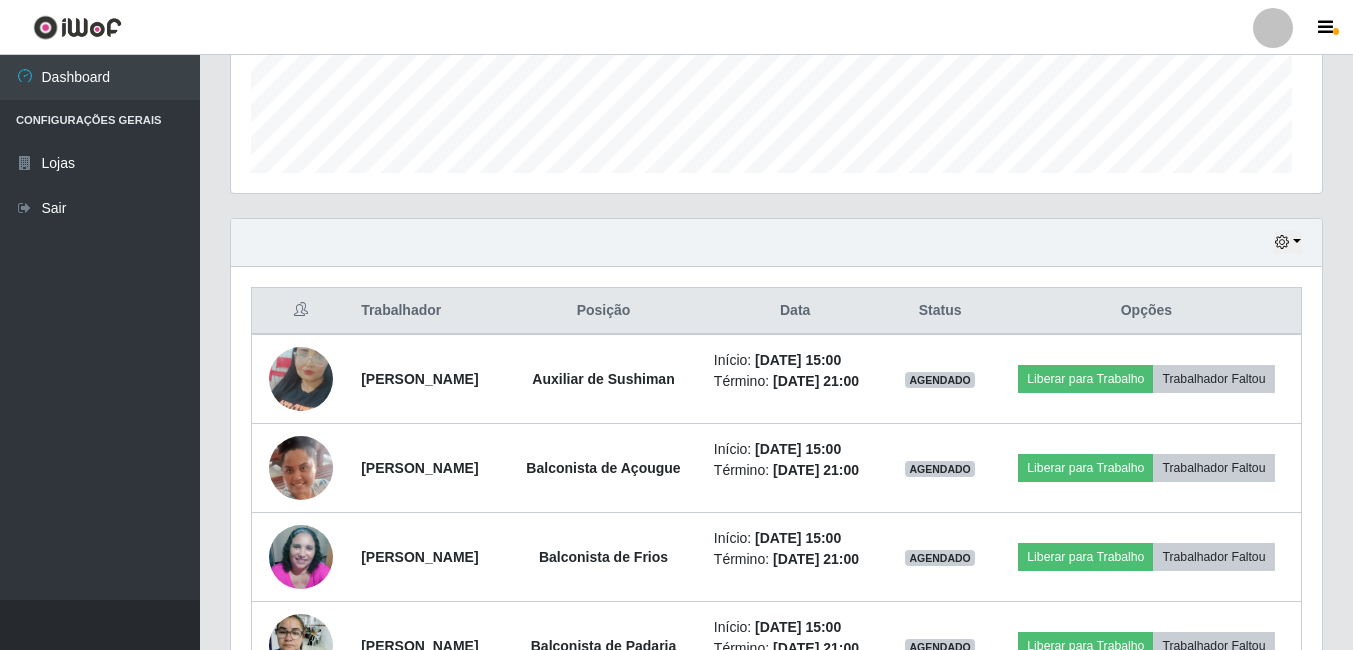 scroll, scrollTop: 999585, scrollLeft: 998909, axis: both 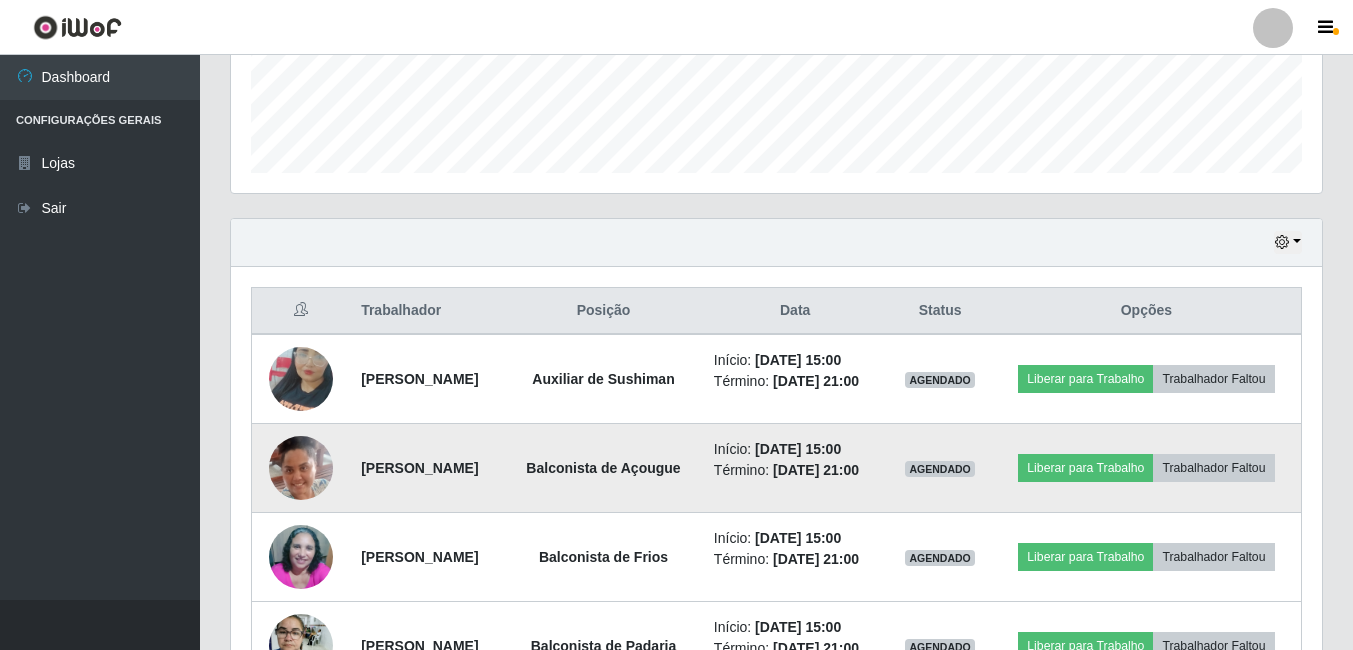 click at bounding box center [301, 467] 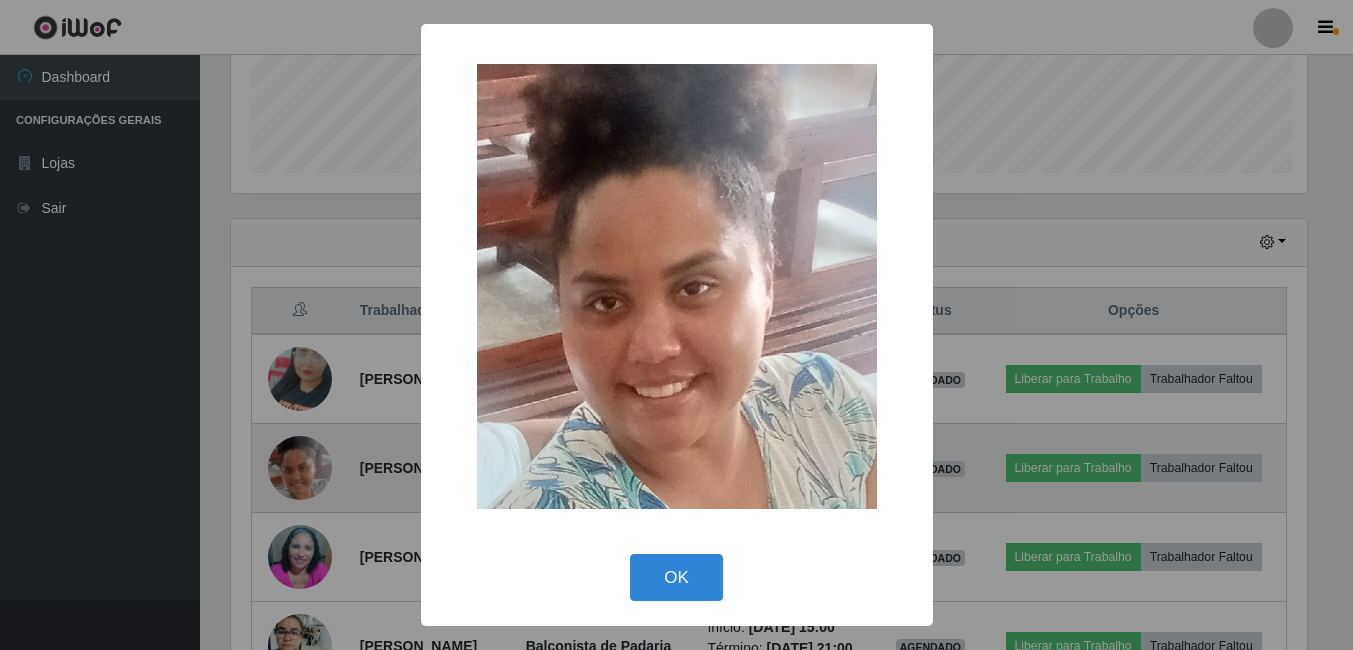 scroll, scrollTop: 999585, scrollLeft: 998919, axis: both 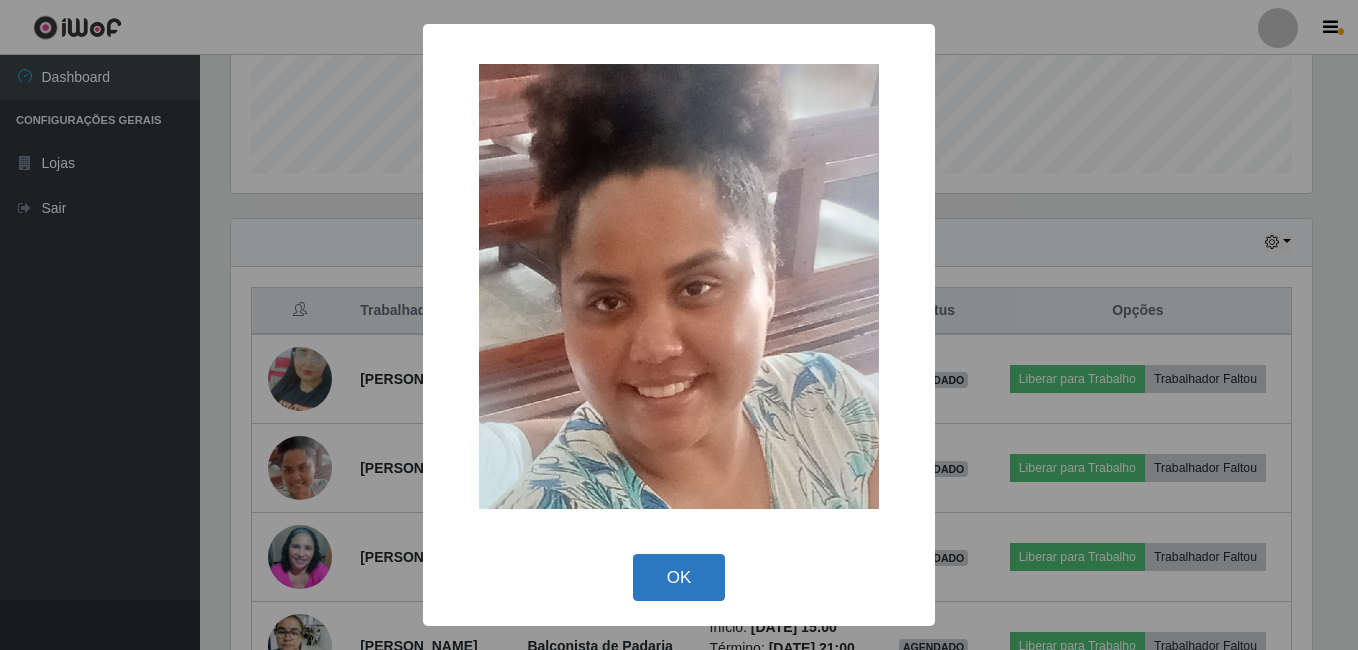 click on "OK" at bounding box center [679, 577] 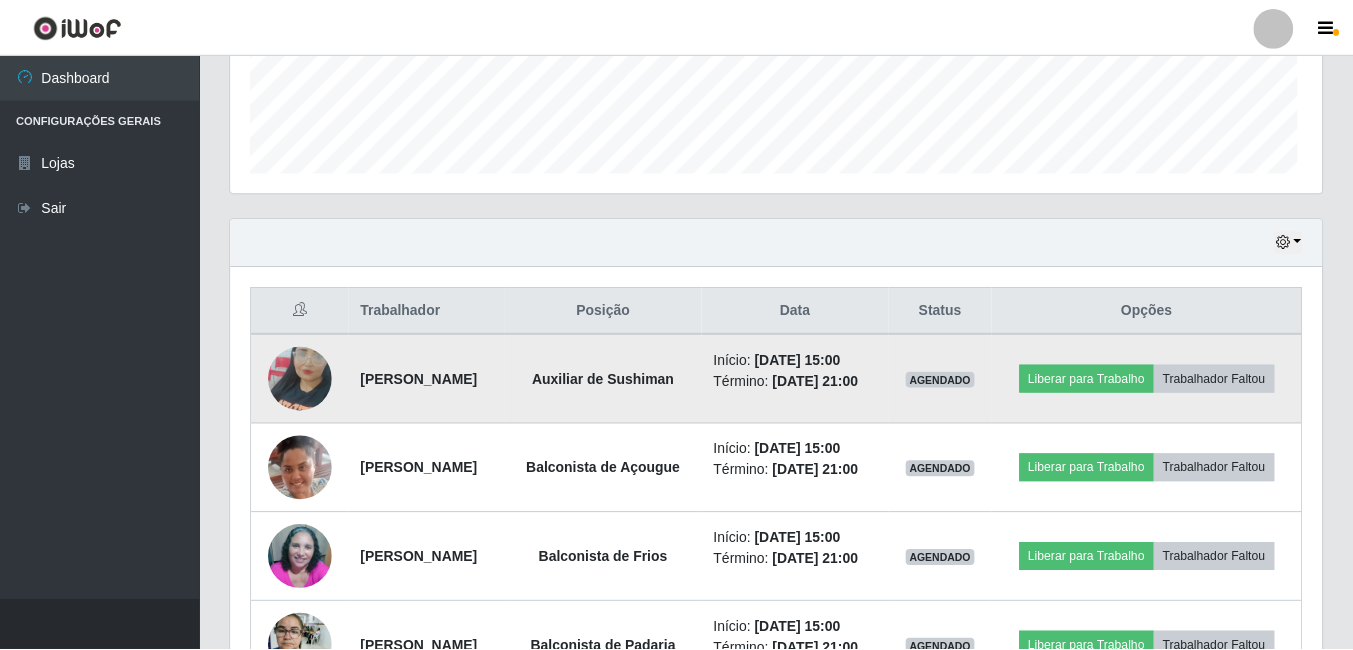 scroll, scrollTop: 999585, scrollLeft: 998909, axis: both 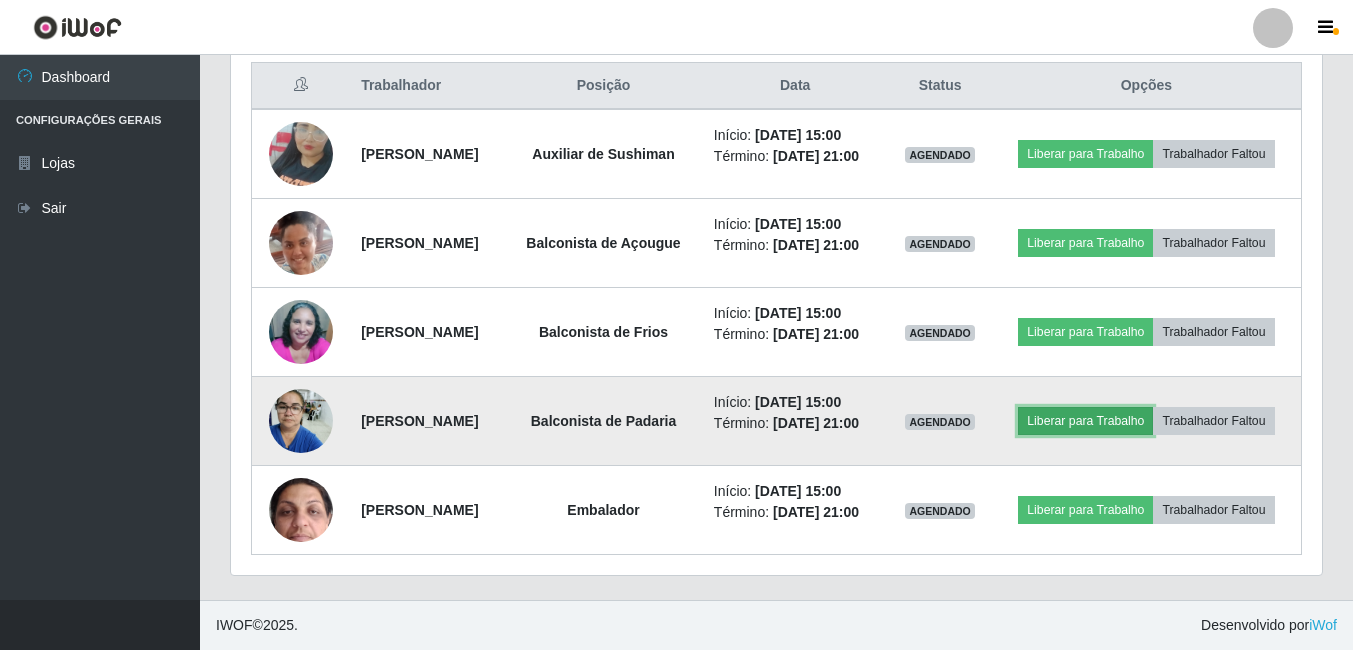 click on "Liberar para Trabalho" at bounding box center (1085, 421) 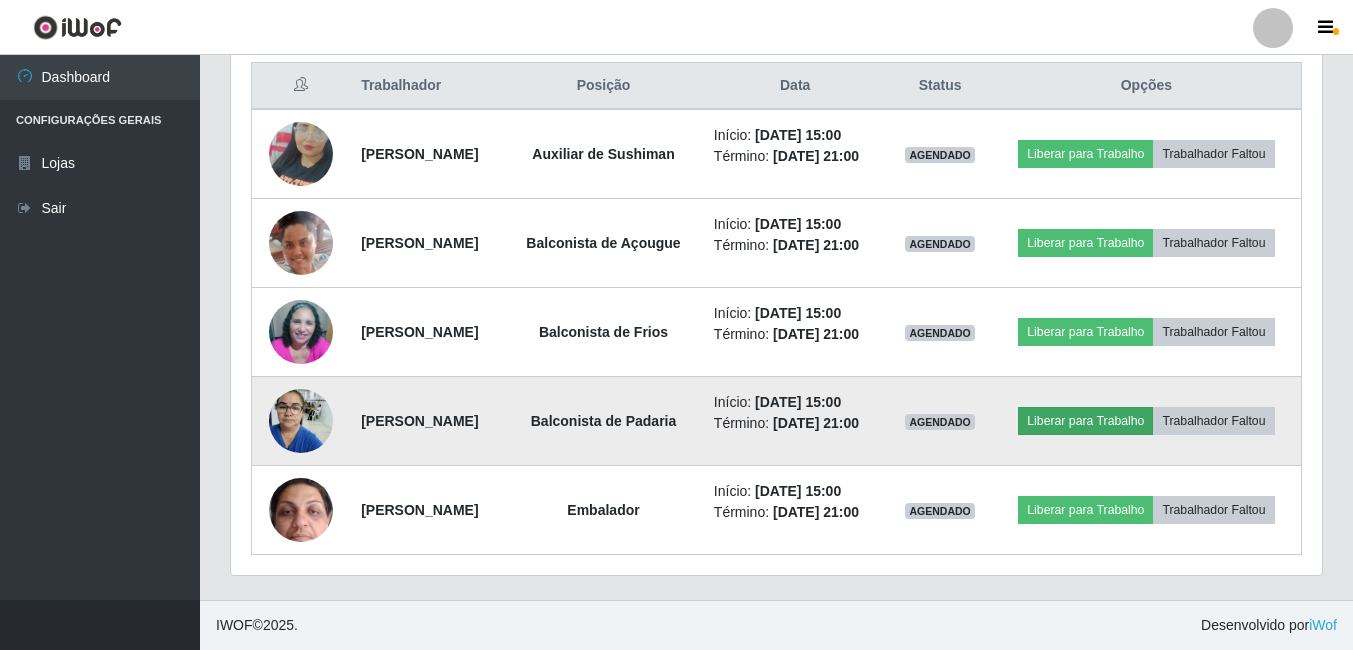 scroll, scrollTop: 999585, scrollLeft: 998919, axis: both 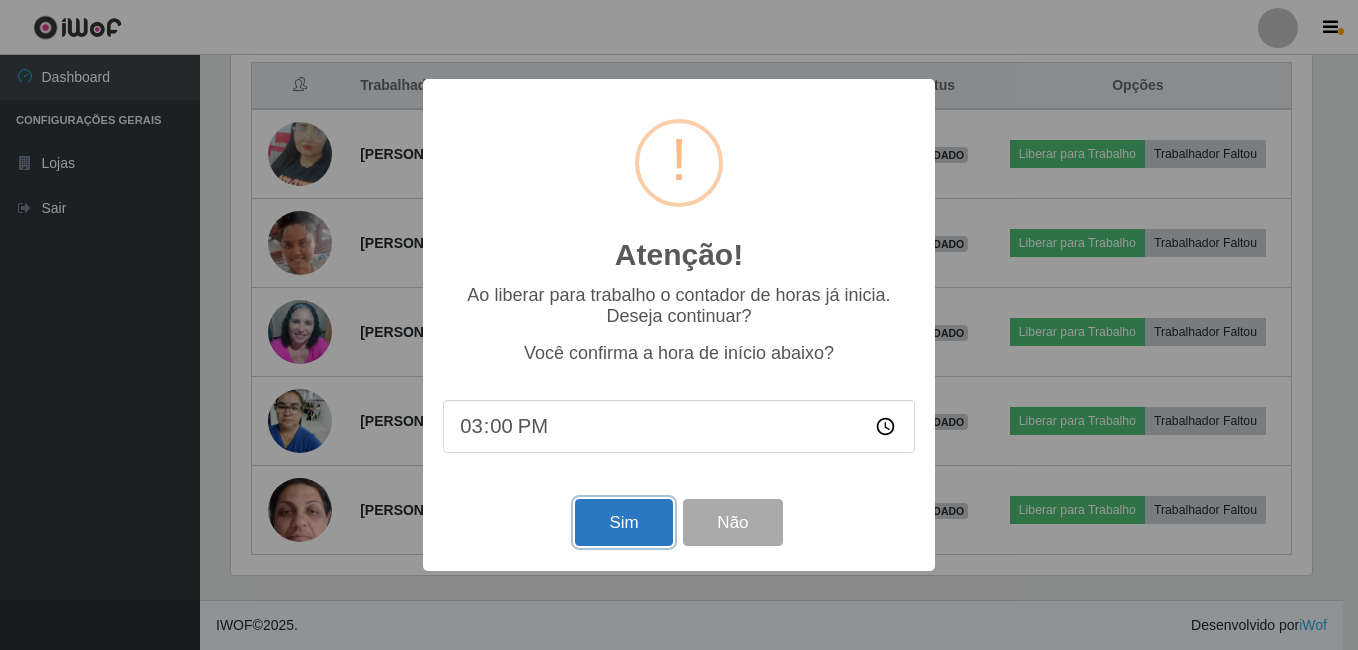 click on "Sim" at bounding box center [623, 522] 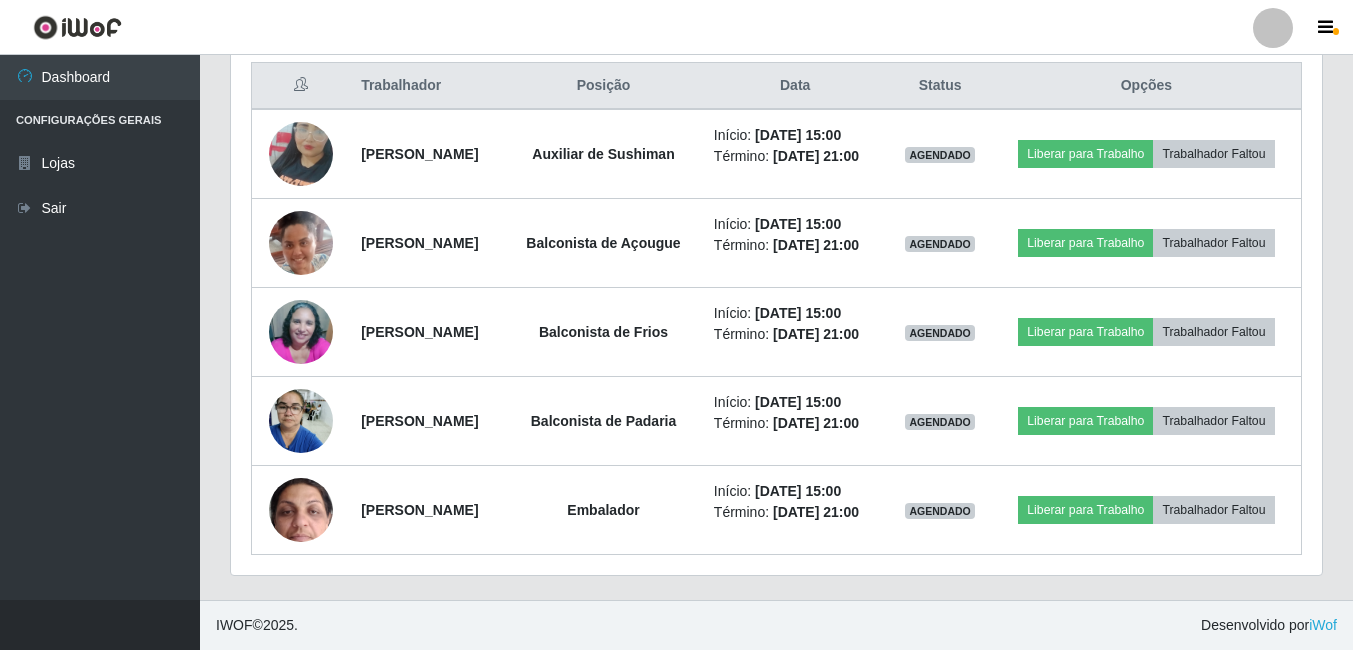 scroll, scrollTop: 999585, scrollLeft: 998909, axis: both 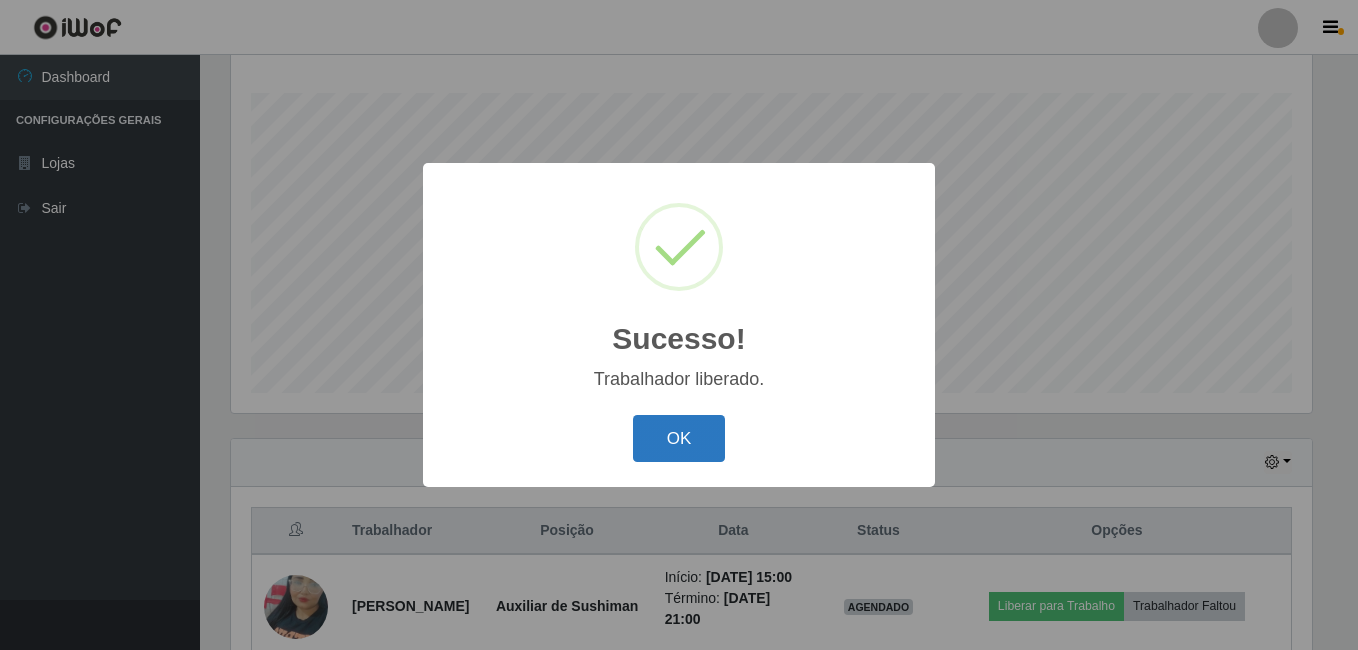 click on "OK" at bounding box center [679, 438] 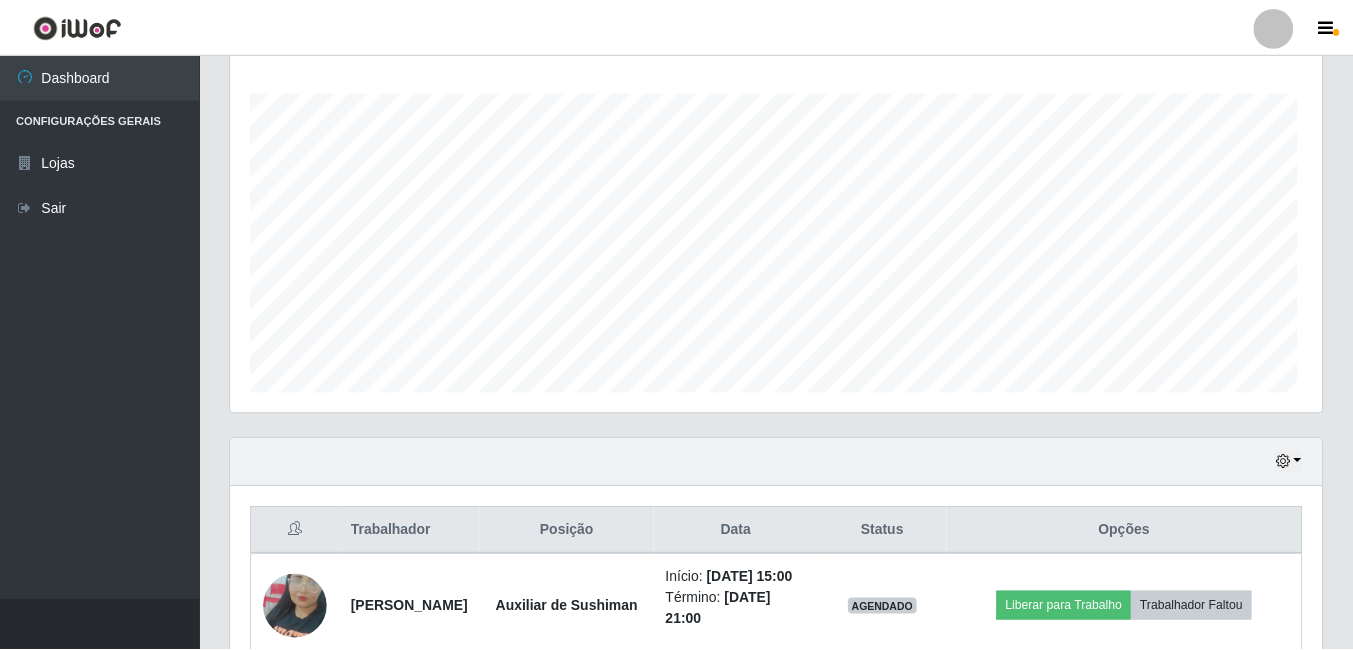 scroll, scrollTop: 999585, scrollLeft: 998909, axis: both 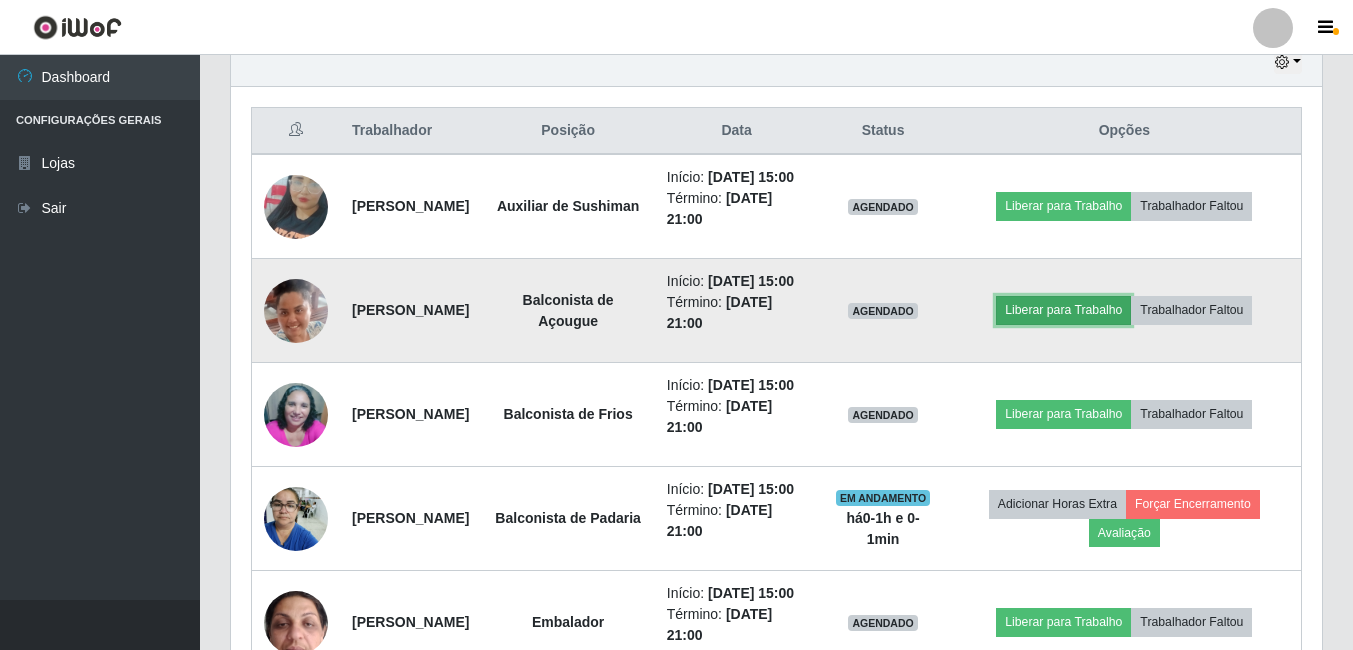 click on "Liberar para Trabalho" at bounding box center [1063, 310] 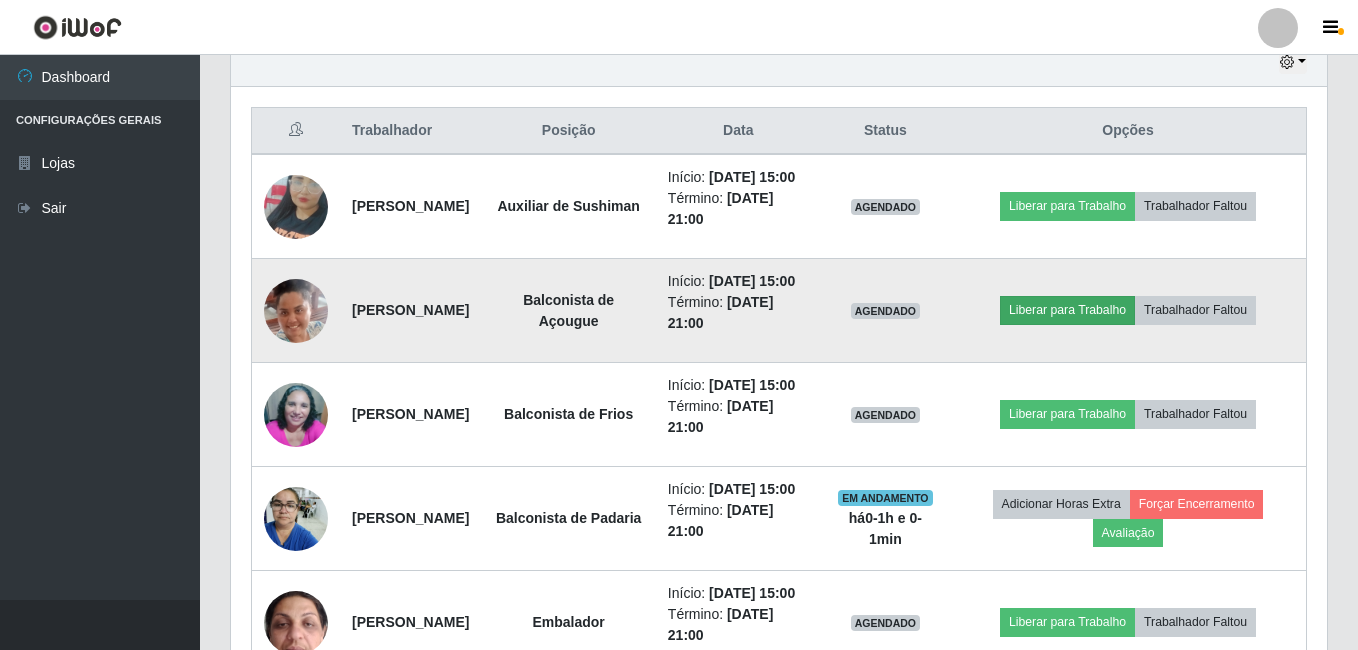 scroll, scrollTop: 999585, scrollLeft: 998919, axis: both 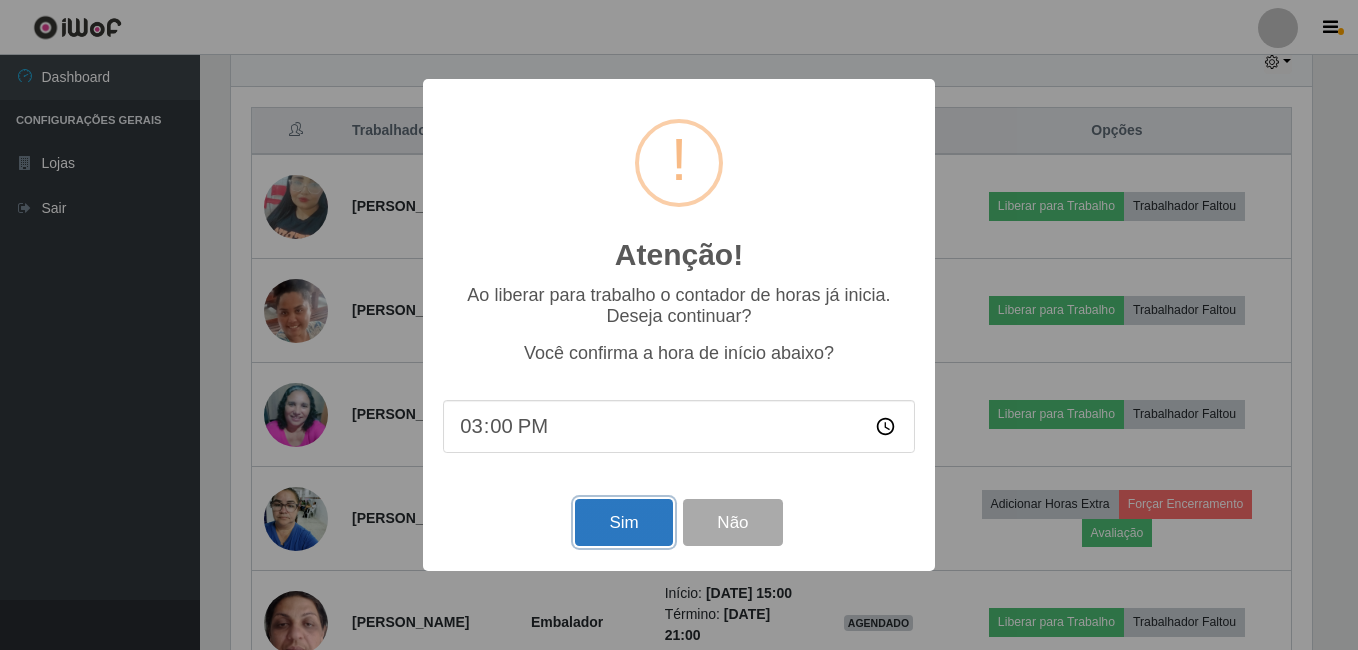 click on "Sim" at bounding box center (623, 522) 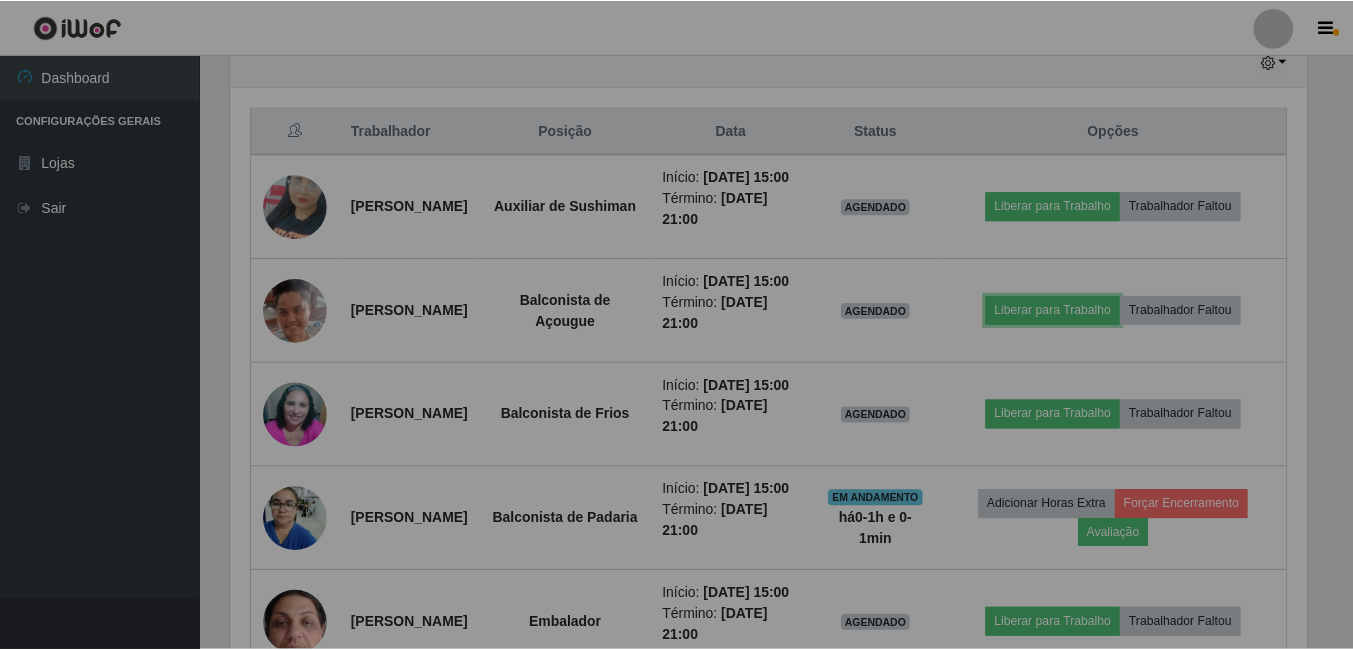 scroll, scrollTop: 999585, scrollLeft: 998909, axis: both 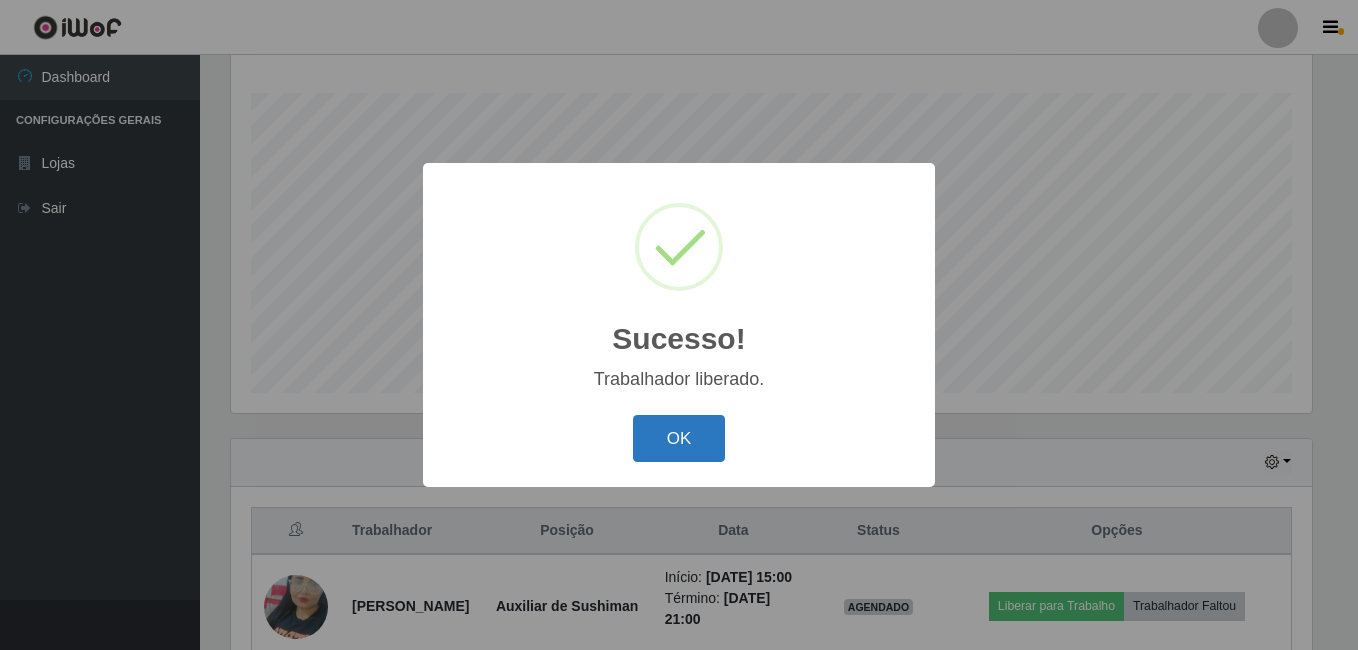 click on "OK" at bounding box center (679, 438) 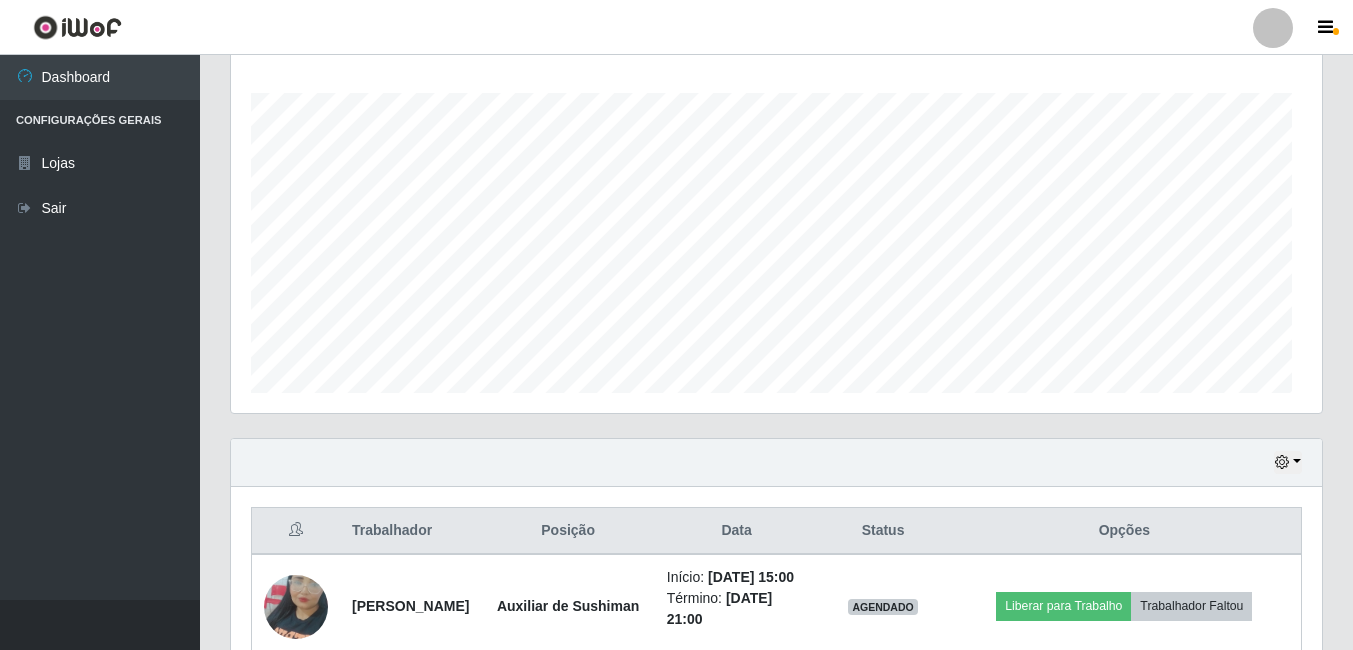 scroll, scrollTop: 999585, scrollLeft: 998909, axis: both 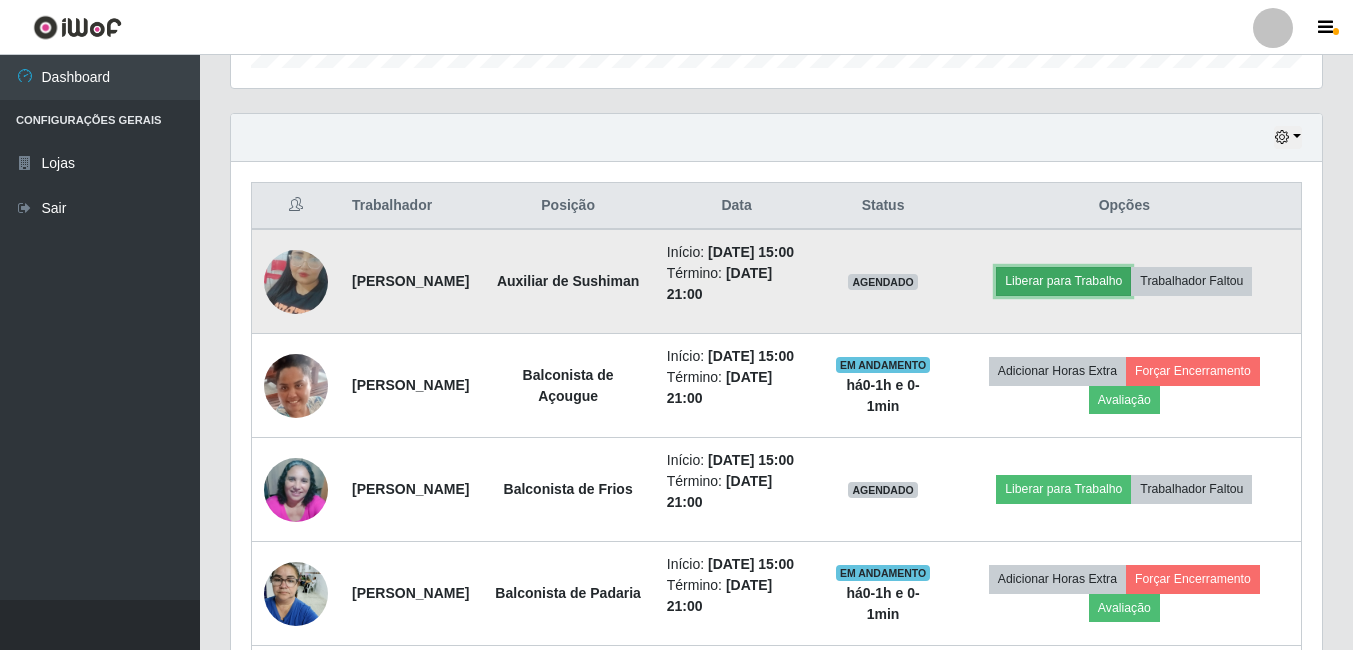 click on "Liberar para Trabalho" at bounding box center (1063, 281) 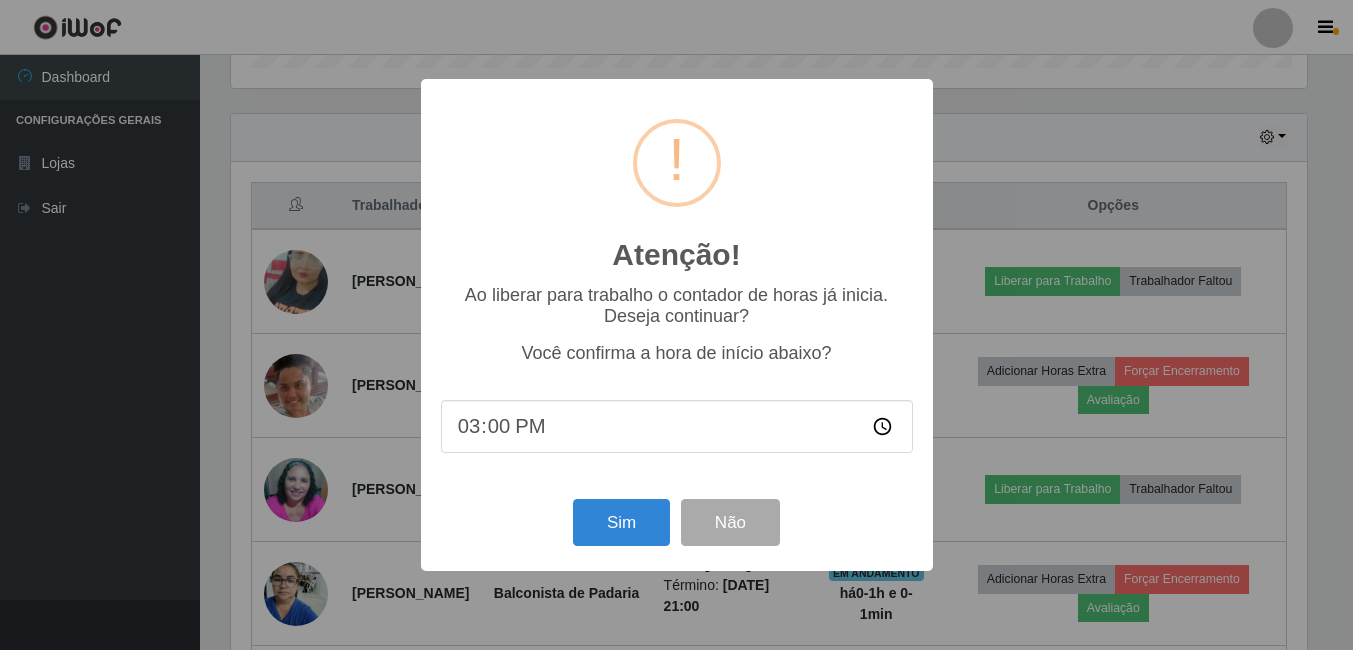 scroll, scrollTop: 999585, scrollLeft: 998919, axis: both 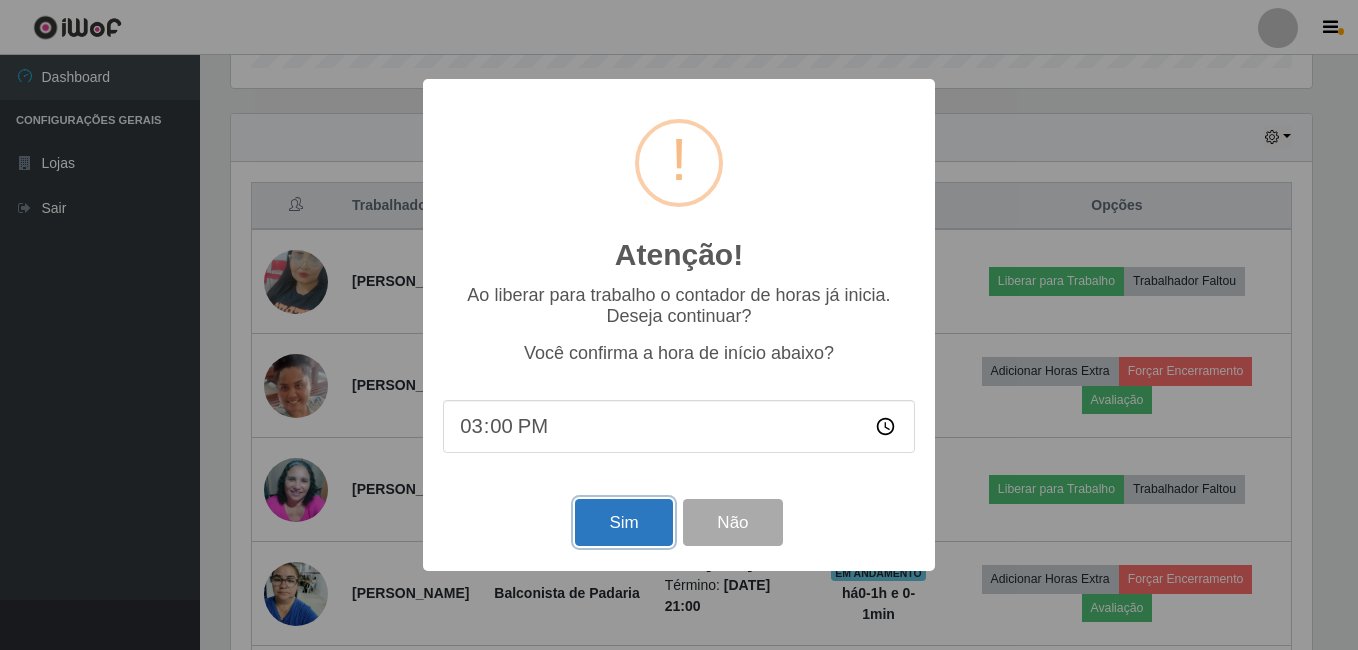 click on "Sim" at bounding box center [623, 522] 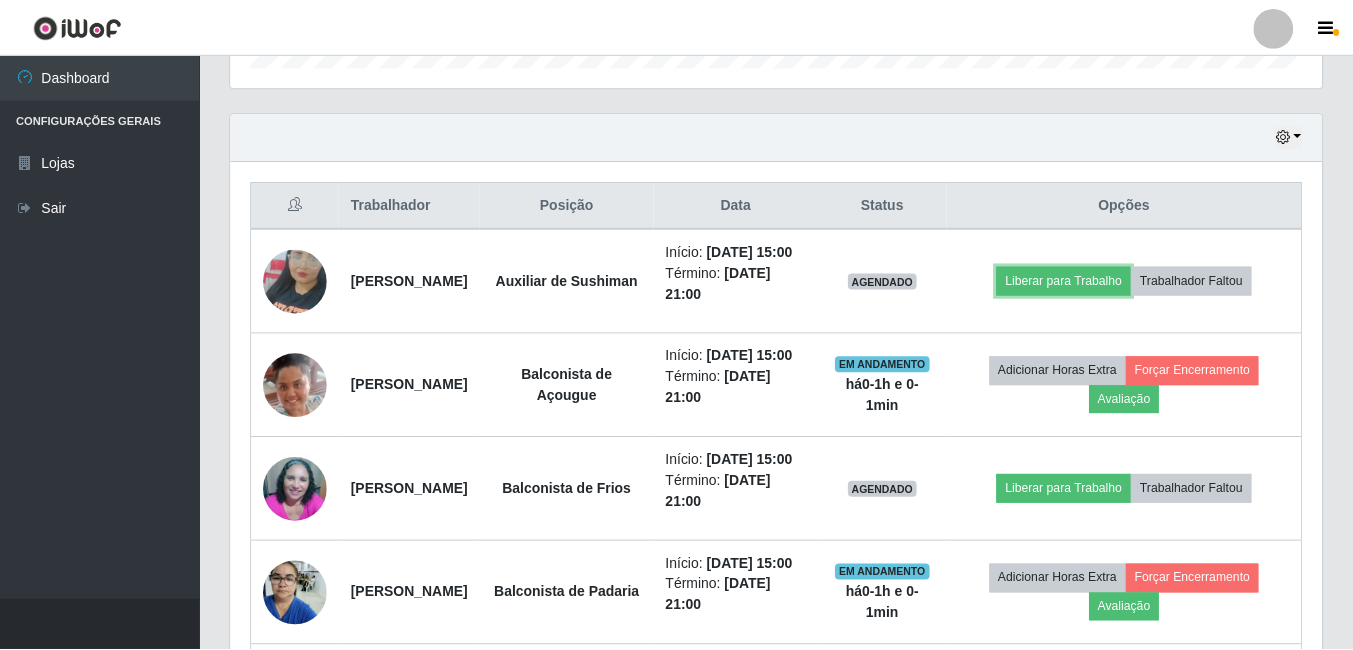 scroll, scrollTop: 999585, scrollLeft: 998909, axis: both 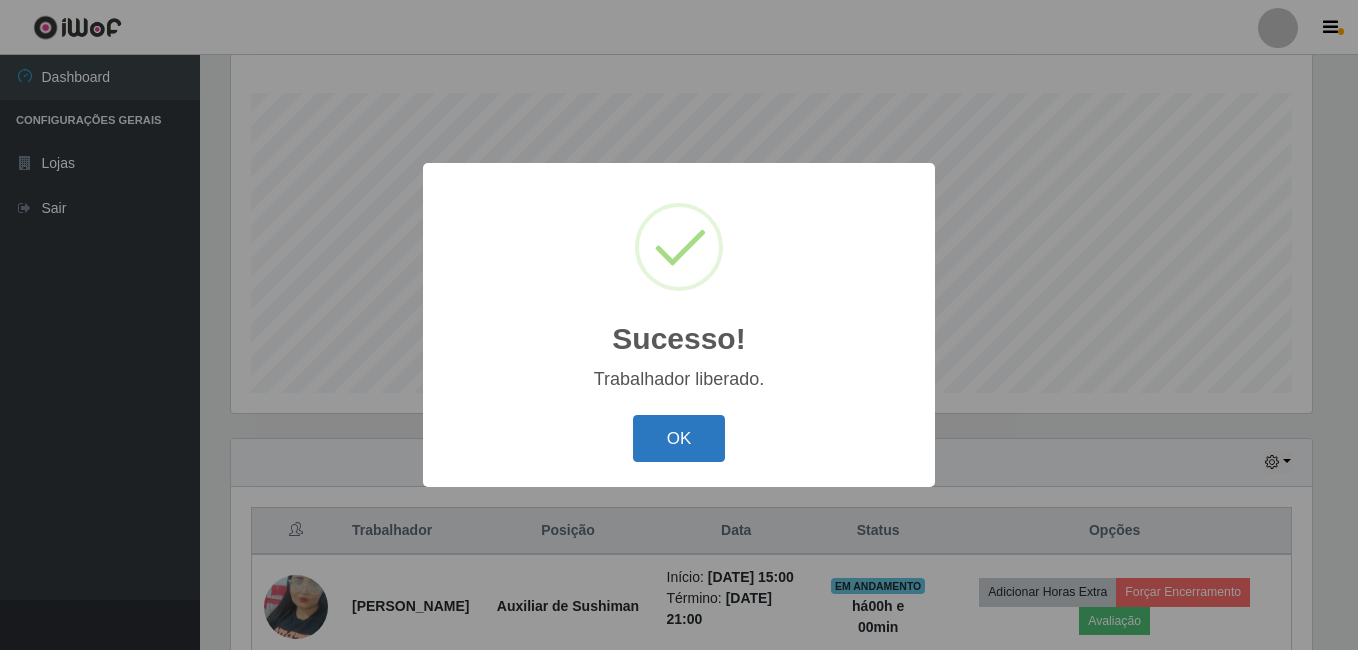 click on "OK" at bounding box center (679, 438) 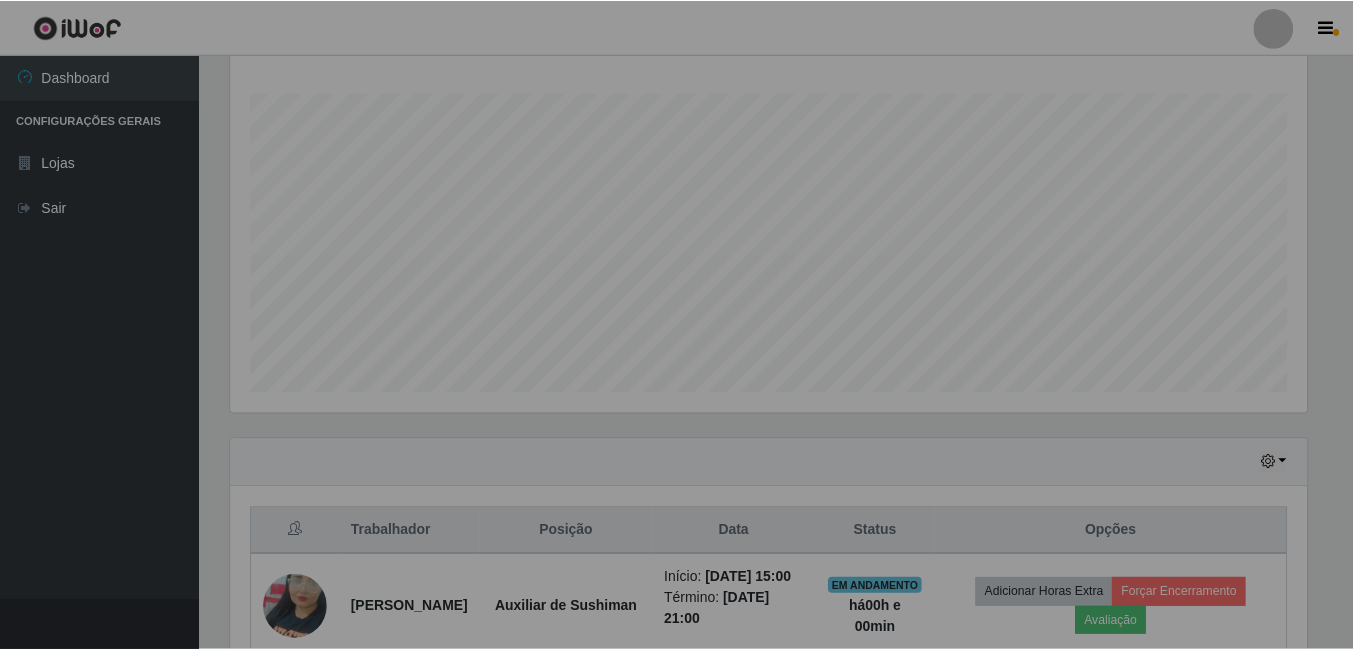 scroll, scrollTop: 999585, scrollLeft: 998909, axis: both 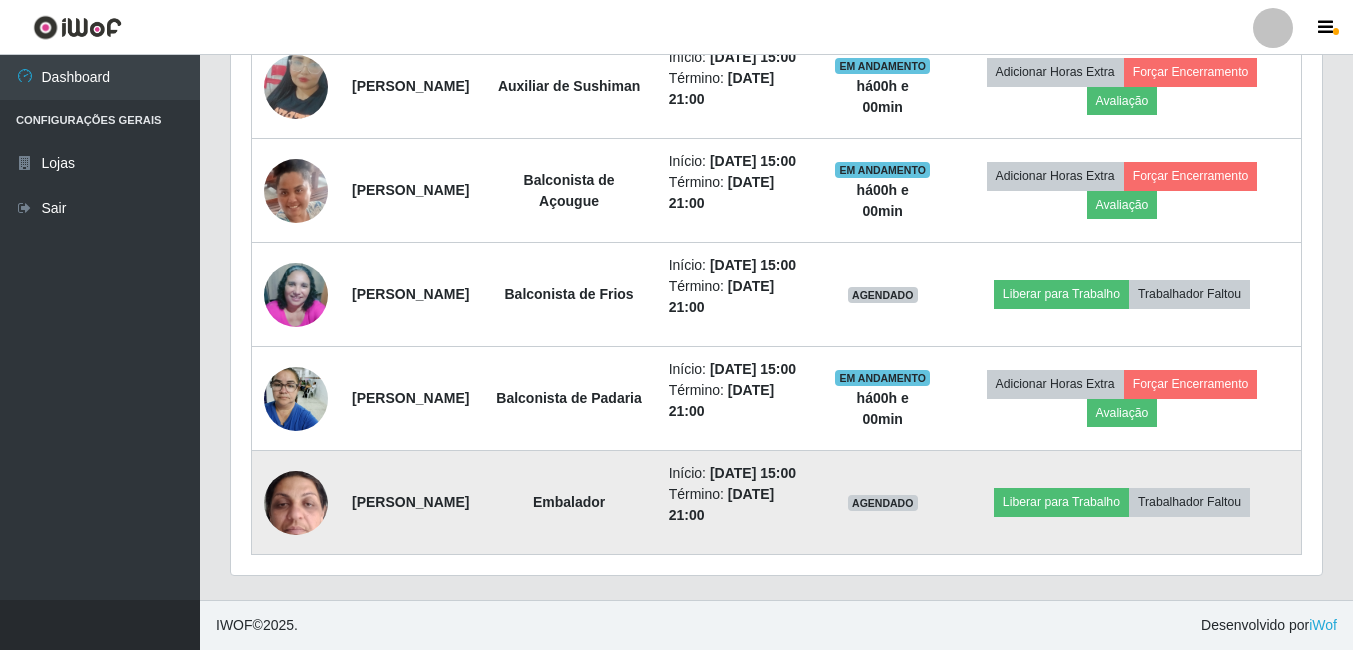 click at bounding box center [296, 502] 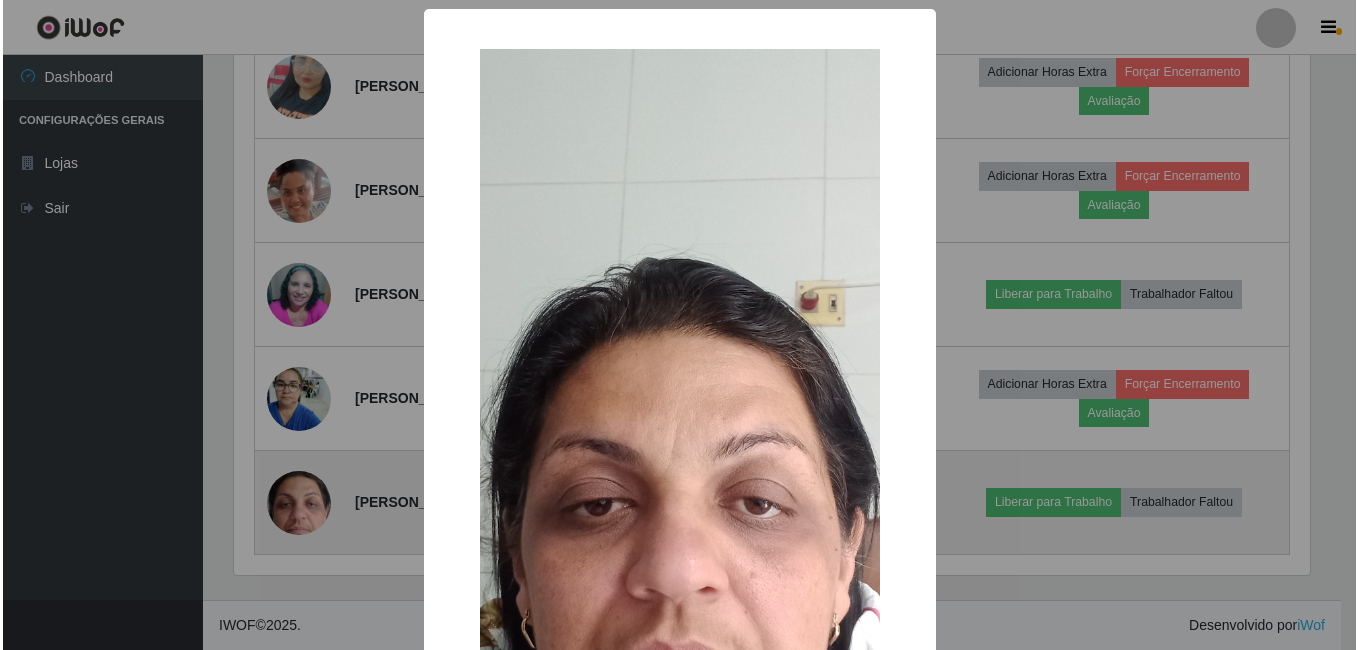 scroll, scrollTop: 999585, scrollLeft: 998919, axis: both 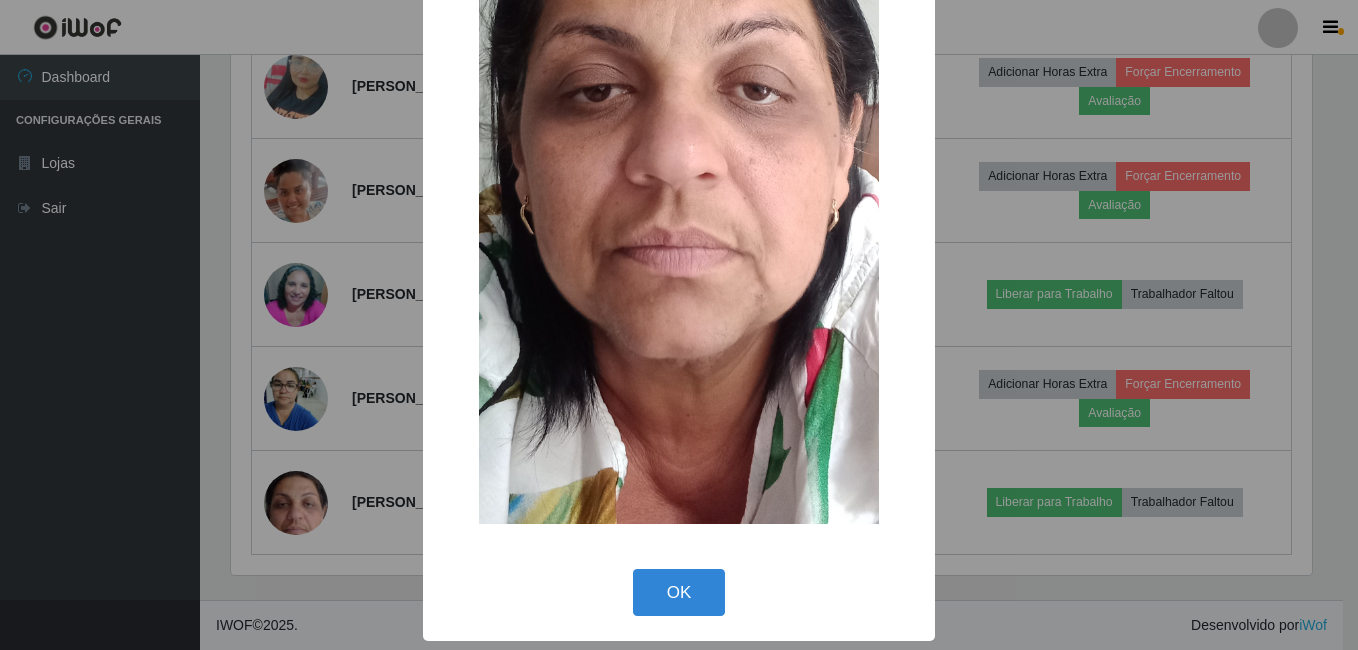 drag, startPoint x: 89, startPoint y: 430, endPoint x: 95, endPoint y: 407, distance: 23.769728 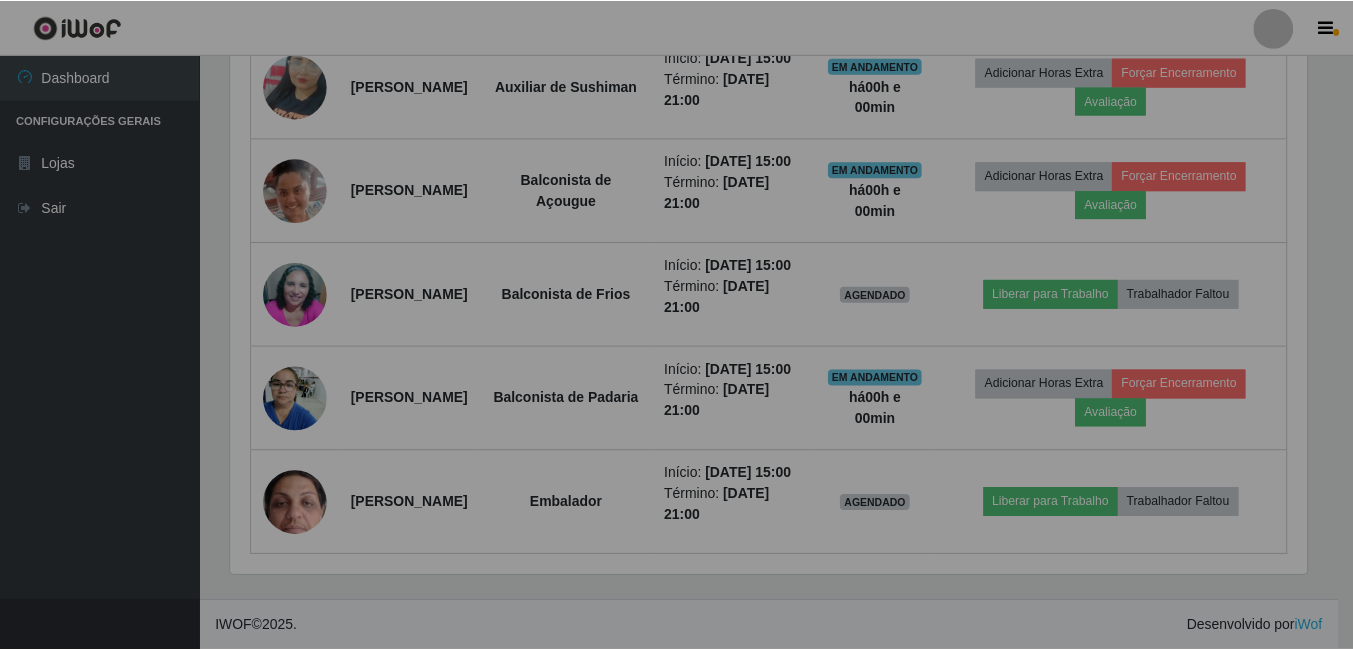scroll, scrollTop: 999585, scrollLeft: 998909, axis: both 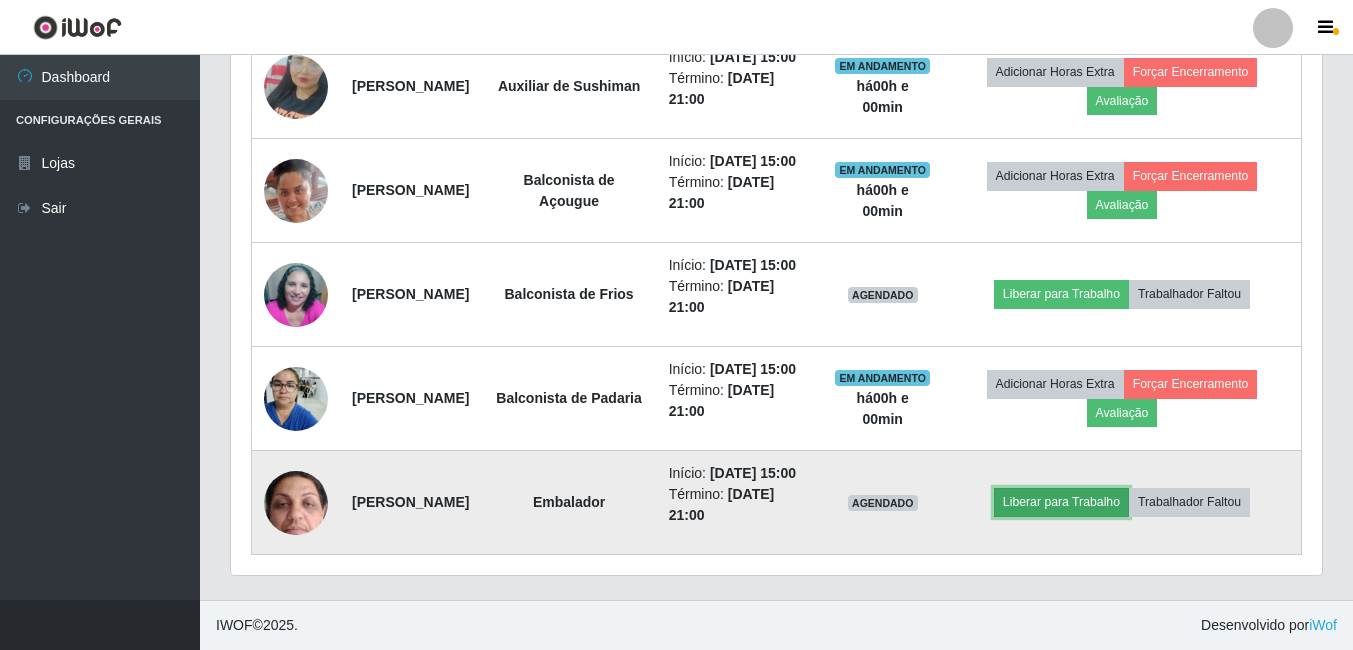 click on "Liberar para Trabalho" at bounding box center [1061, 502] 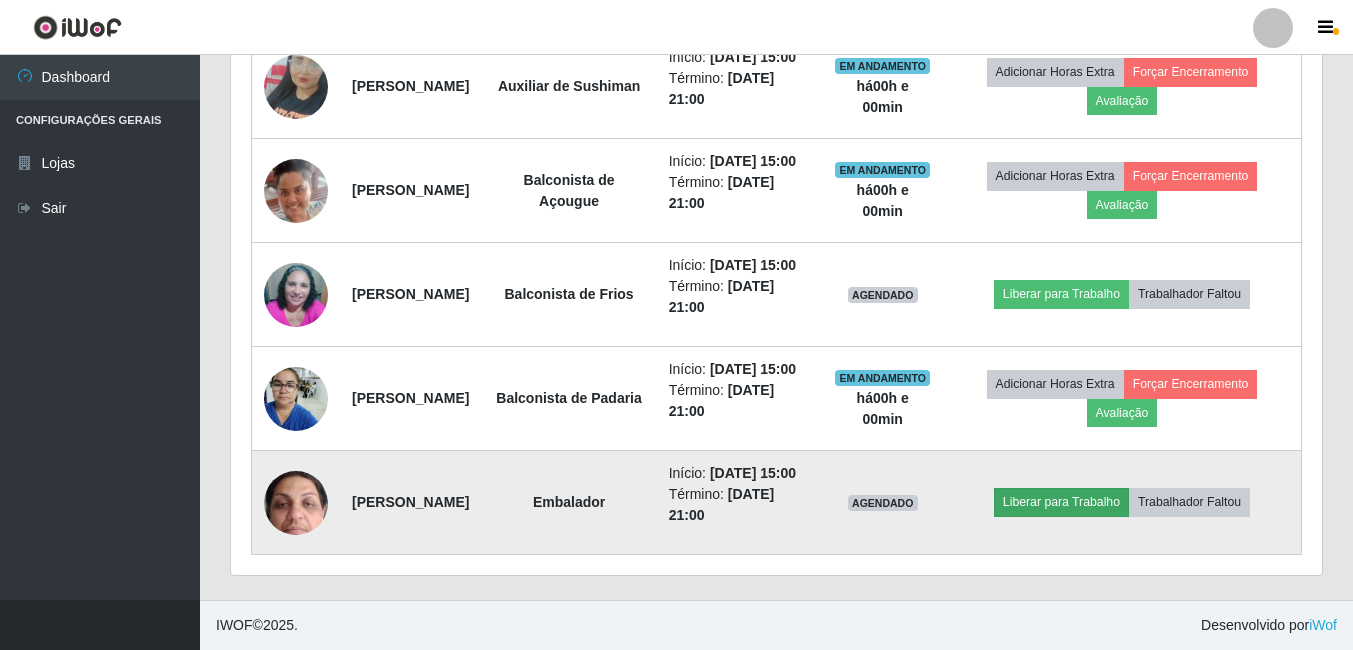 scroll, scrollTop: 999585, scrollLeft: 998919, axis: both 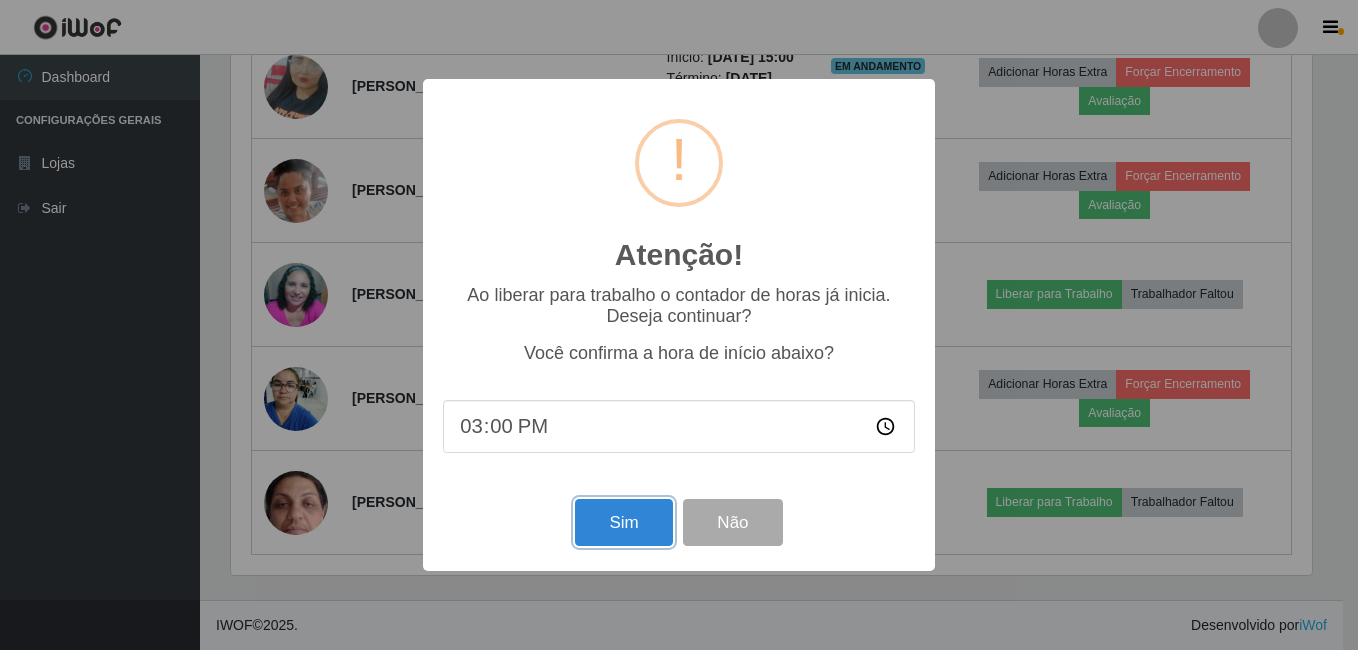 click on "Sim" at bounding box center [623, 522] 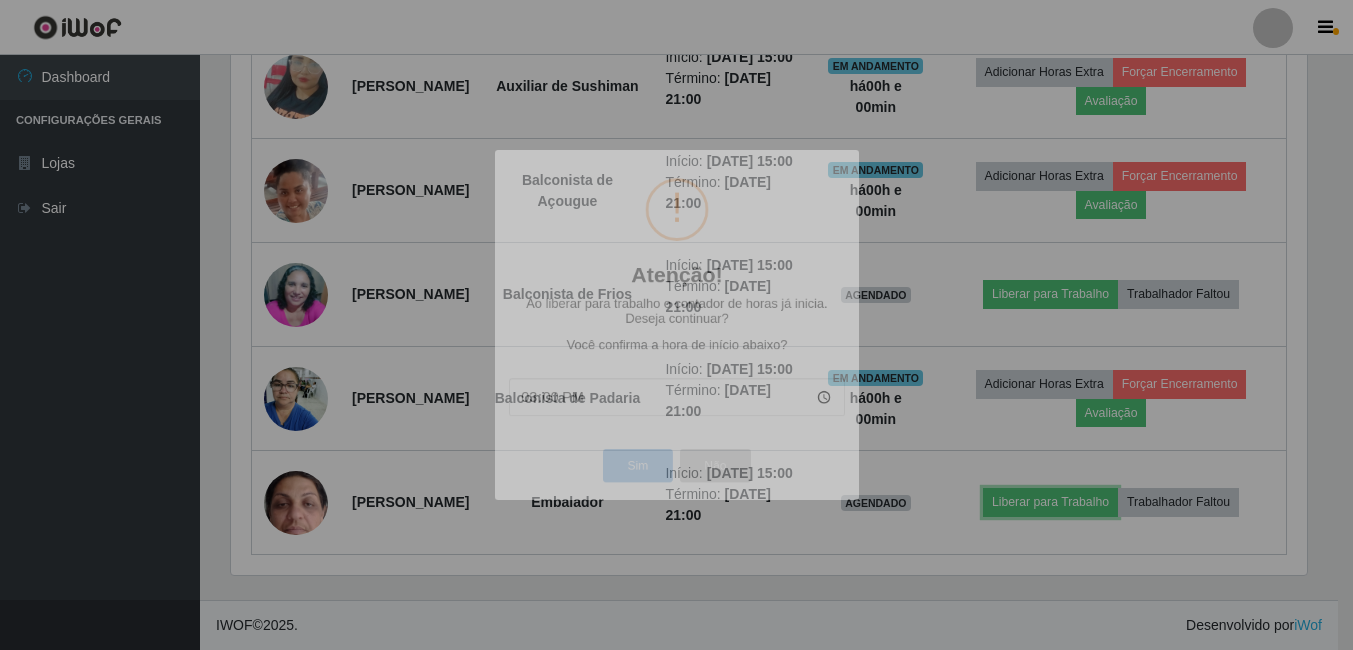 scroll, scrollTop: 999585, scrollLeft: 998909, axis: both 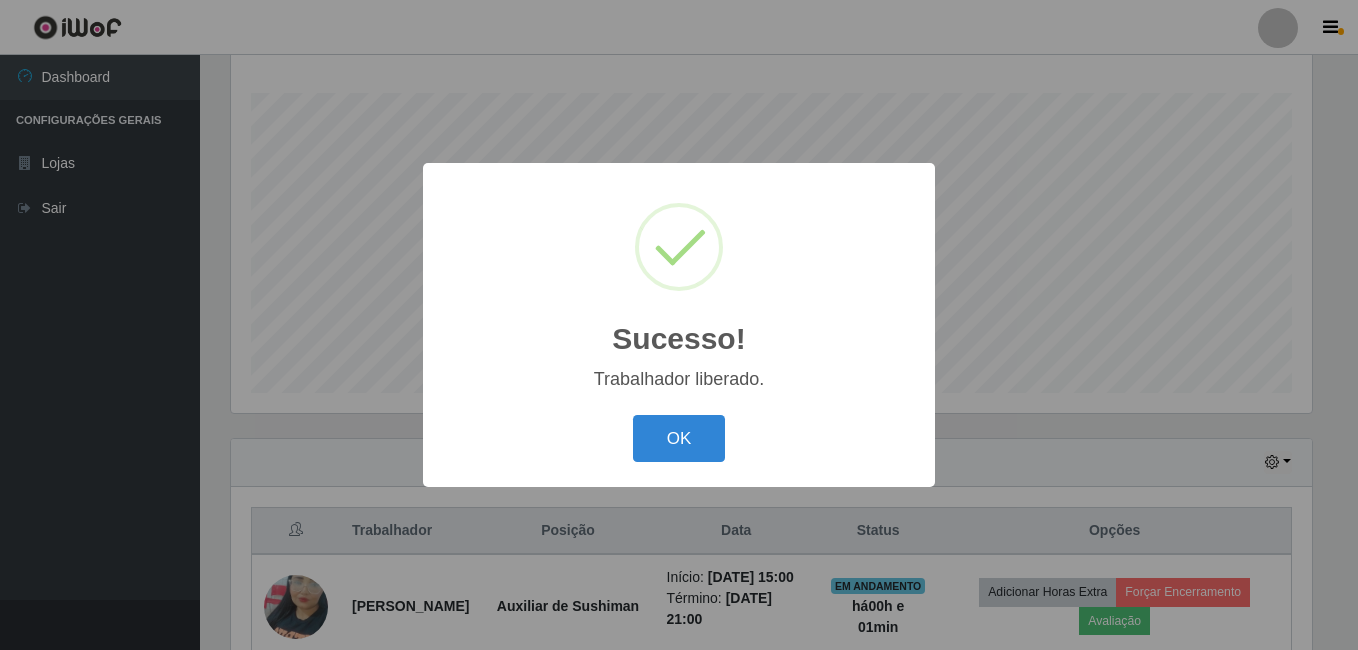 click on "OK" at bounding box center [679, 438] 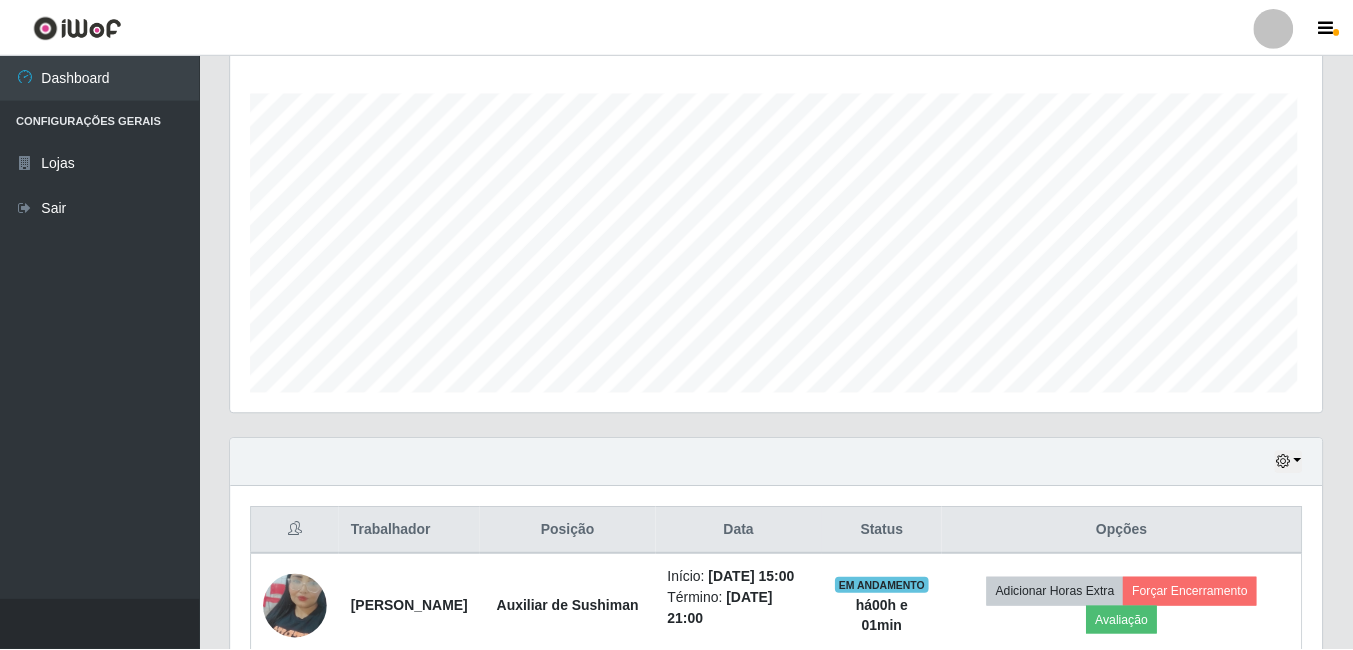 scroll, scrollTop: 324, scrollLeft: 0, axis: vertical 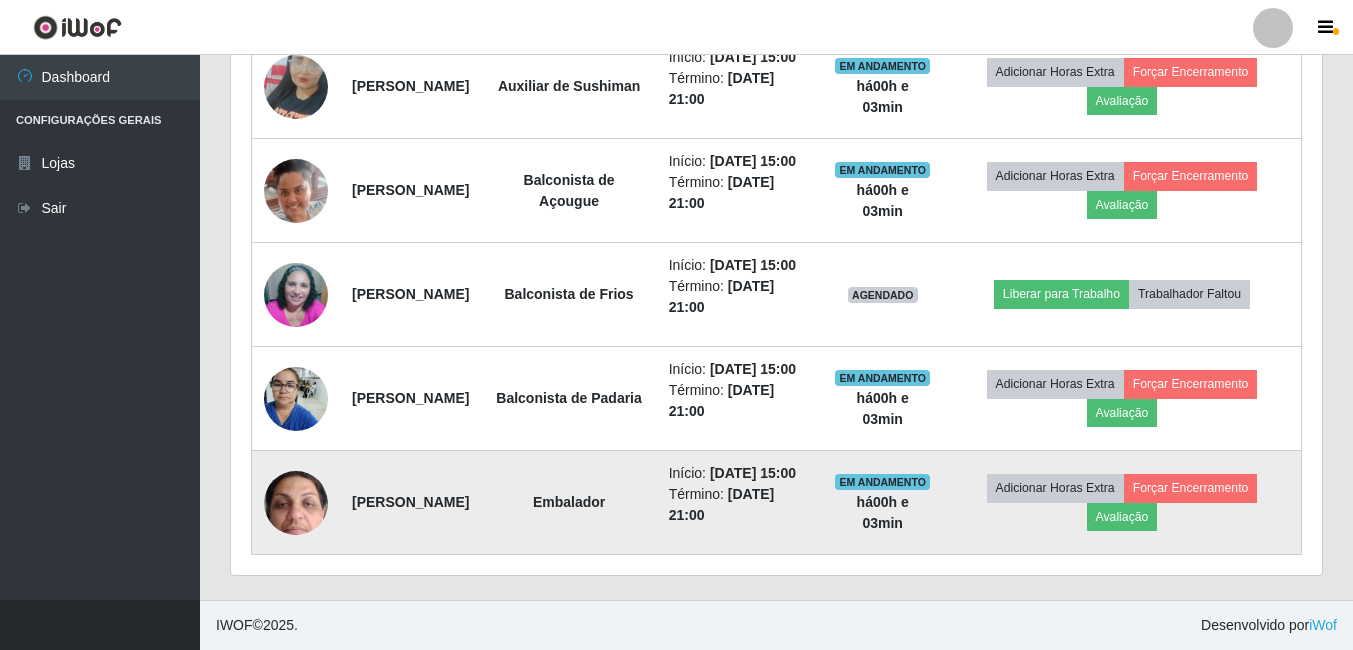 click at bounding box center [296, 502] 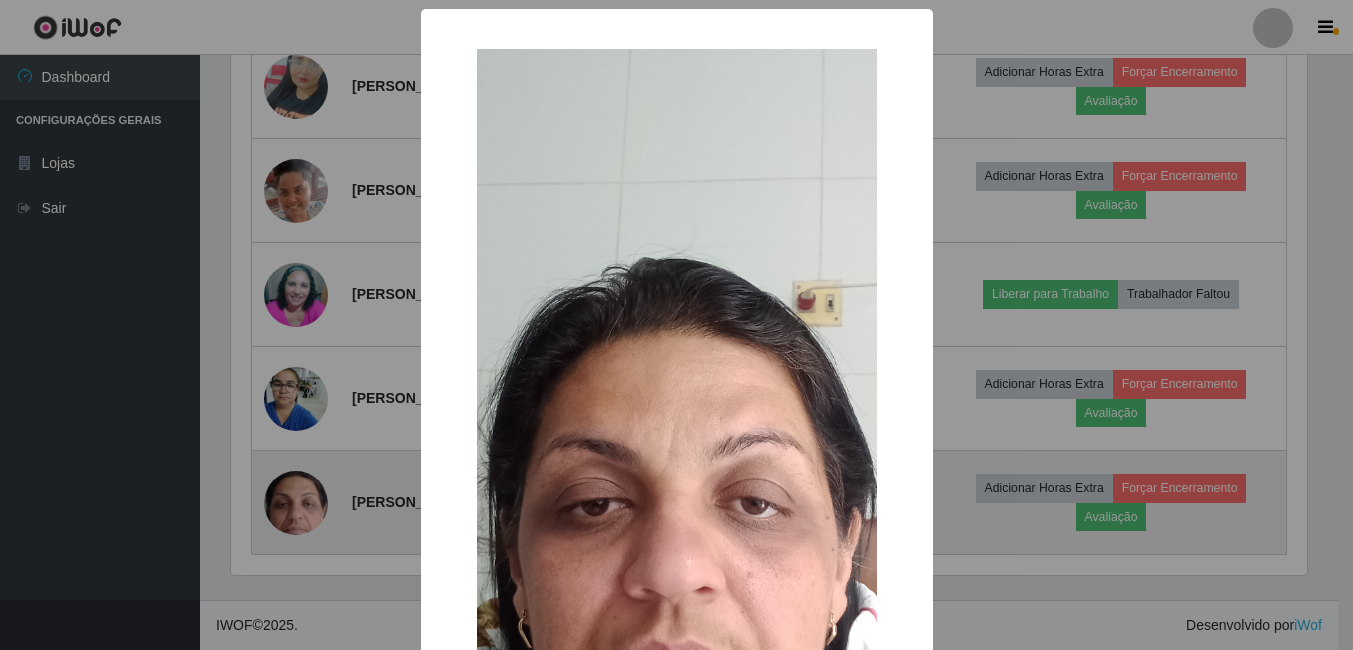 scroll, scrollTop: 999585, scrollLeft: 998919, axis: both 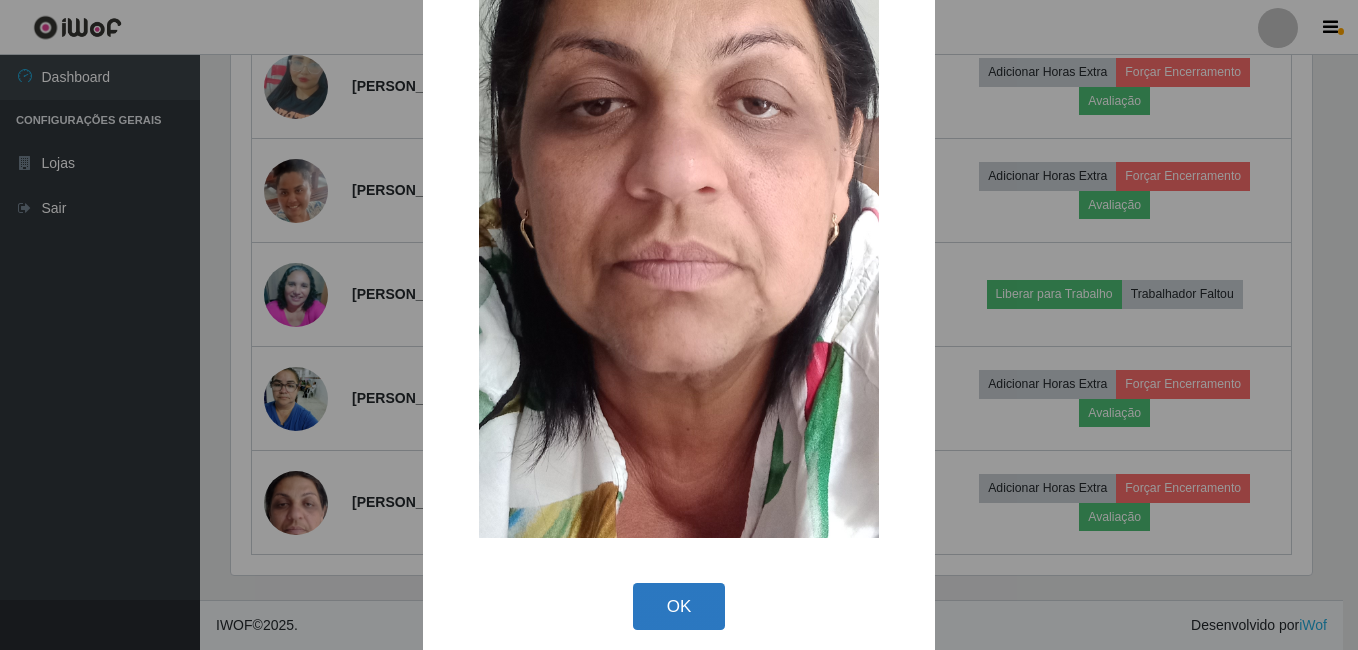 click on "OK" at bounding box center (679, 606) 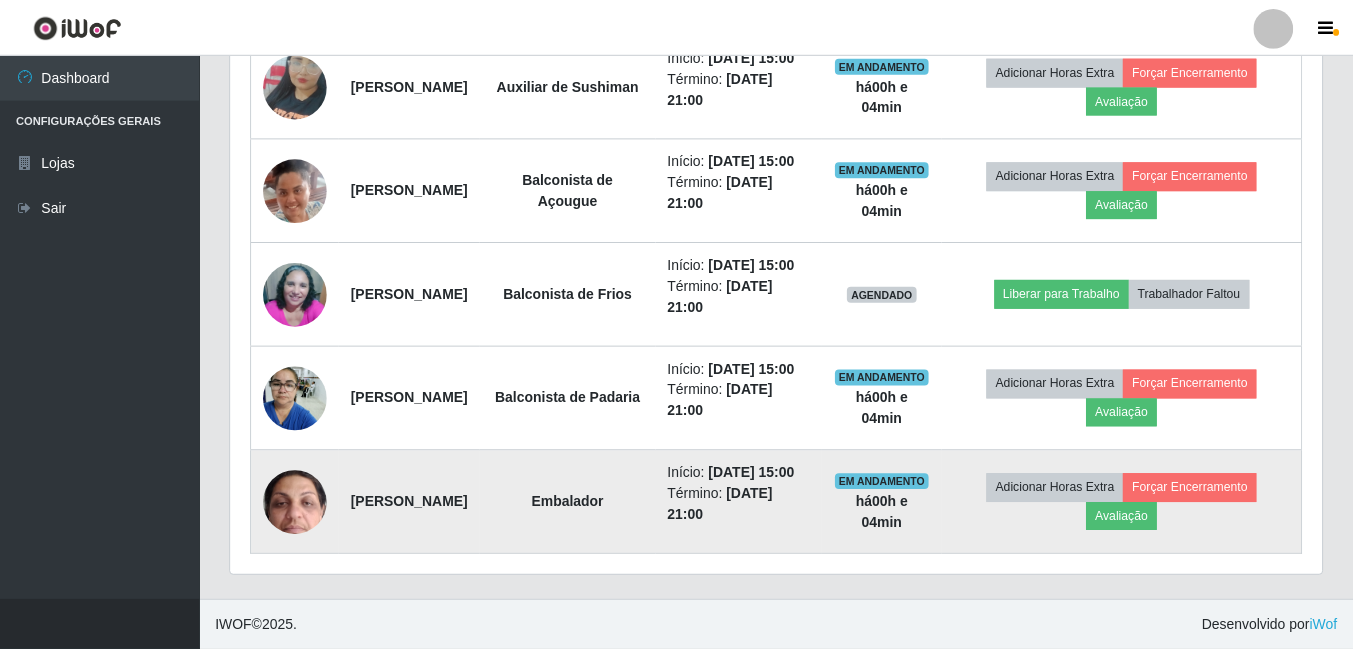 scroll, scrollTop: 999585, scrollLeft: 998909, axis: both 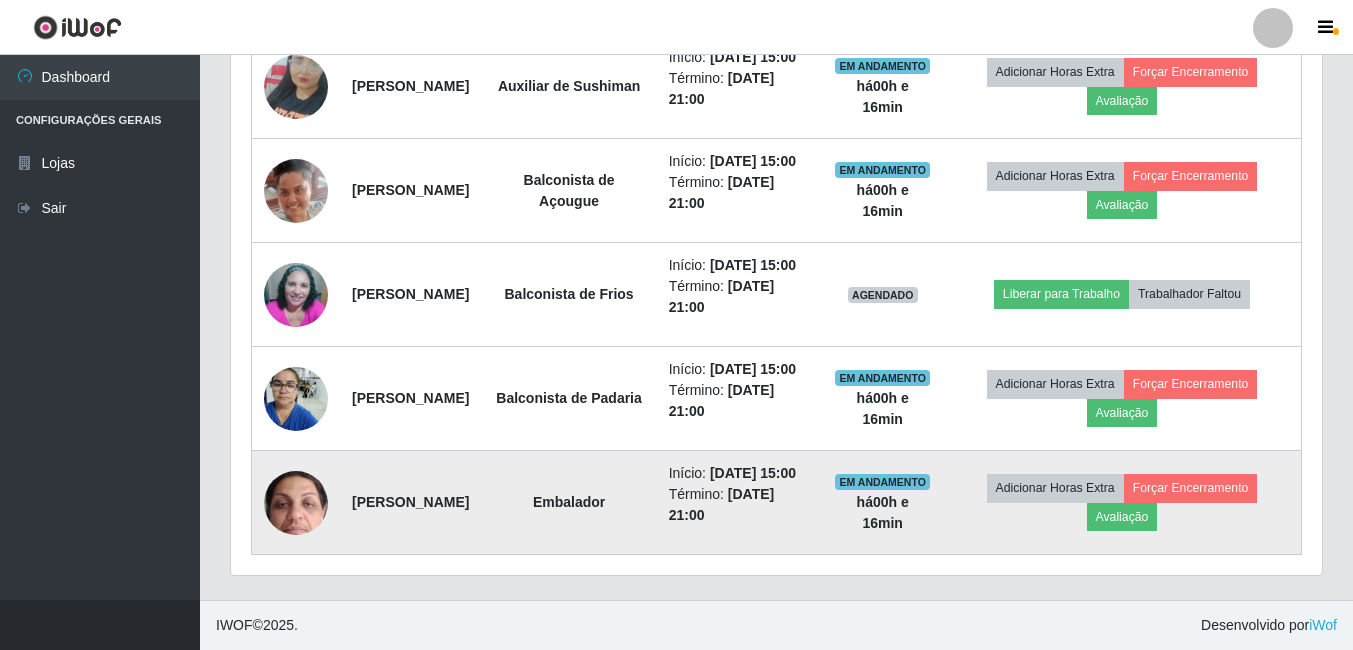 click at bounding box center (296, 502) 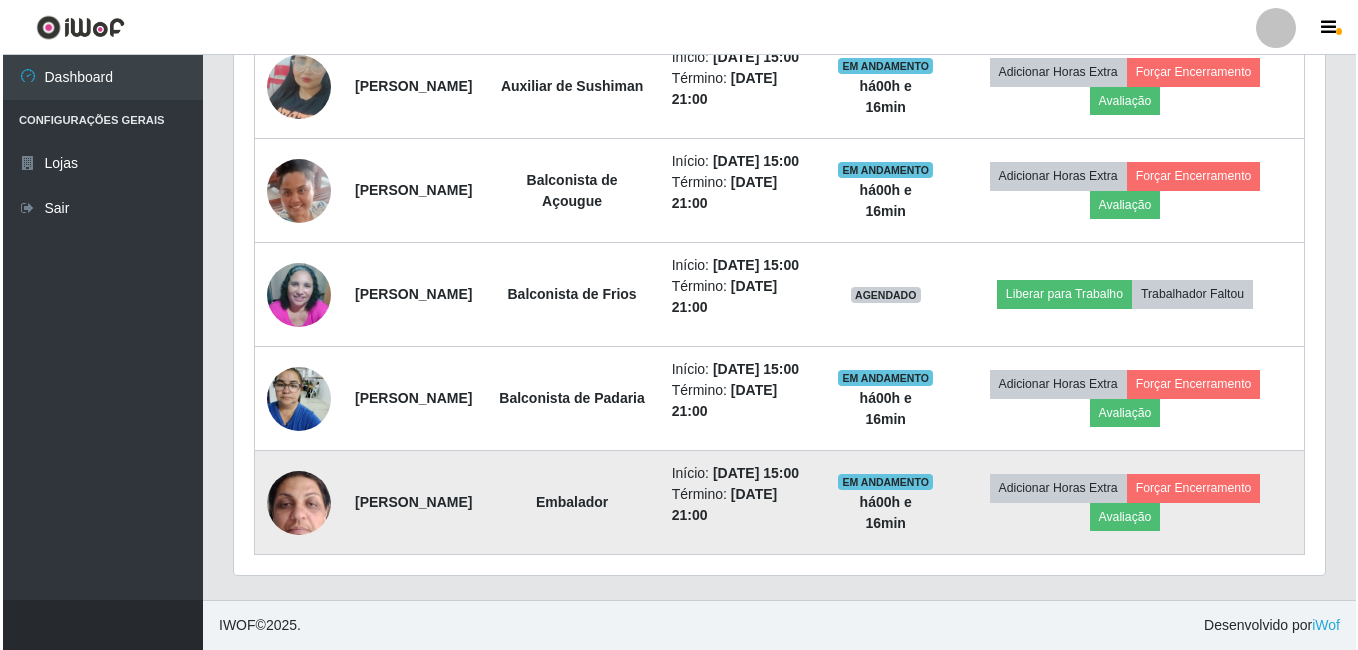 scroll, scrollTop: 415, scrollLeft: 1081, axis: both 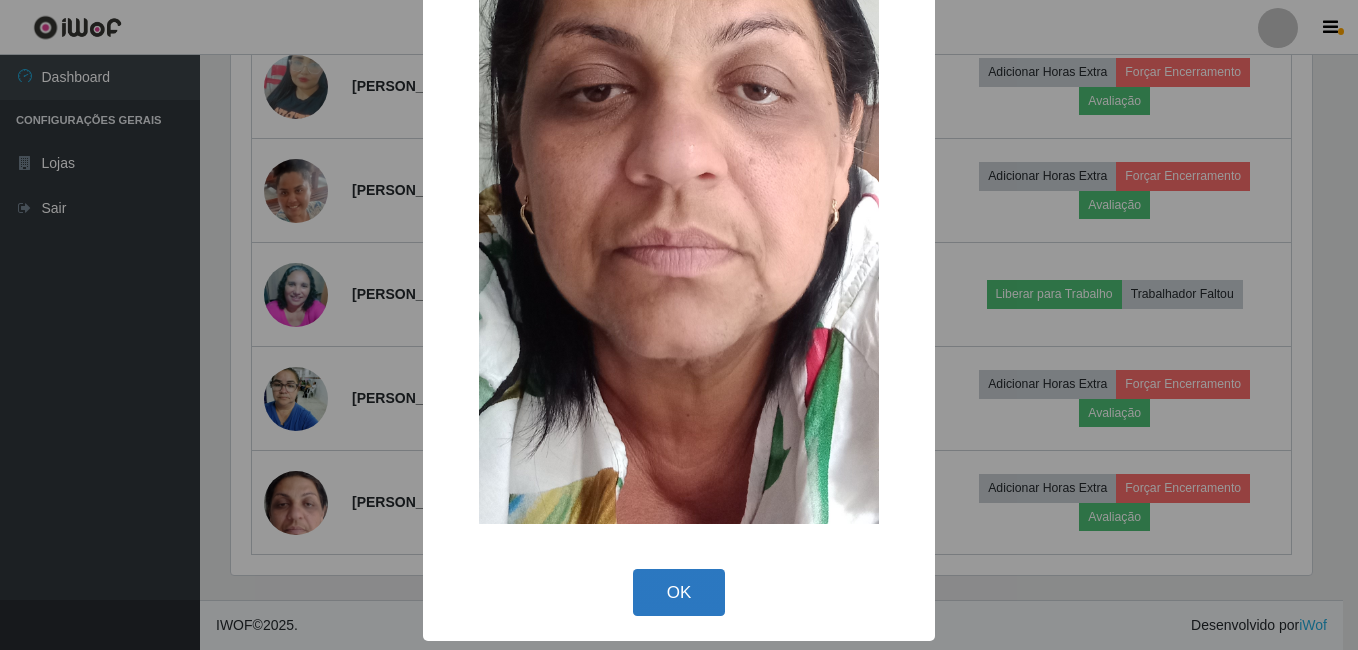click on "OK" at bounding box center [679, 592] 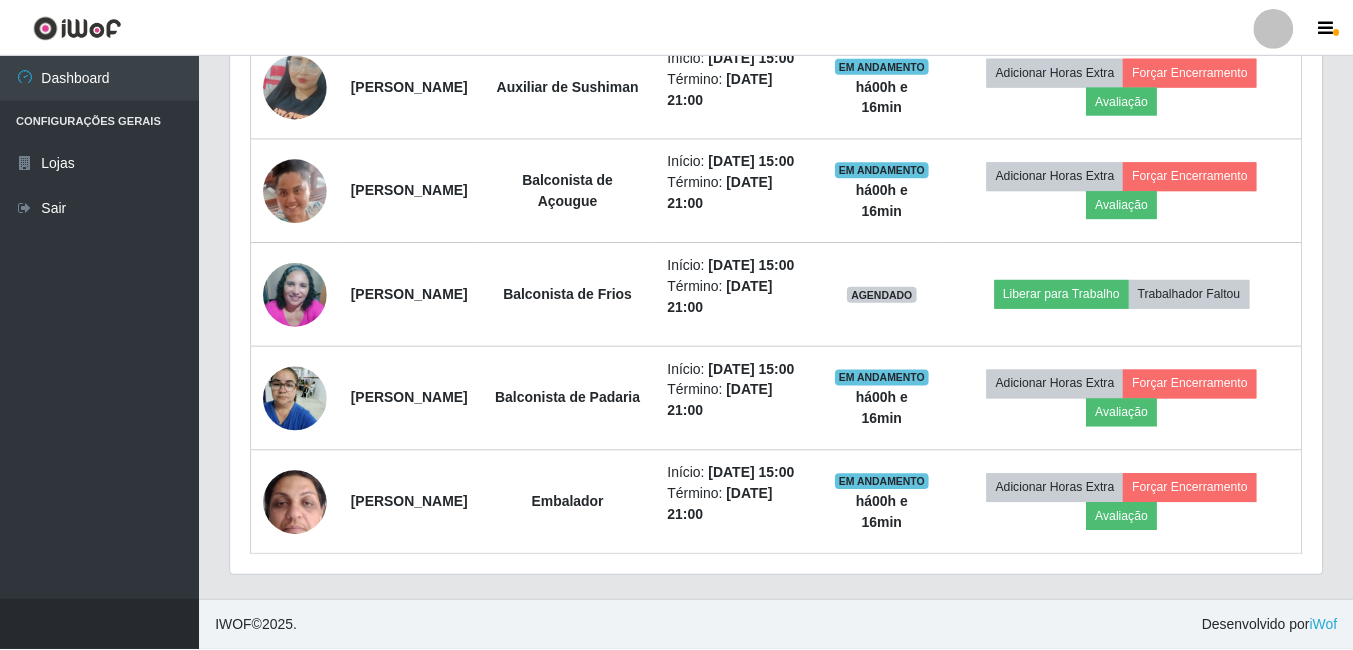 scroll, scrollTop: 999585, scrollLeft: 998909, axis: both 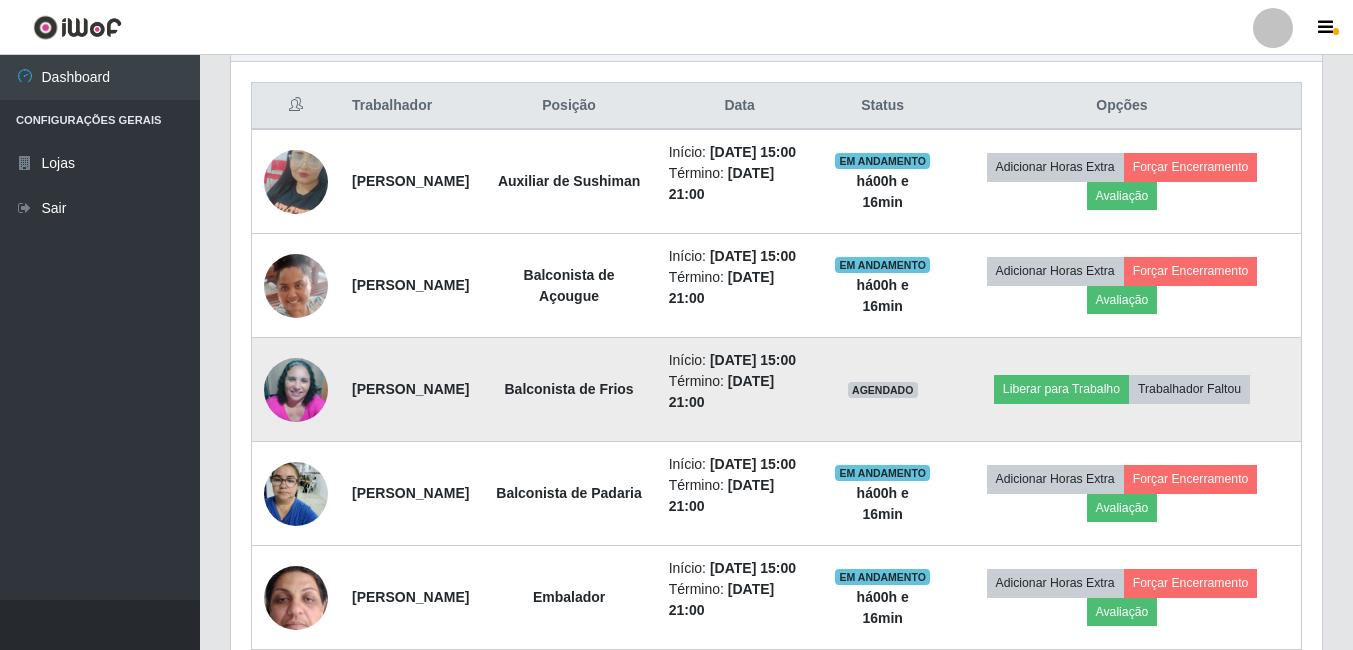 click at bounding box center (296, 390) 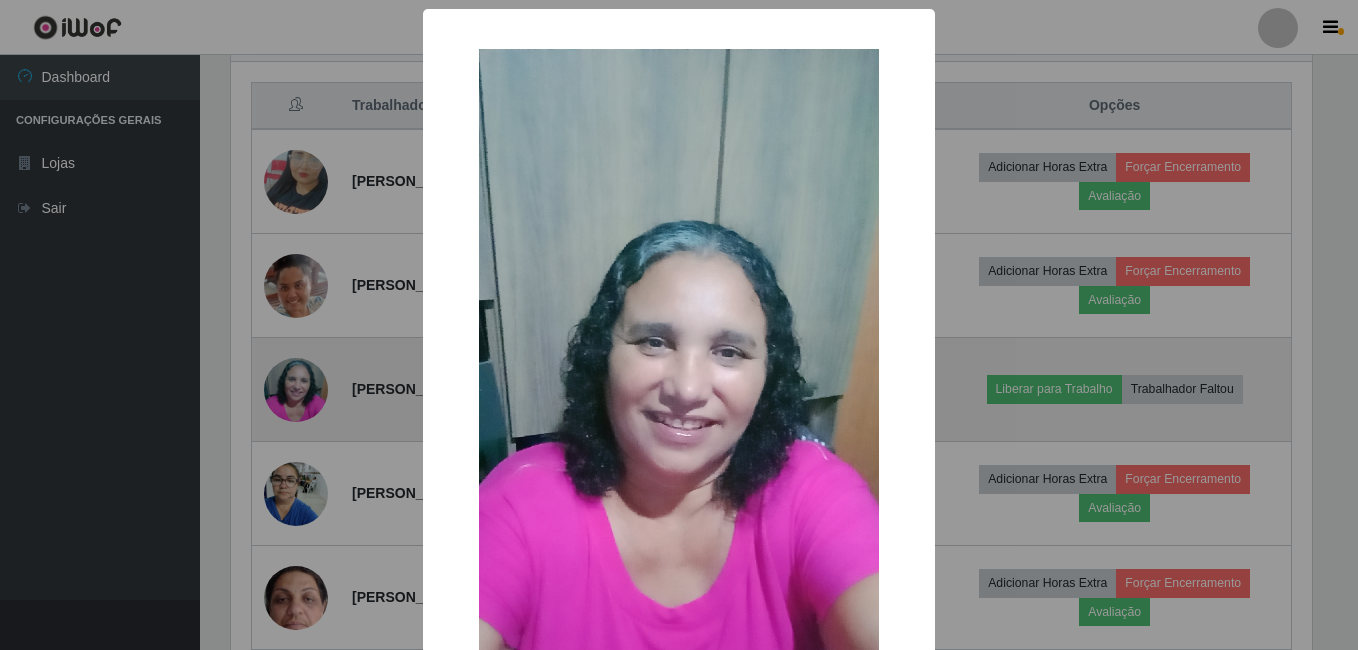 scroll, scrollTop: 999585, scrollLeft: 998919, axis: both 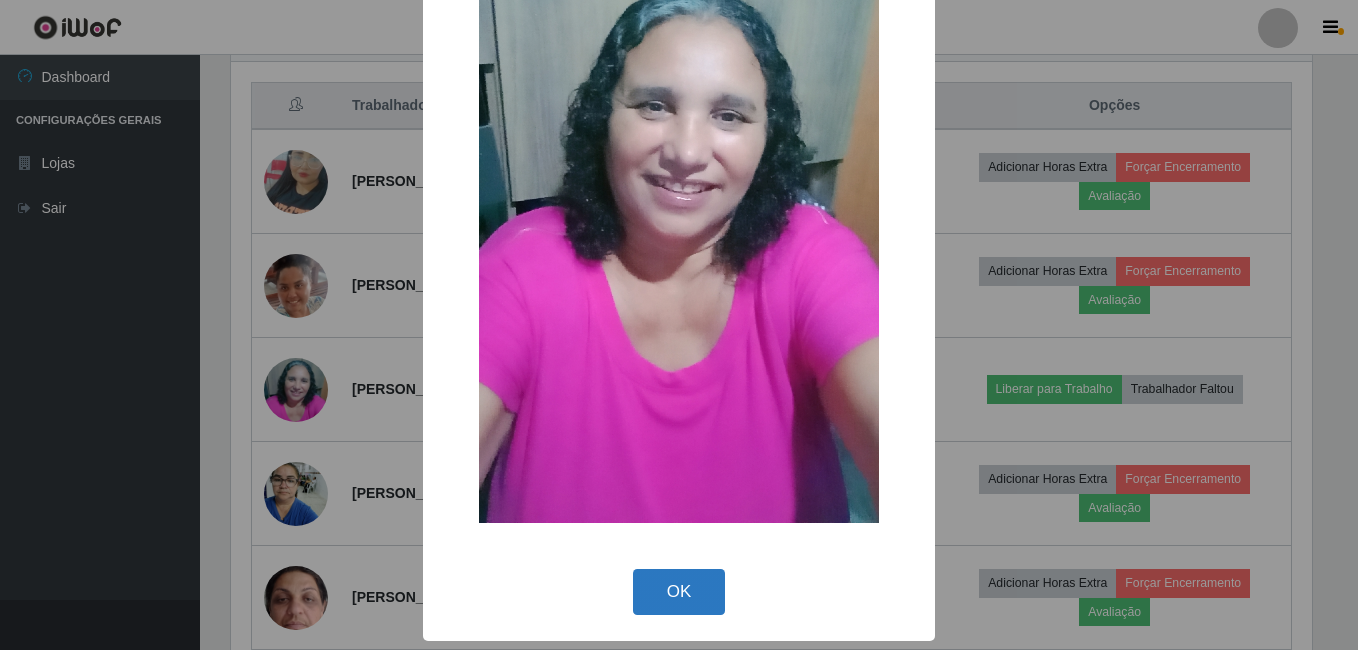 click on "OK" at bounding box center (679, 592) 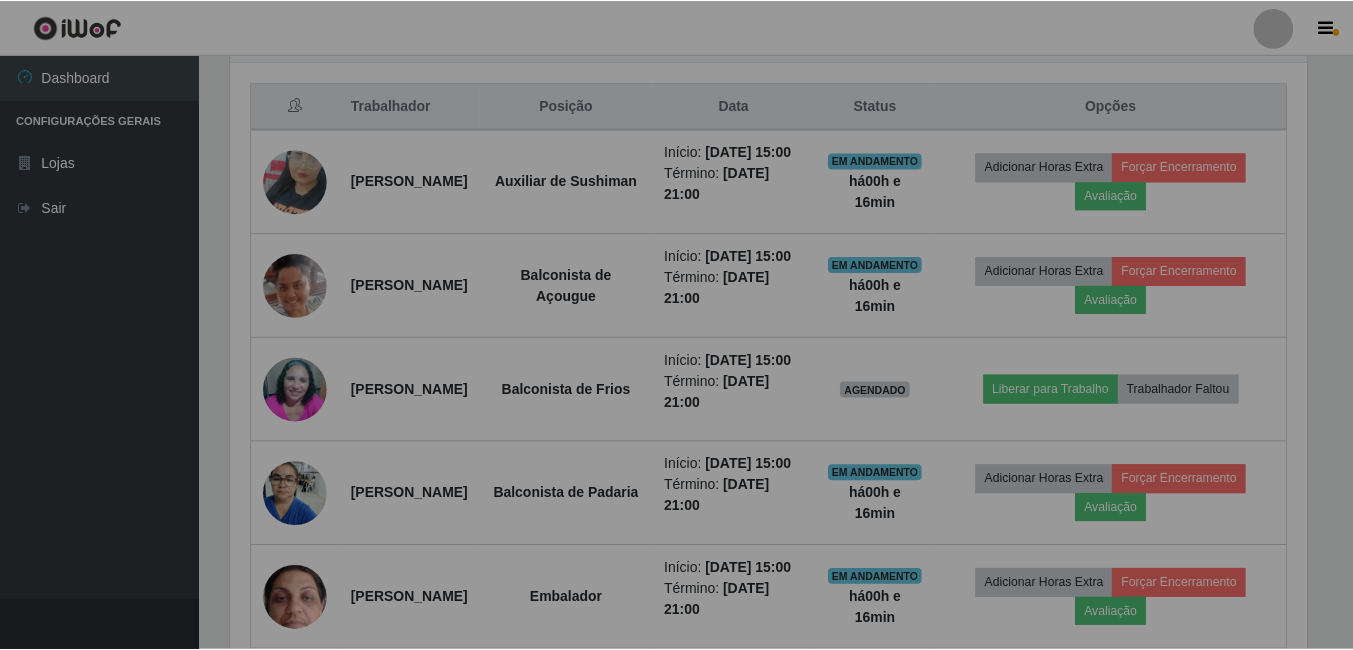 scroll, scrollTop: 999585, scrollLeft: 998909, axis: both 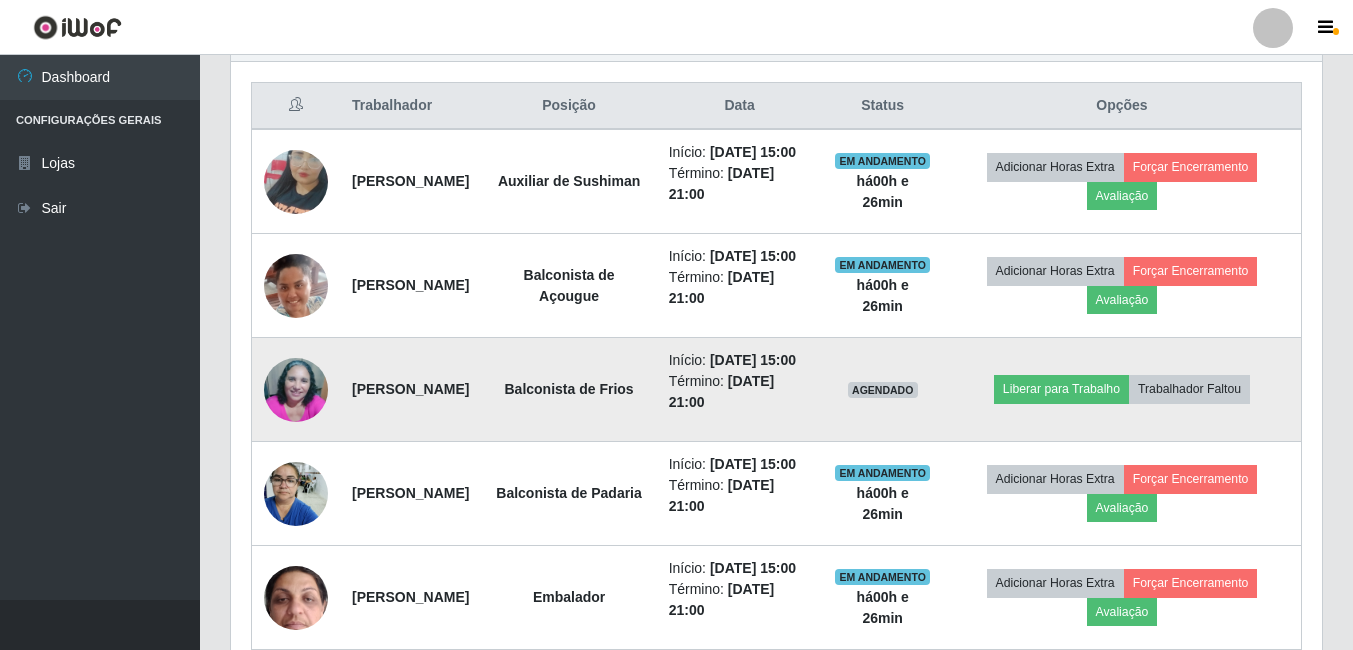 click at bounding box center (296, 390) 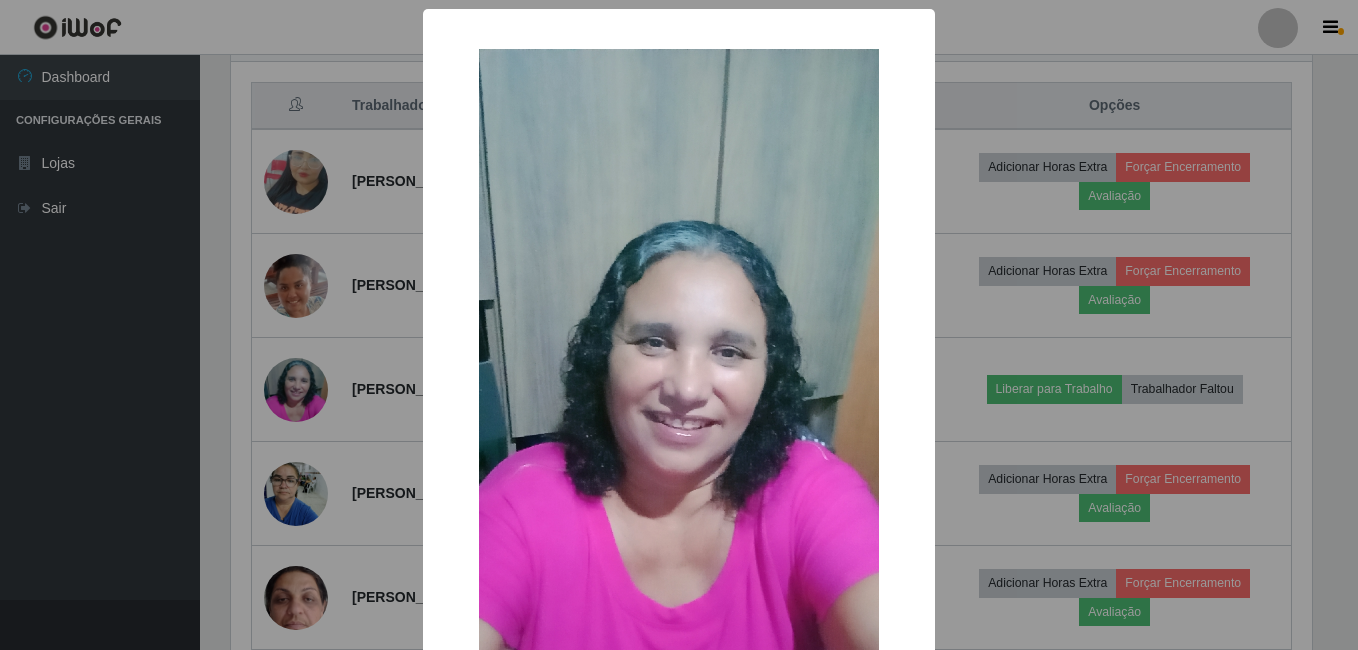 scroll, scrollTop: 999585, scrollLeft: 998919, axis: both 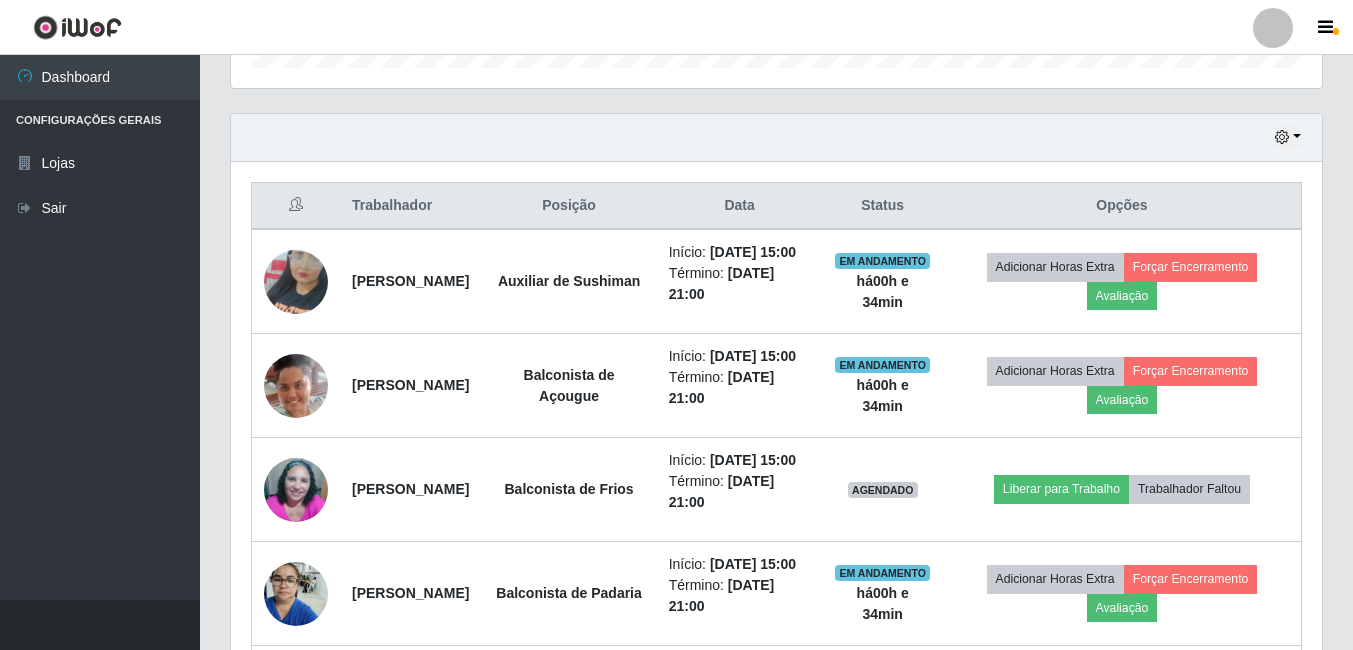 drag, startPoint x: 1091, startPoint y: 15, endPoint x: 482, endPoint y: 94, distance: 614.1026 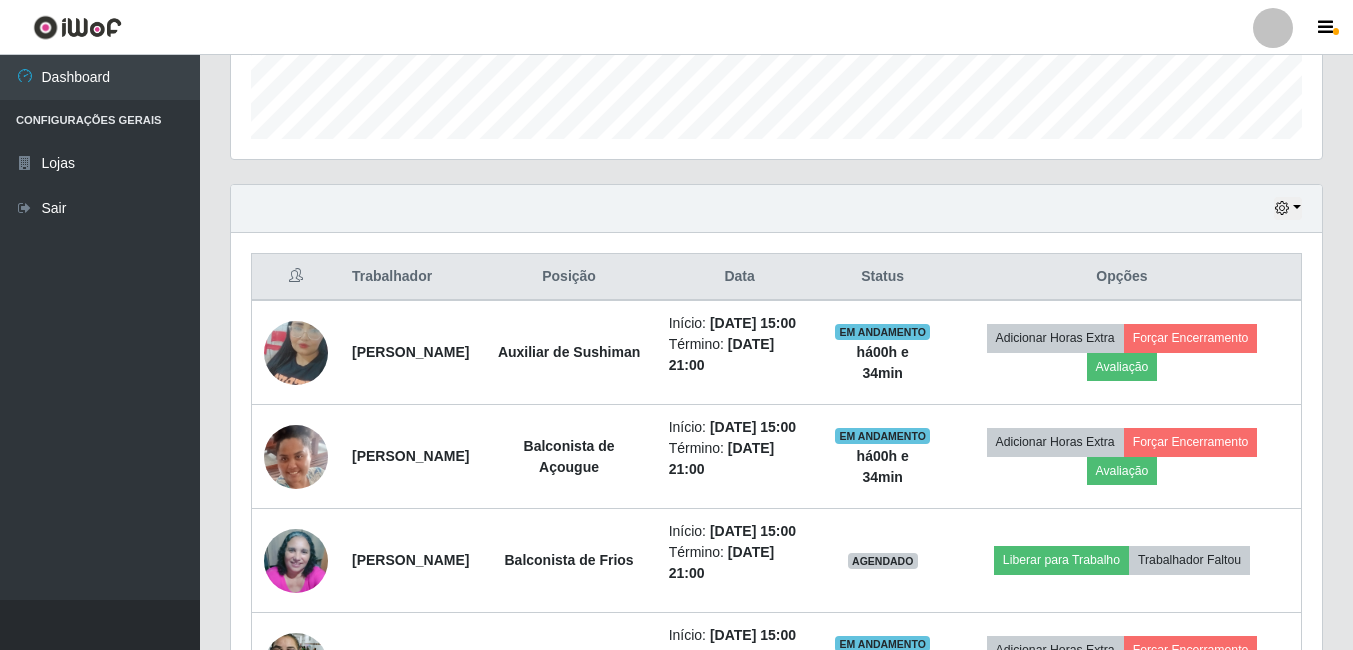 scroll, scrollTop: 747, scrollLeft: 0, axis: vertical 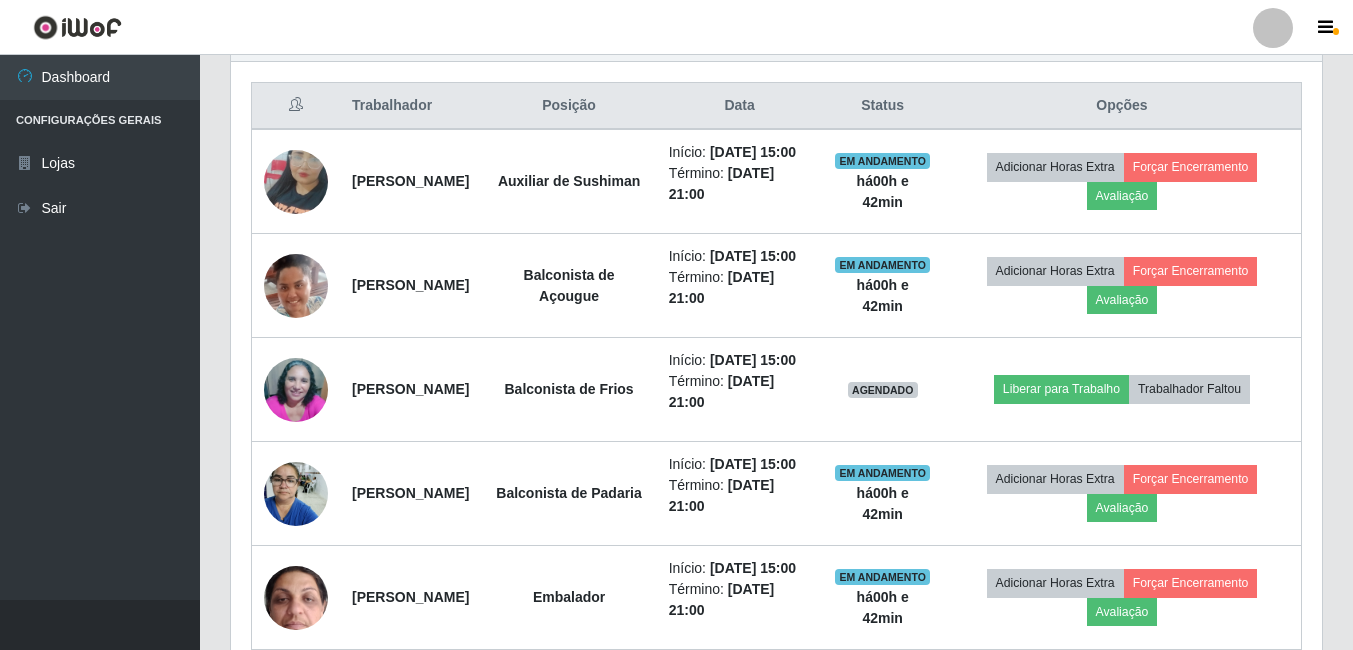click on "Trabalhador Posição Data Status Opções [PERSON_NAME] Auxiliar de Sushiman   Início:   [DATE] 15:00 Término:   [DATE] 21:00 EM ANDAMENTO há  00 h e   42  min   Adicionar Horas Extra Forçar Encerramento Avaliação [PERSON_NAME] de Açougue    Início:   [DATE] 15:00 Término:   [DATE] 21:00 EM ANDAMENTO há  00 h e   42  min   Adicionar Horas Extra Forçar Encerramento Avaliação [PERSON_NAME] dos Santos Balconista de Frios   Início:   [DATE] 15:00 Término:   [DATE] 21:00 AGENDADO Liberar para Trabalho Trabalhador Faltou Tessália Lúcia dos Santos Lunhares  Balconista de Padaria    Início:   [DATE] 15:00 Término:   [DATE] 21:00 EM ANDAMENTO há  00 h e   42  min   Adicionar Horas Extra Forçar Encerramento Avaliação [PERSON_NAME]   Início:   [DATE] 15:00 Término:   [DATE] 21:00 EM ANDAMENTO há  00 h e   42  min   Adicionar Horas Extra Forçar Encerramento Avaliação" at bounding box center [776, 366] 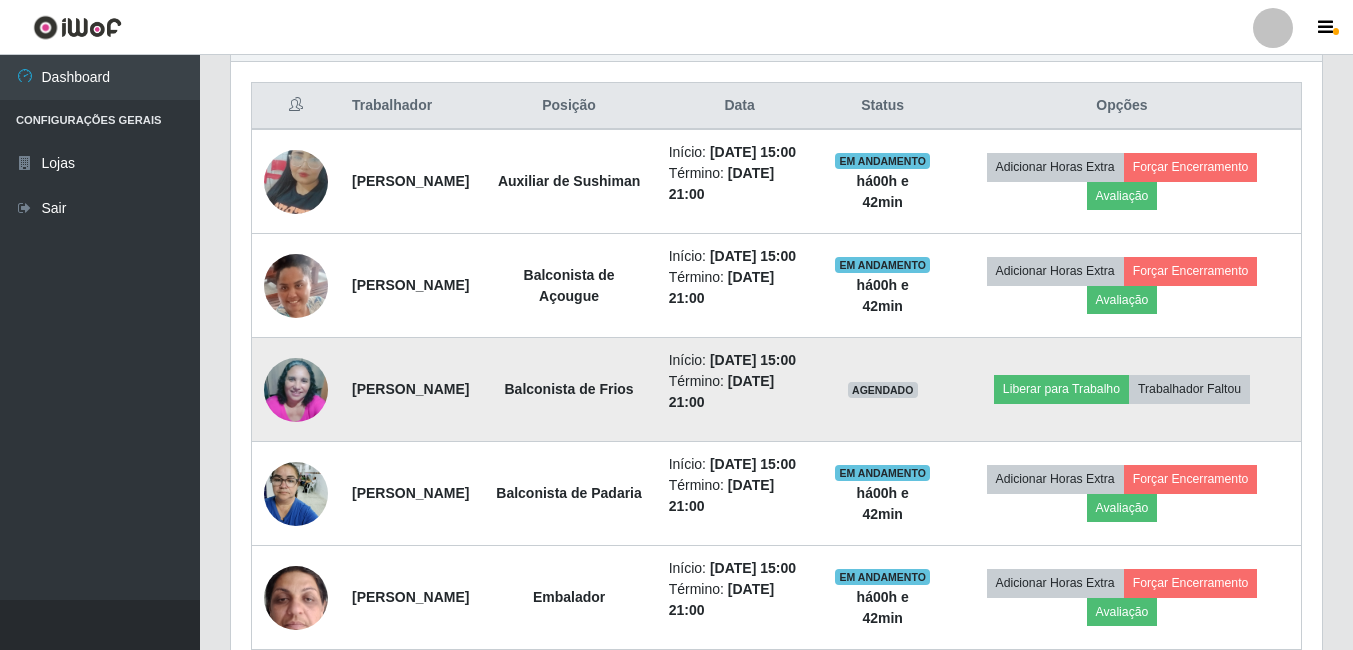 click at bounding box center [296, 390] 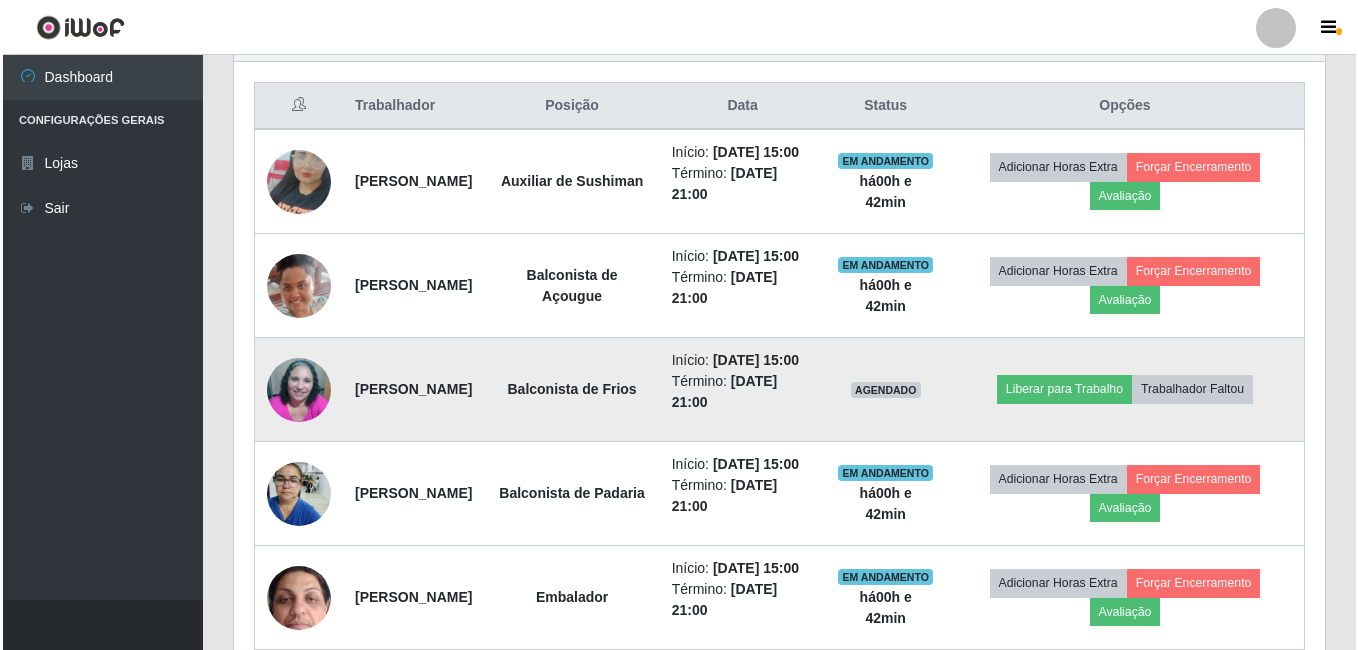 scroll, scrollTop: 415, scrollLeft: 1081, axis: both 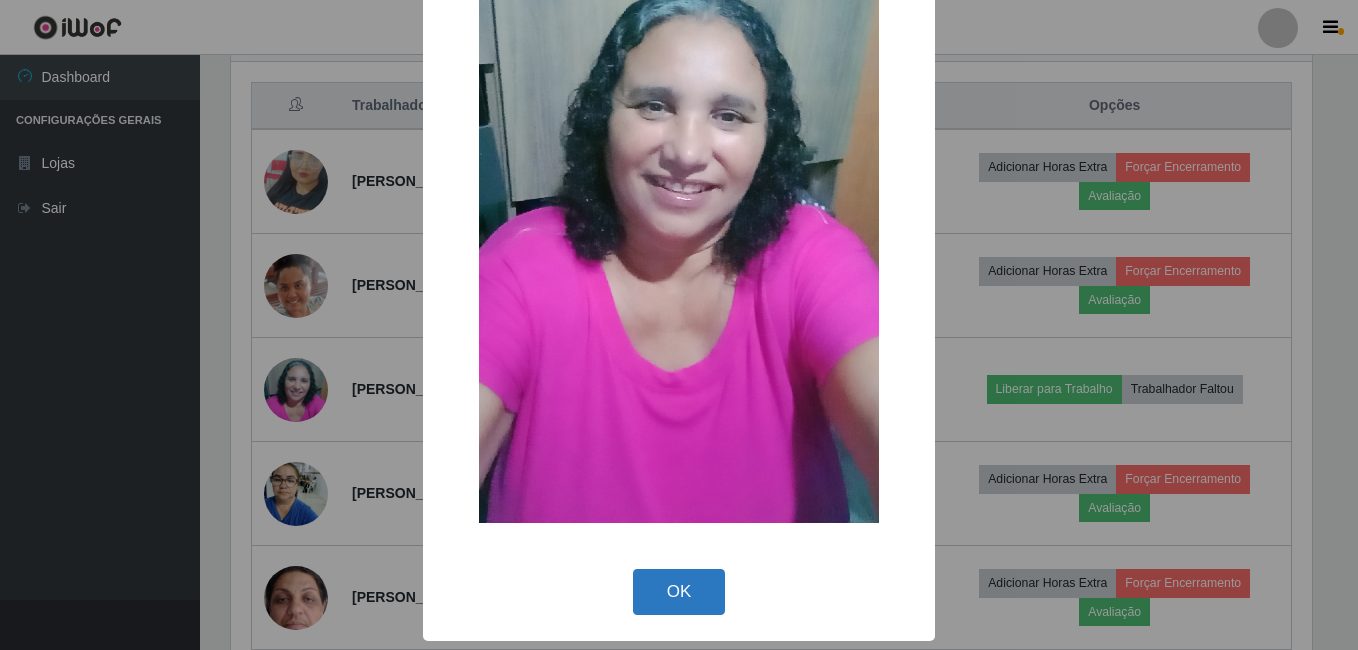 click on "OK" at bounding box center (679, 592) 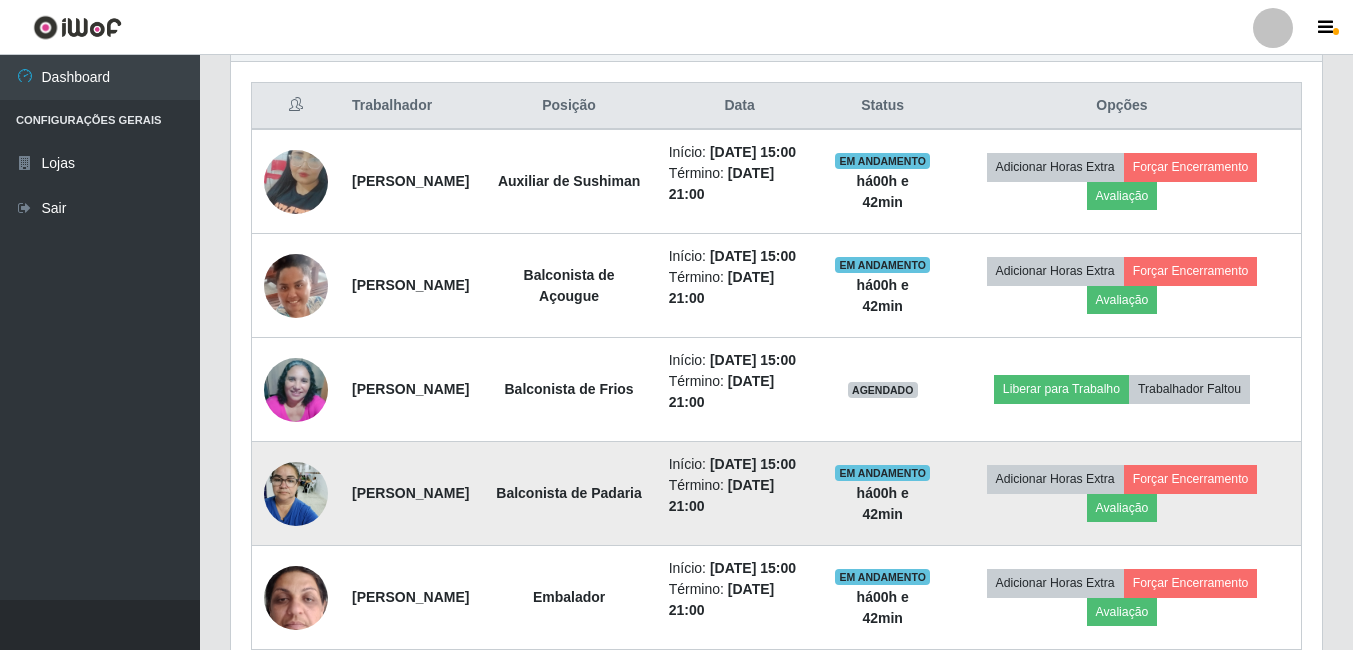 scroll, scrollTop: 999585, scrollLeft: 998909, axis: both 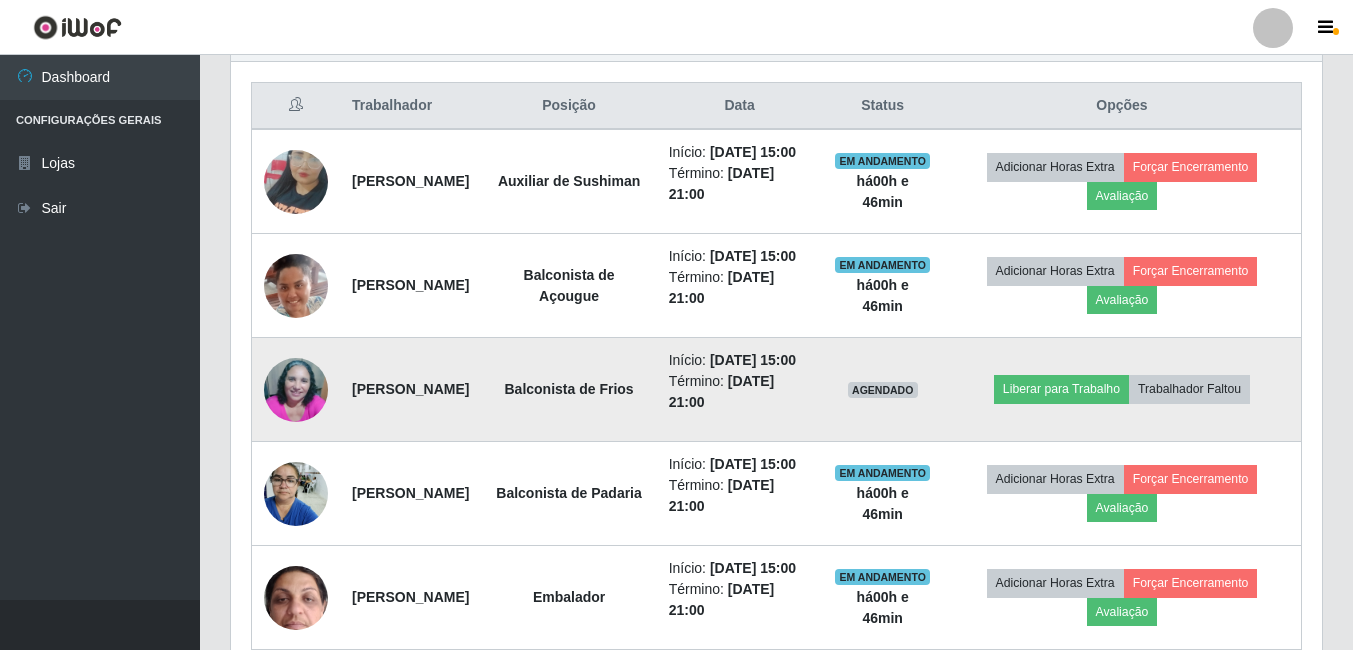 click at bounding box center (296, 390) 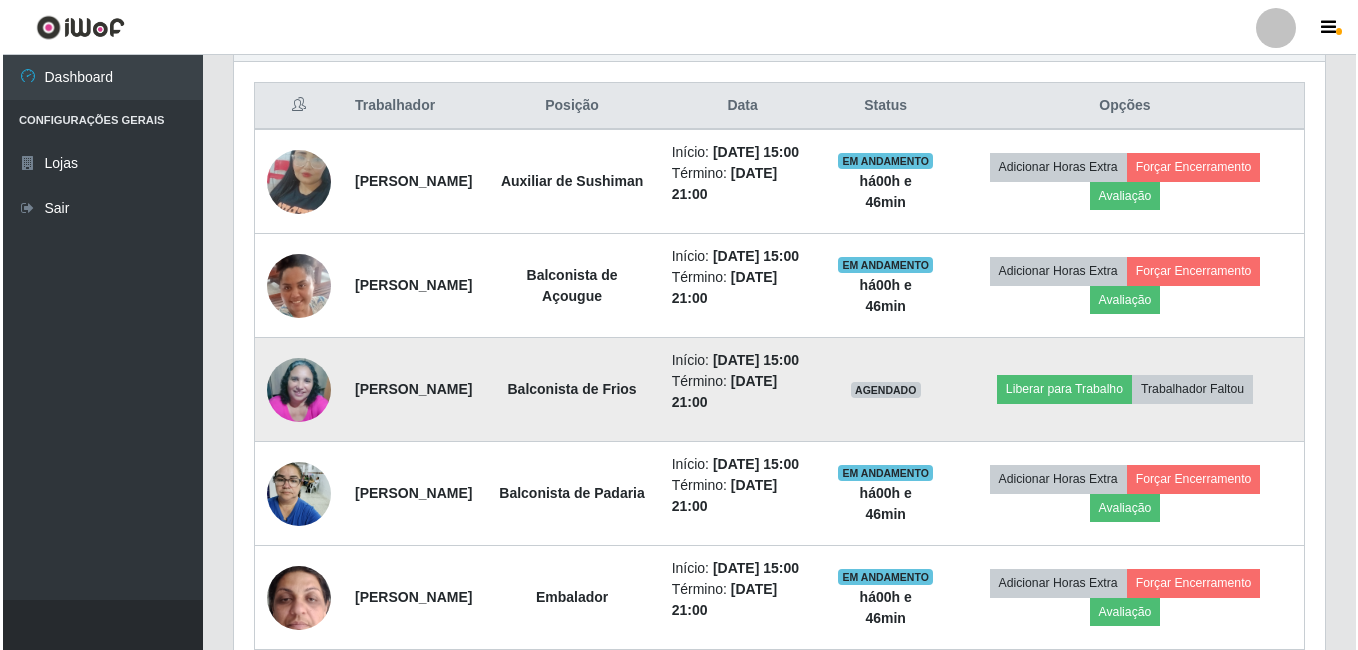 scroll, scrollTop: 999585, scrollLeft: 998919, axis: both 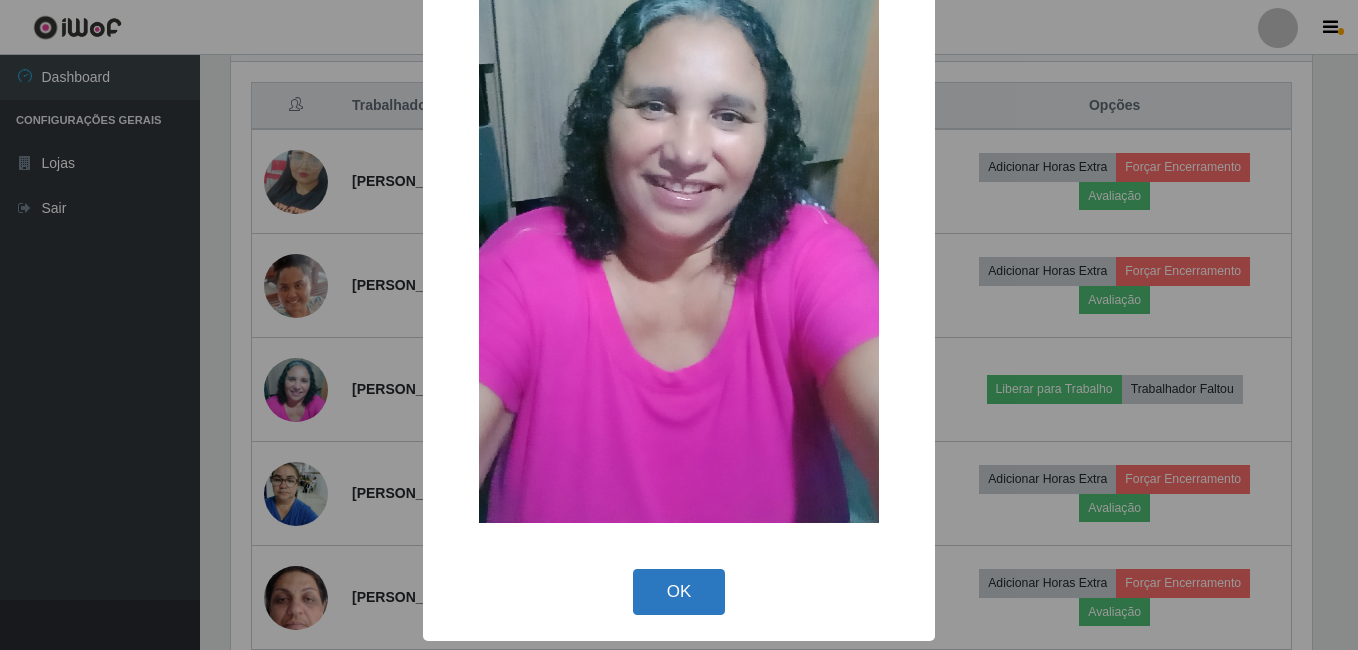 click on "OK" at bounding box center [679, 592] 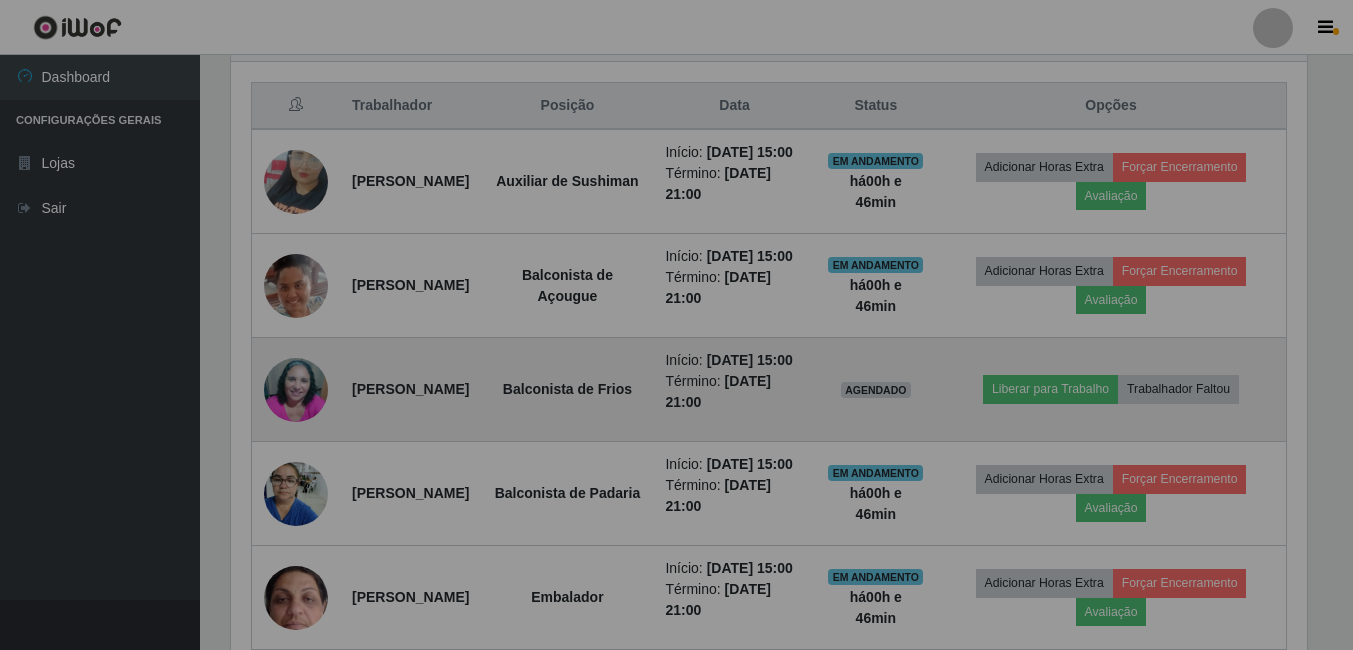 scroll, scrollTop: 999585, scrollLeft: 998909, axis: both 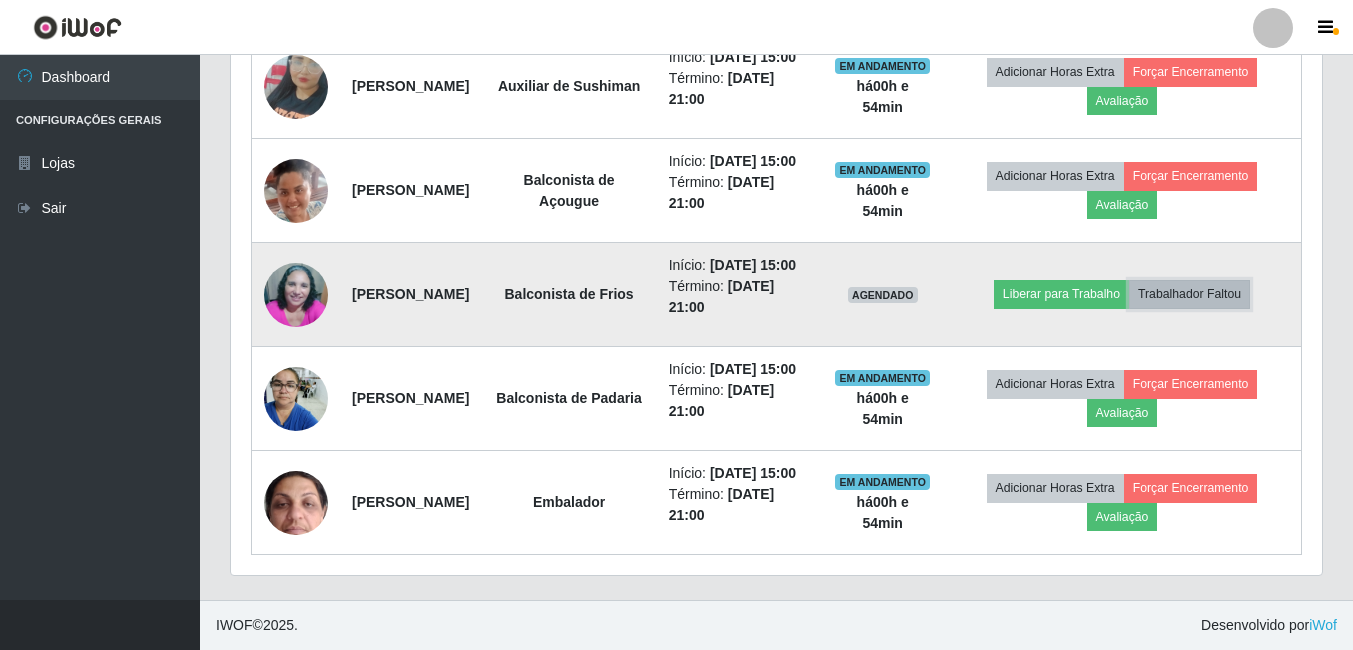 click on "Trabalhador Faltou" at bounding box center (1189, 294) 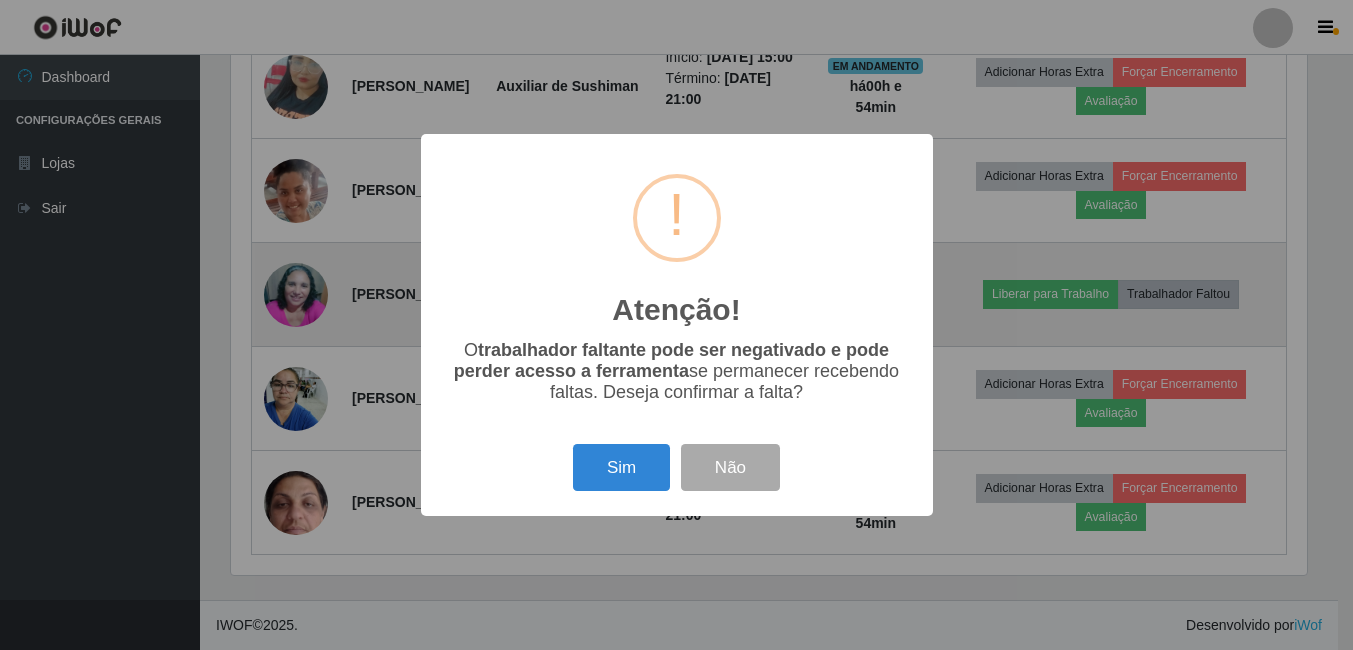 scroll, scrollTop: 999585, scrollLeft: 998919, axis: both 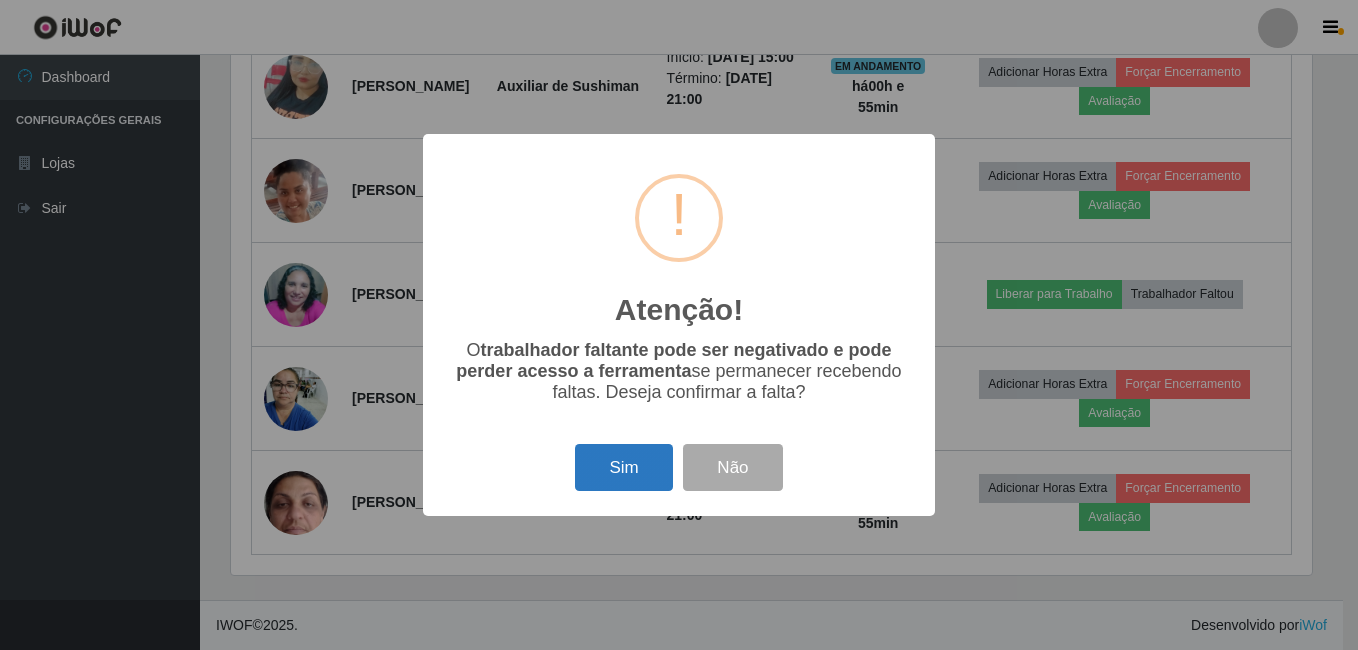 click on "Sim" at bounding box center (623, 467) 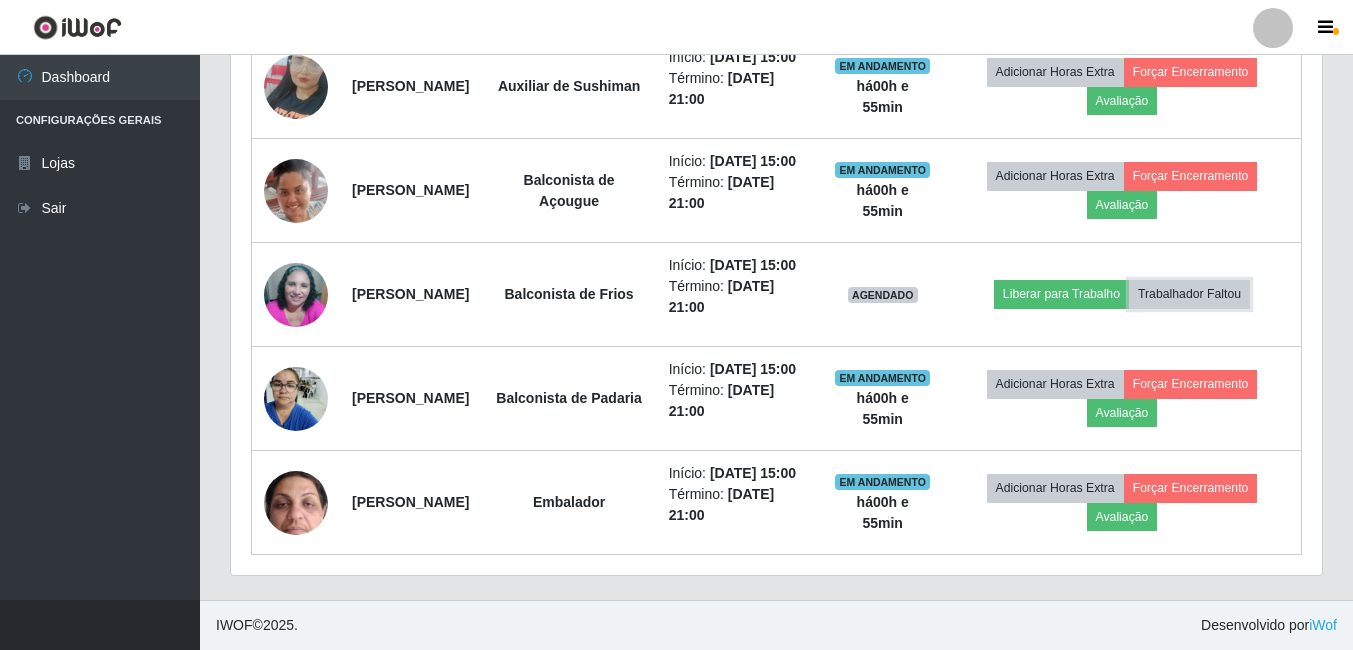 scroll, scrollTop: 999585, scrollLeft: 998909, axis: both 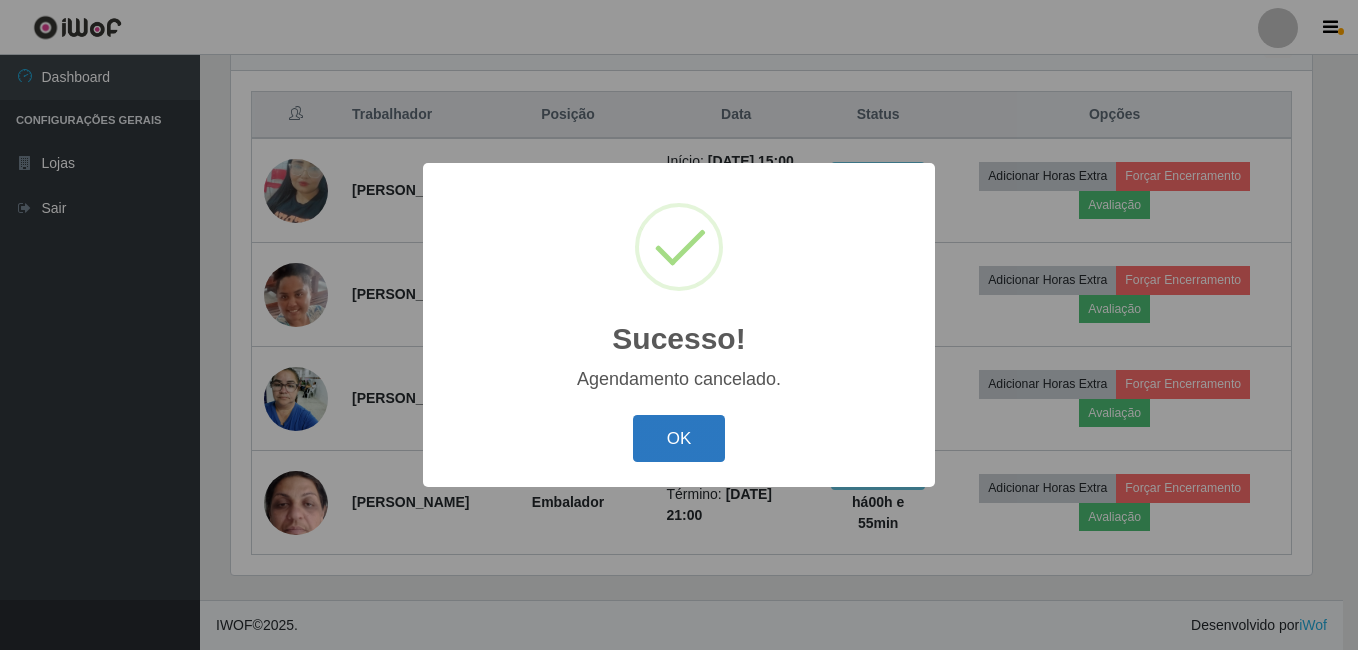 click on "OK" at bounding box center [679, 438] 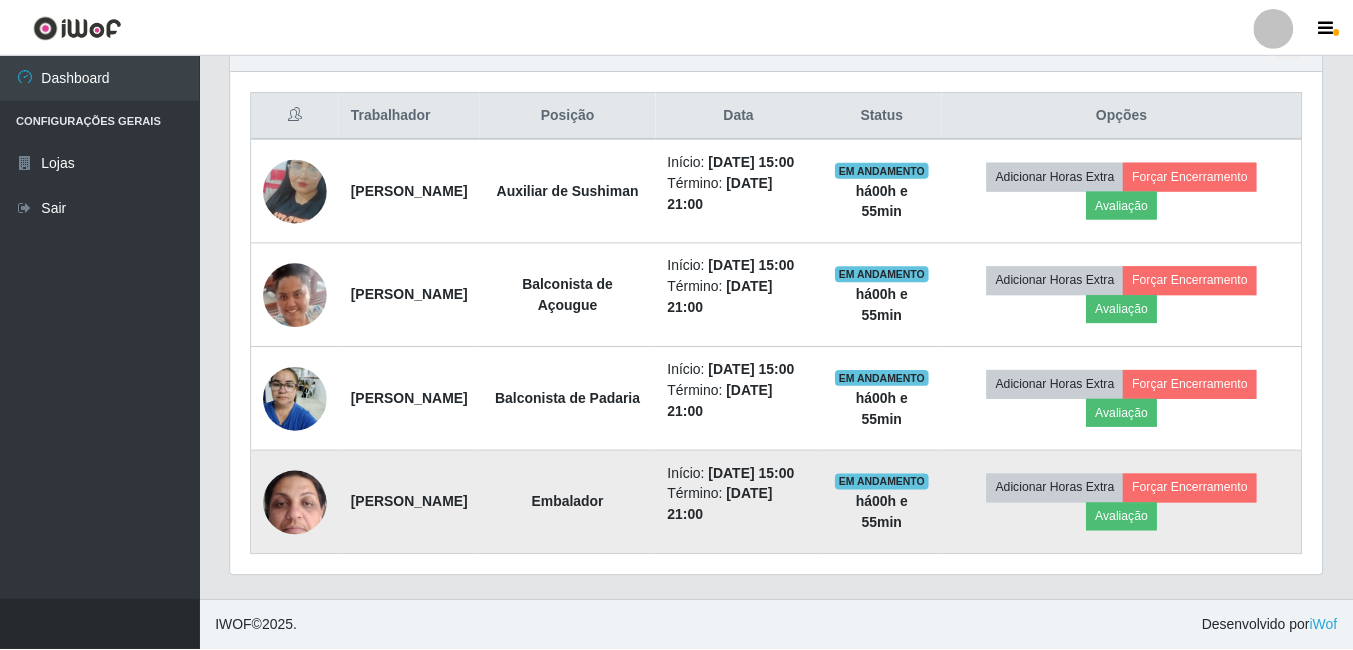 scroll, scrollTop: 999585, scrollLeft: 998909, axis: both 